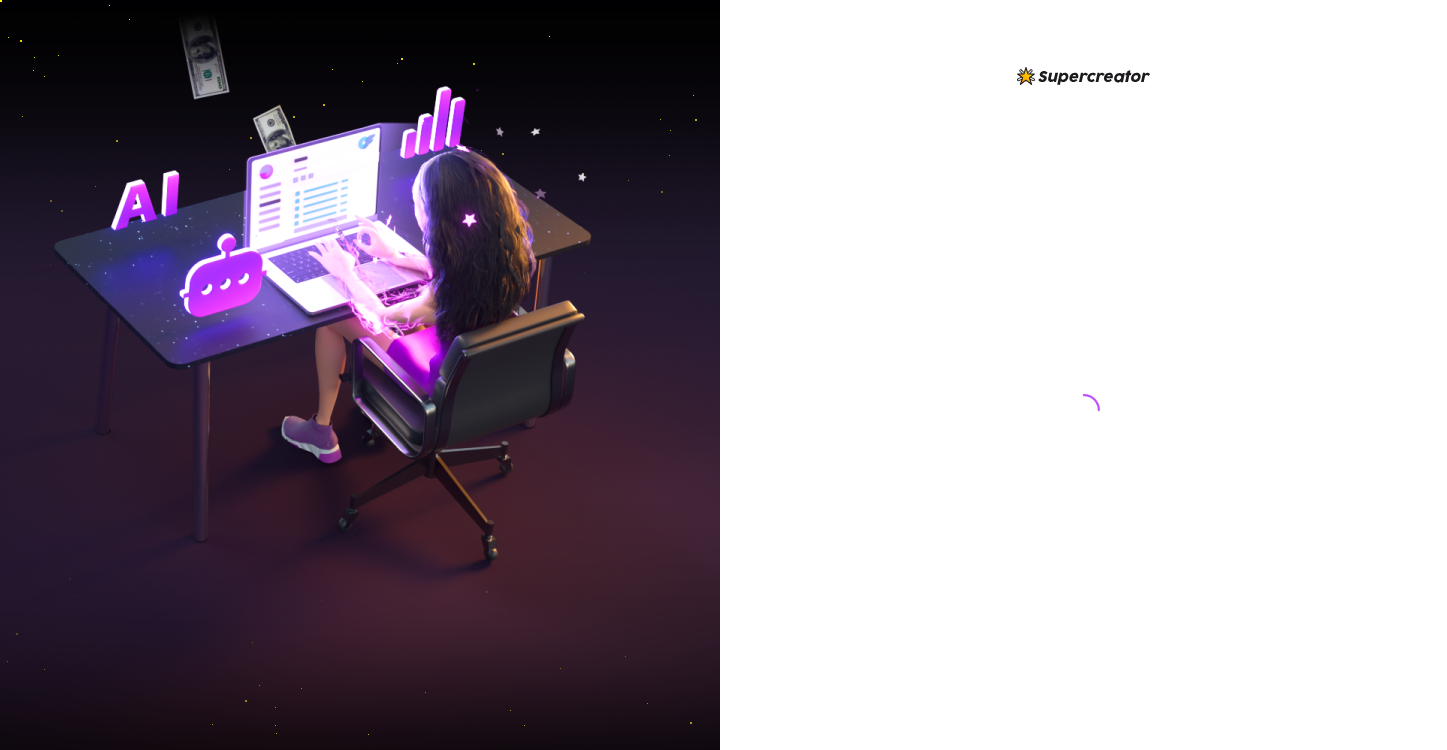 scroll, scrollTop: 0, scrollLeft: 0, axis: both 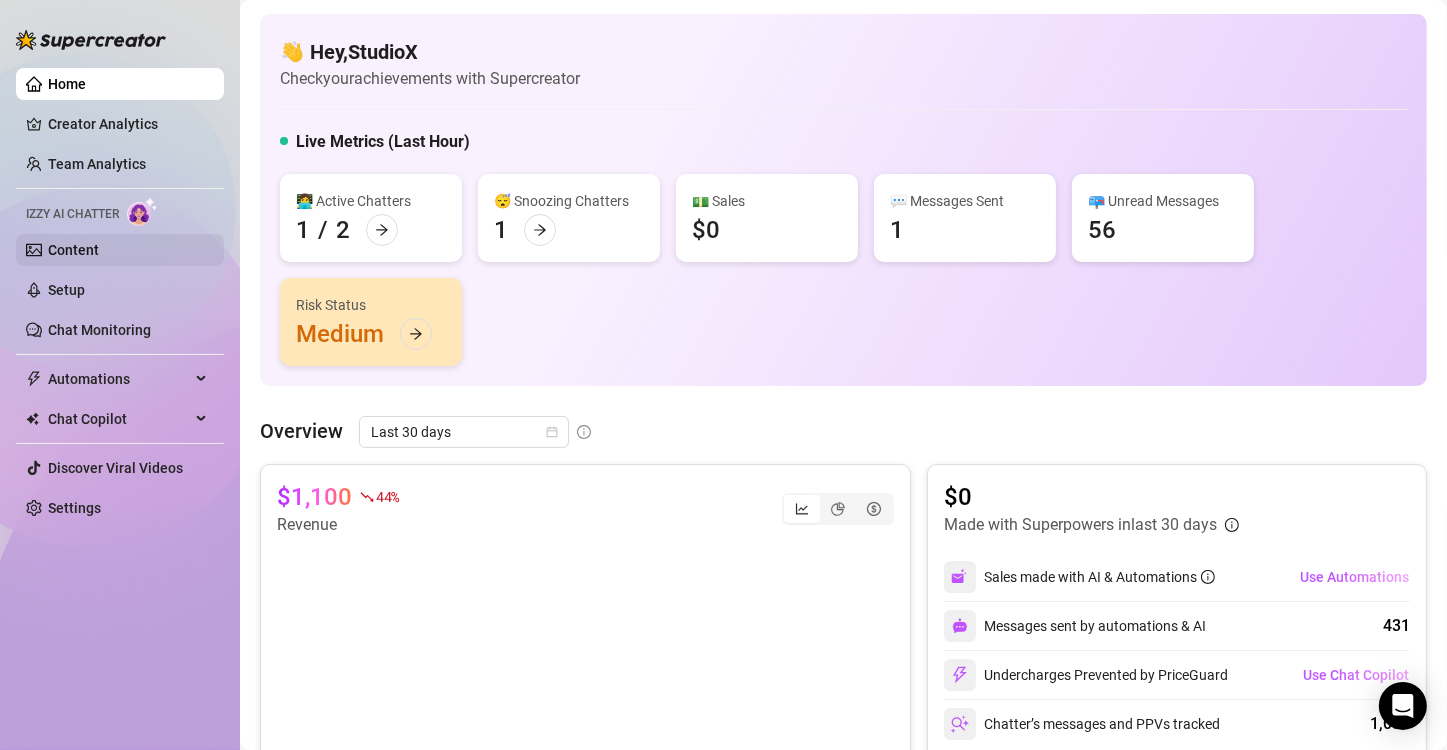 click on "Content" at bounding box center (73, 250) 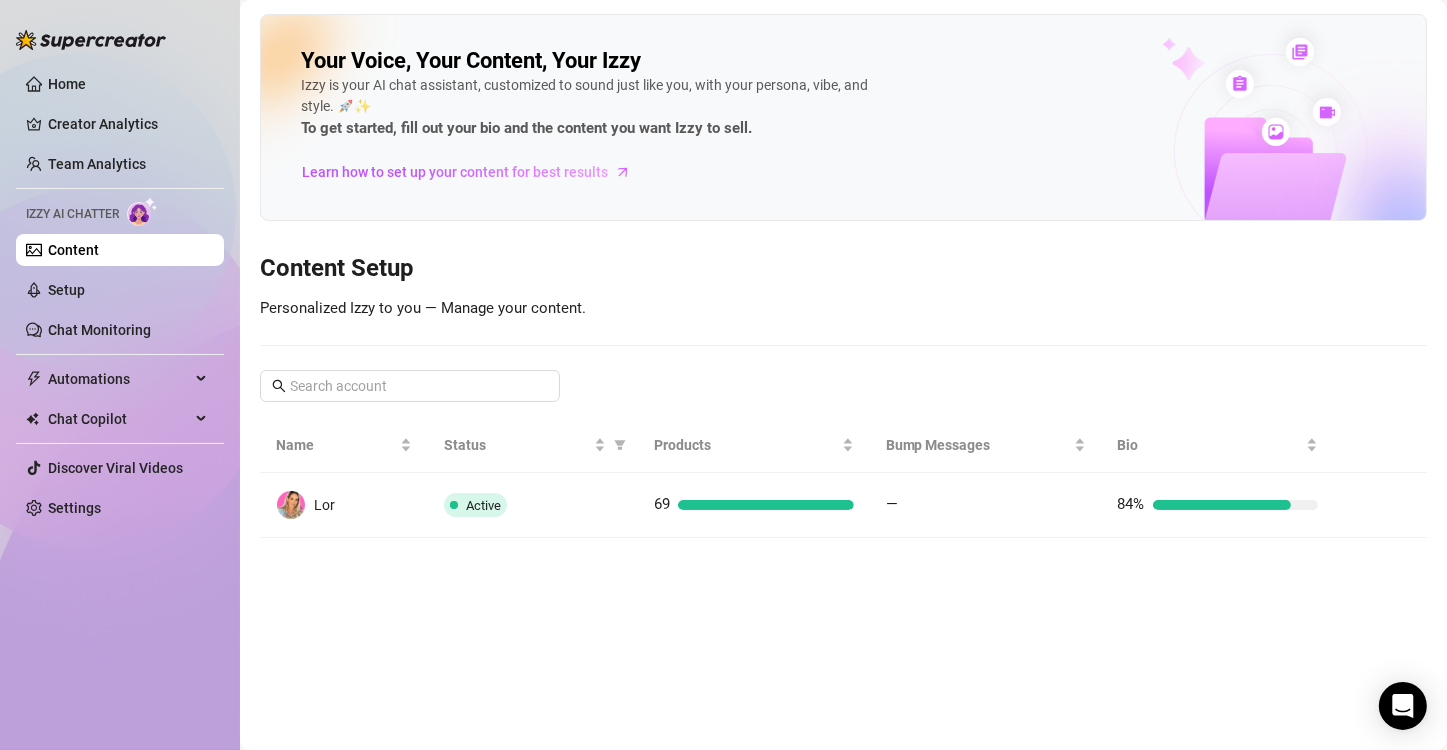click on "Home Creator Analytics   Team Analytics Izzy AI Chatter Content Setup Chat Monitoring Automations Chat Copilot Discover Viral Videos Settings" at bounding box center [120, 296] 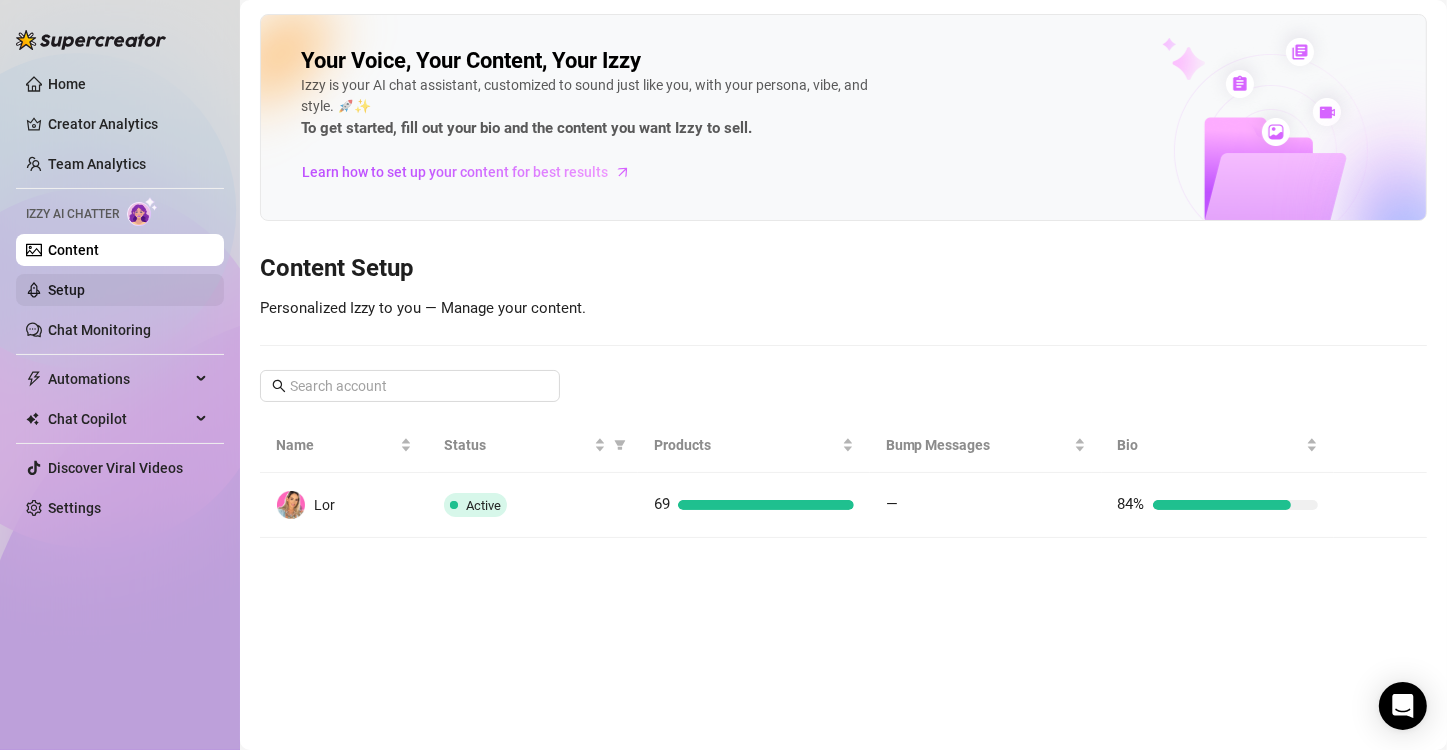 click on "Setup" at bounding box center (66, 290) 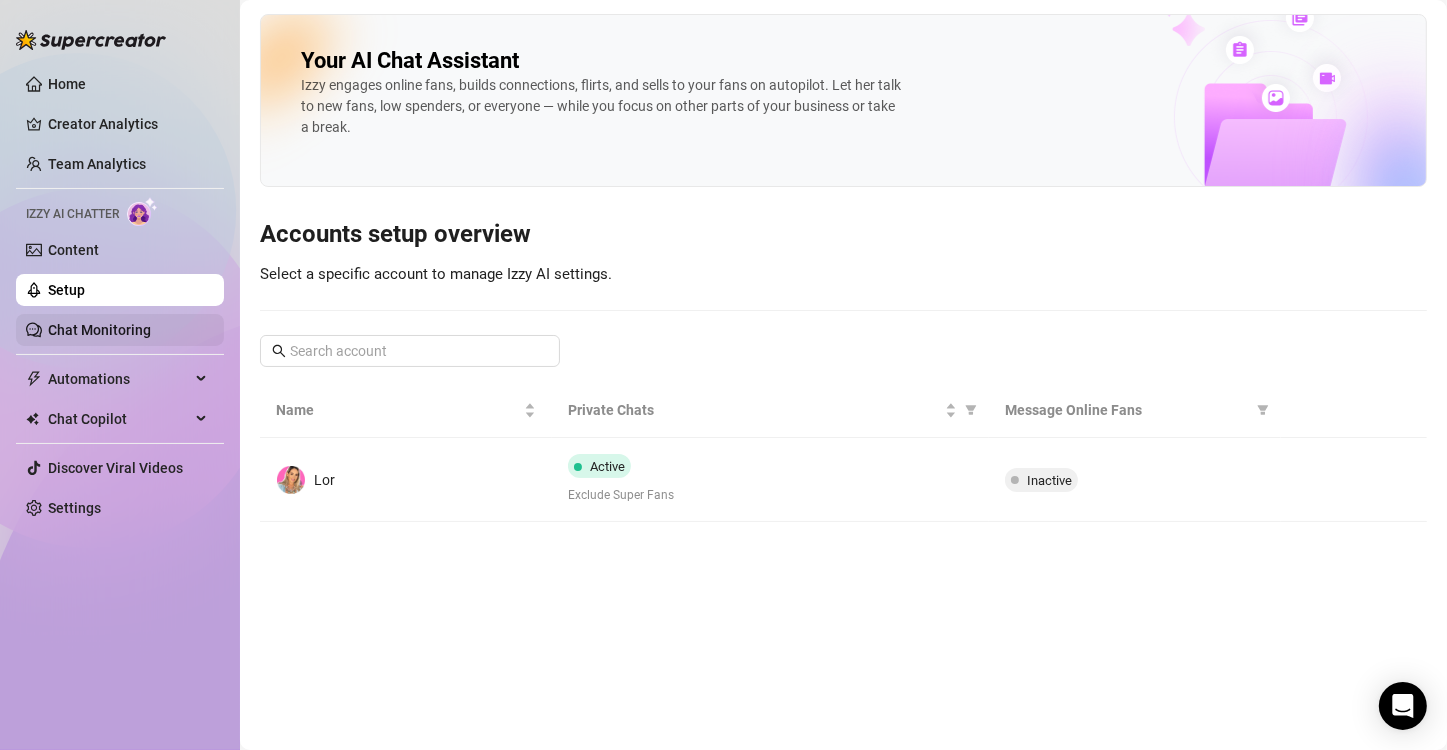 click on "Chat Monitoring" at bounding box center [99, 330] 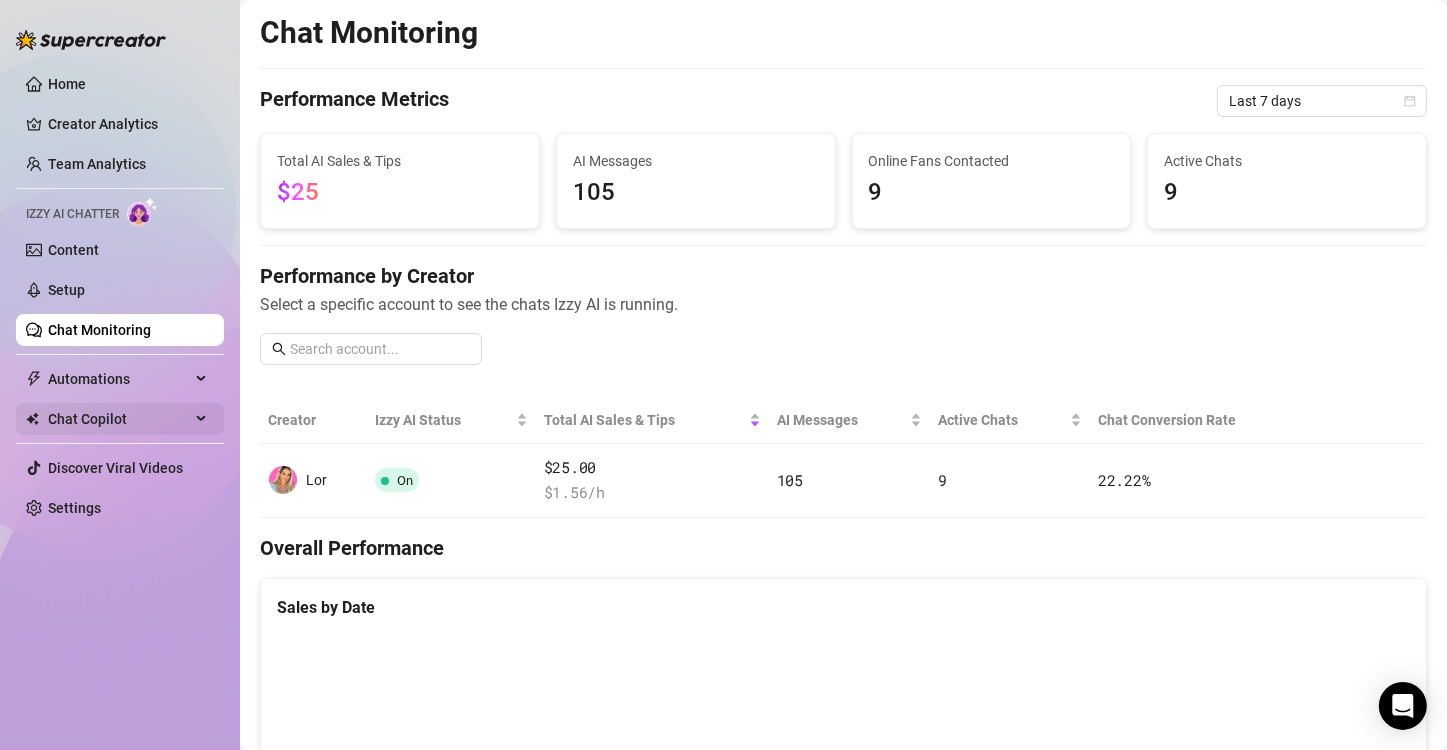 click at bounding box center [203, 419] 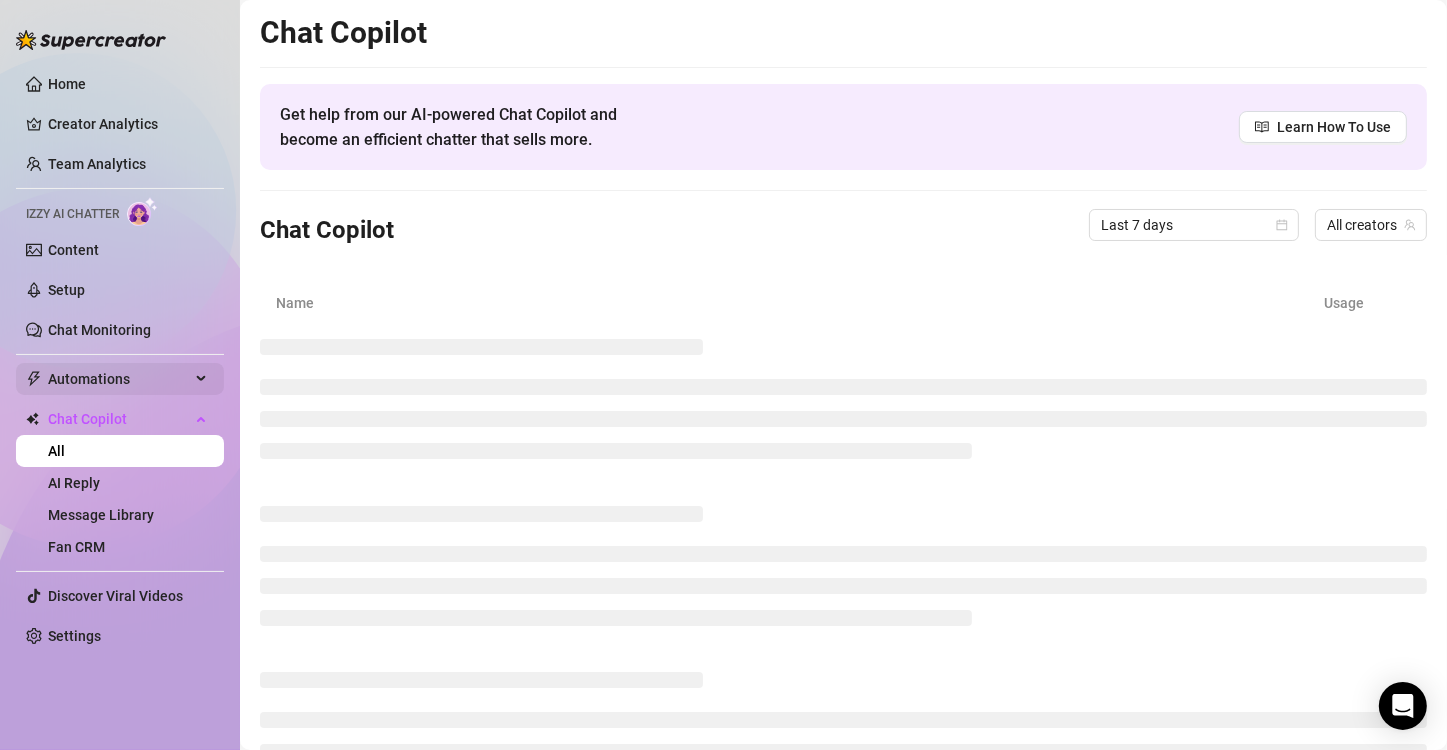 click on "Automations" at bounding box center (120, 379) 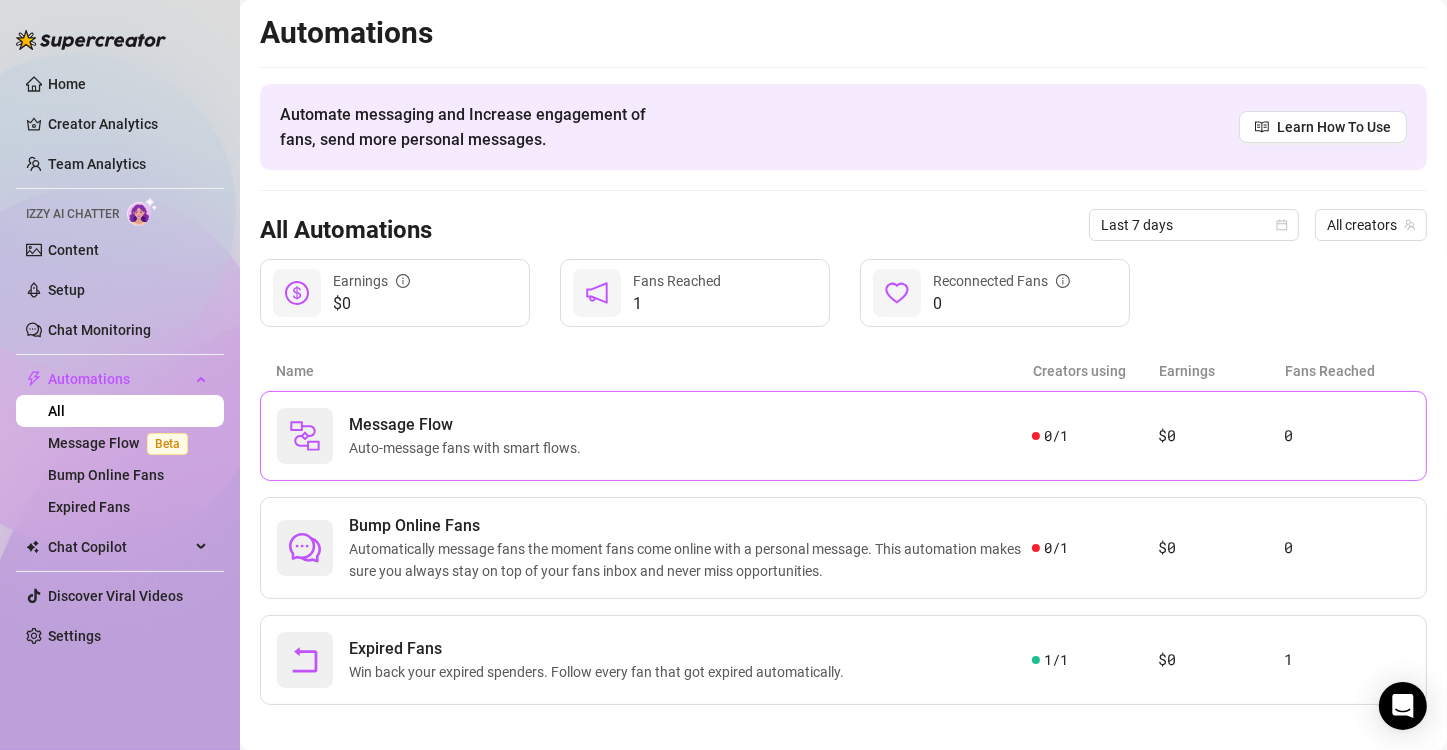 click on "Auto-message fans with smart flows." at bounding box center (469, 448) 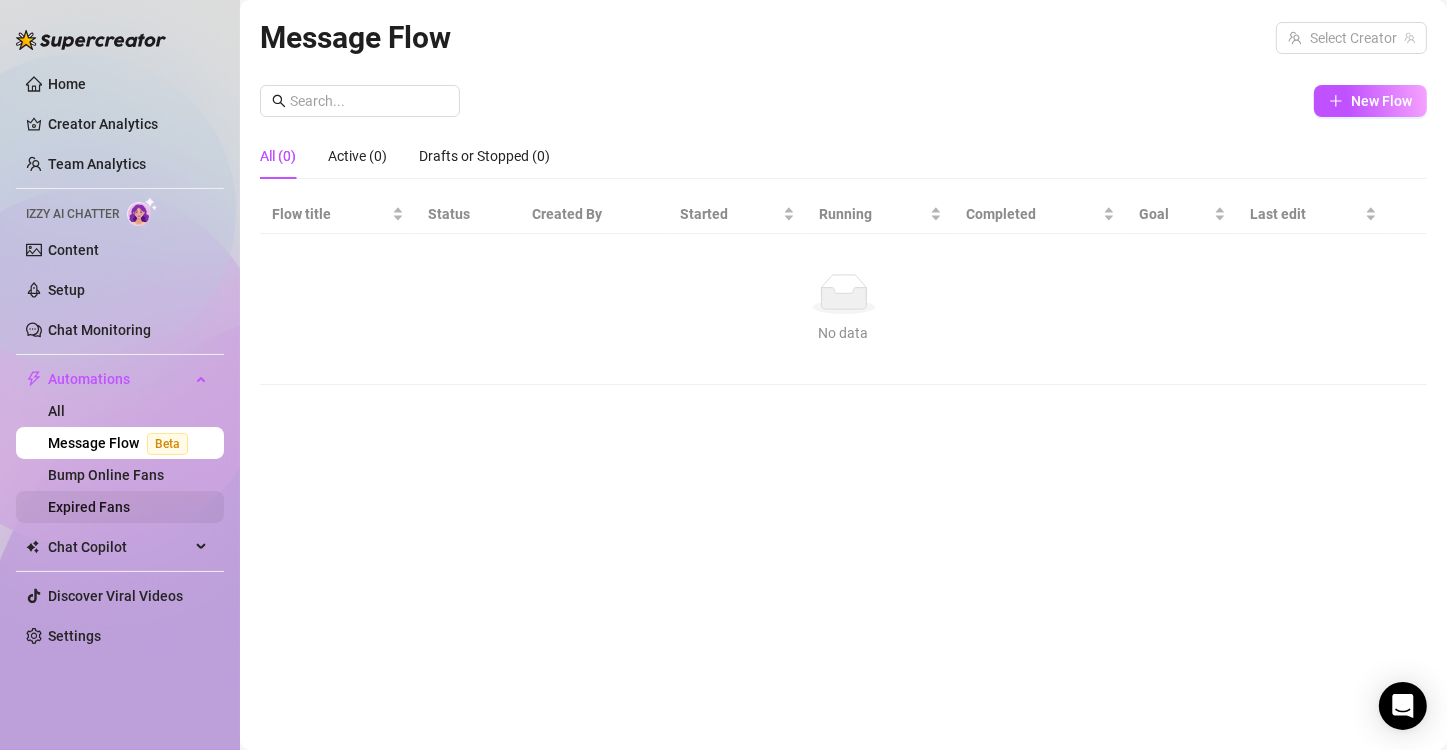click on "Expired Fans" at bounding box center [89, 507] 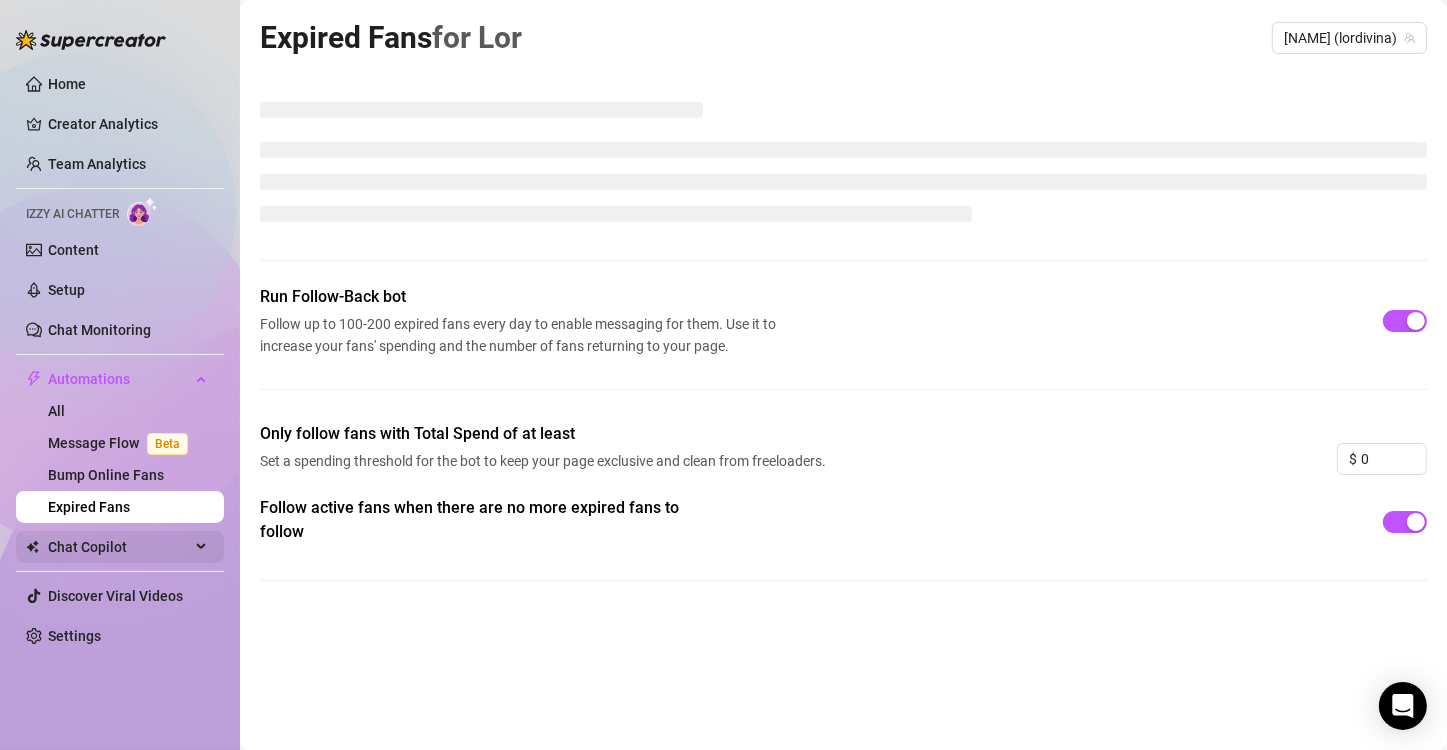click on "Chat Copilot" at bounding box center [119, 547] 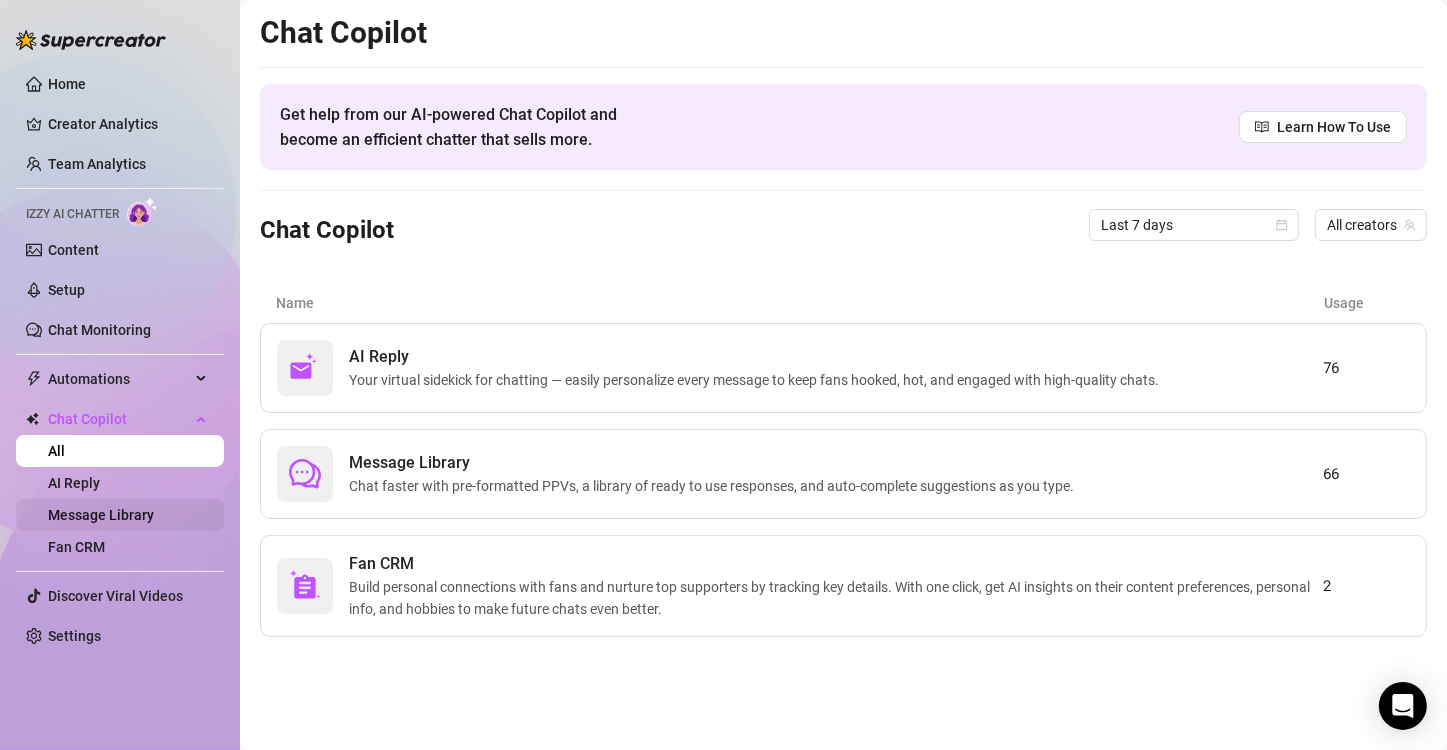 click on "Message Library" at bounding box center (101, 515) 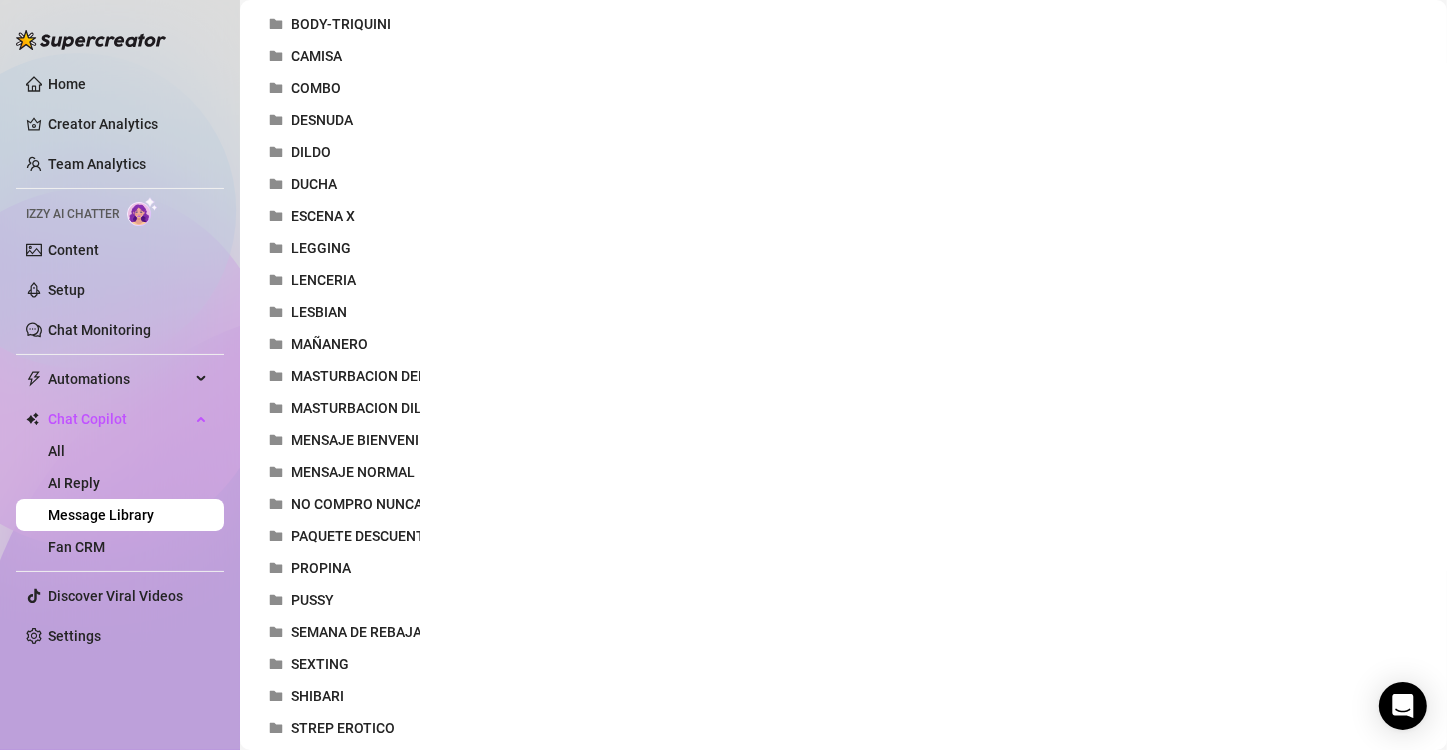 scroll, scrollTop: 600, scrollLeft: 0, axis: vertical 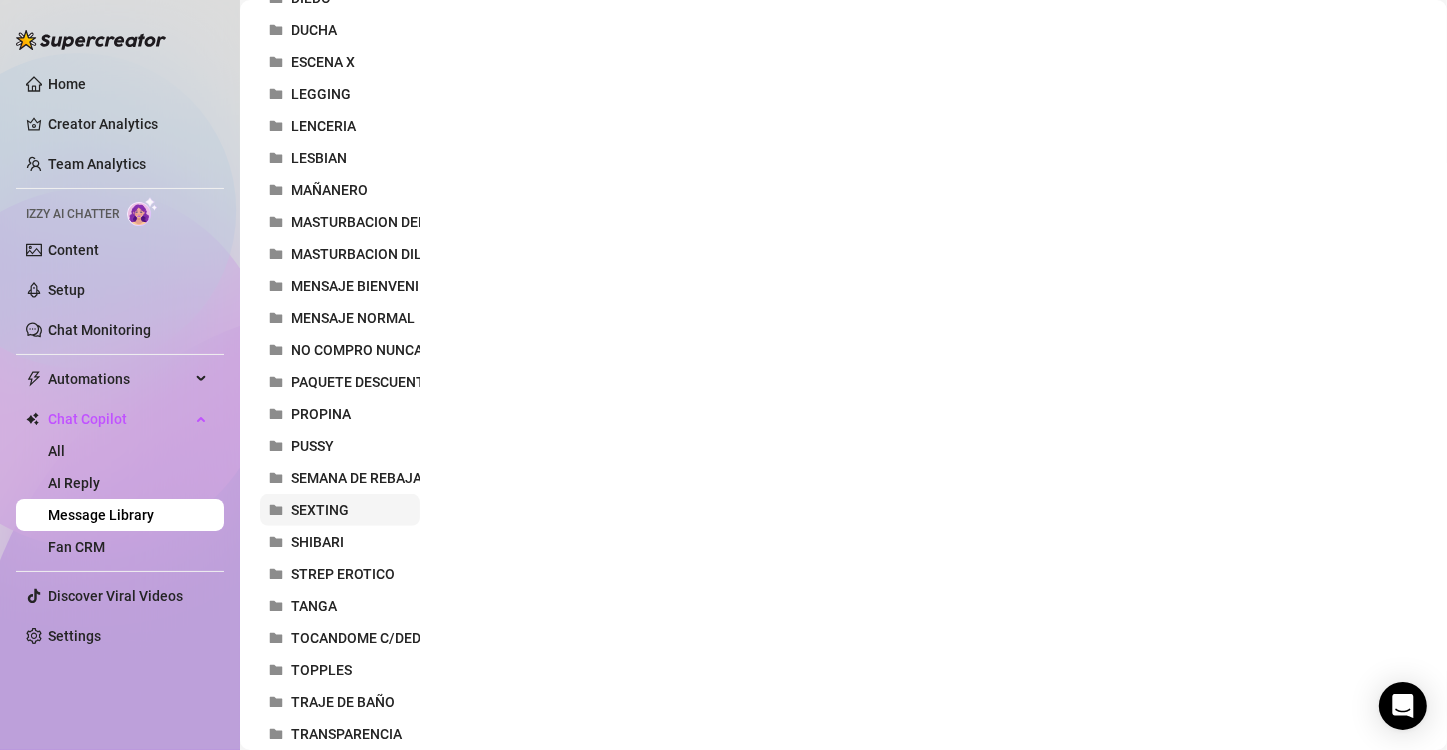 click on "SEXTING" at bounding box center [340, 510] 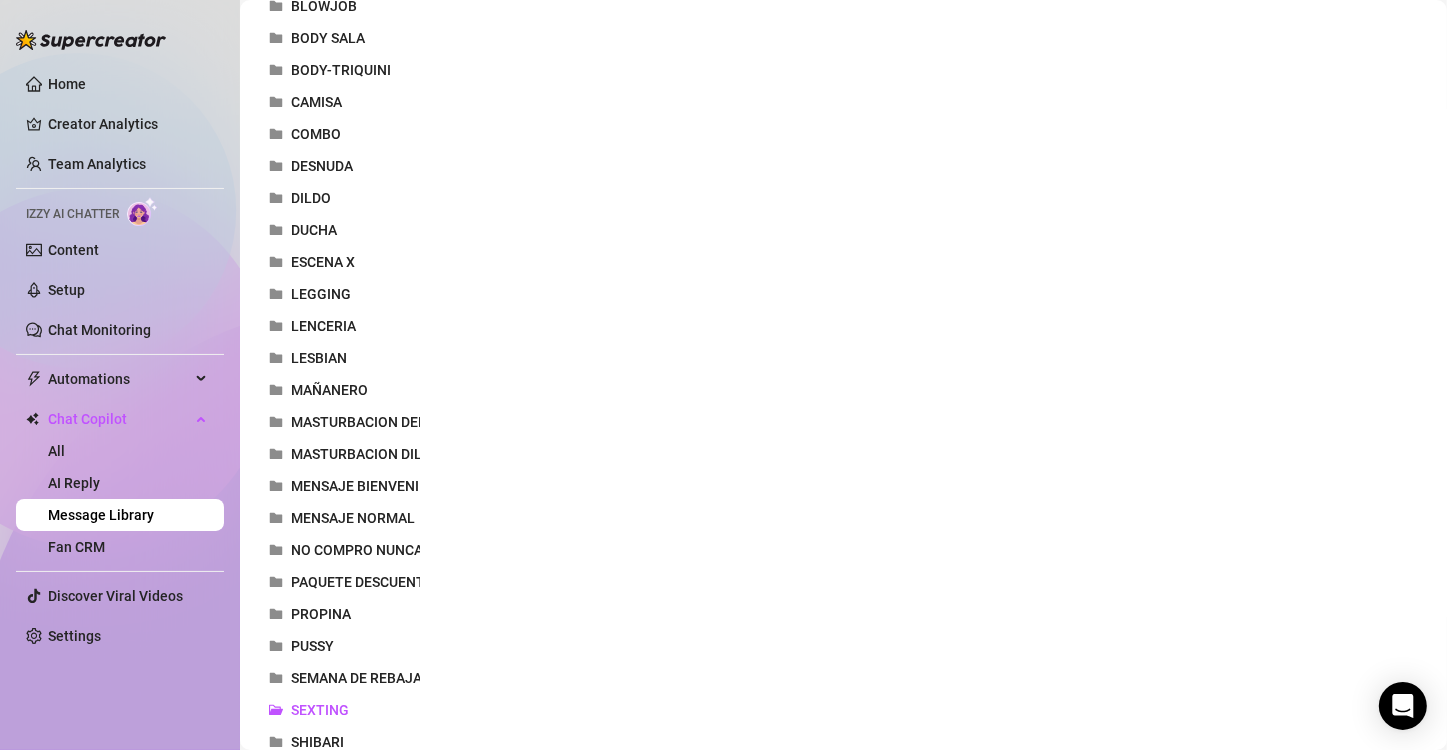 scroll, scrollTop: 400, scrollLeft: 0, axis: vertical 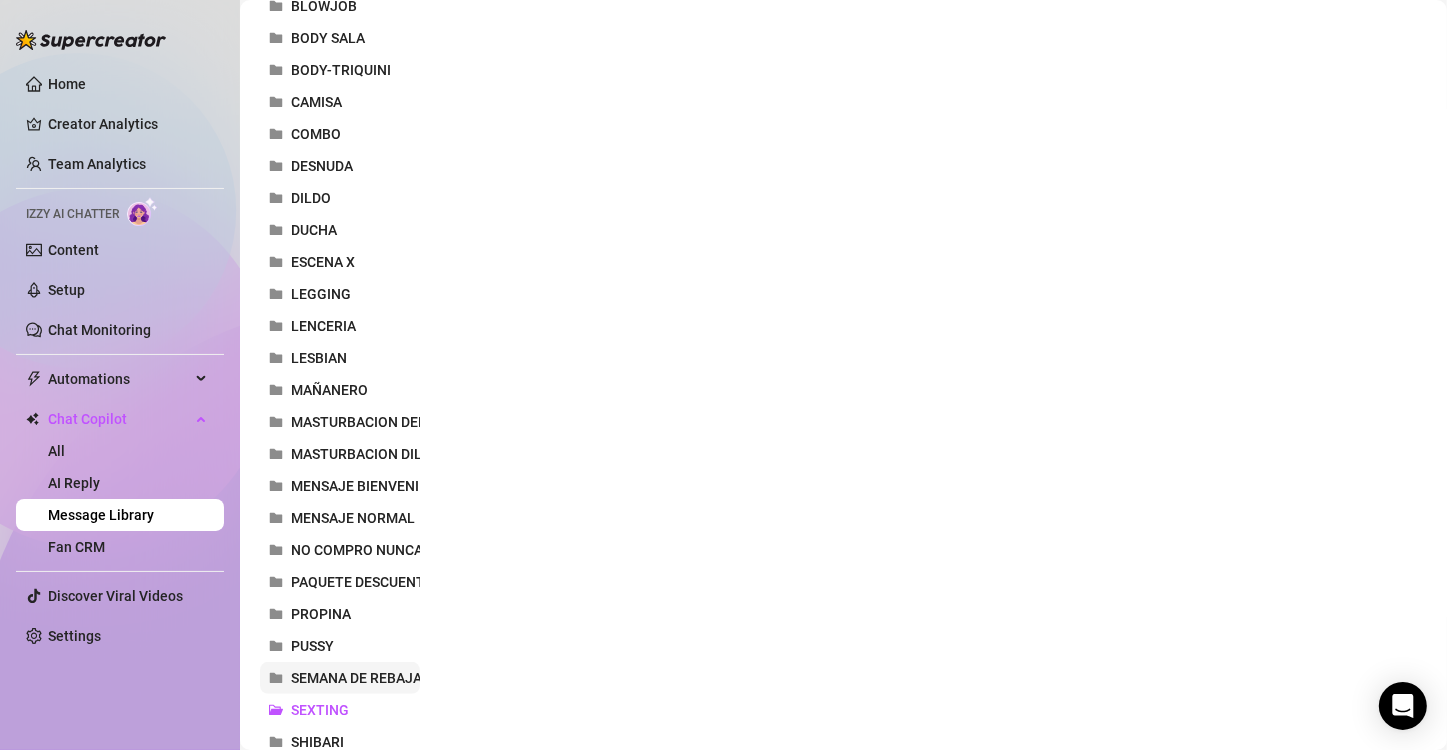 click on "SEMANA DE REBAJAS" at bounding box center (360, 678) 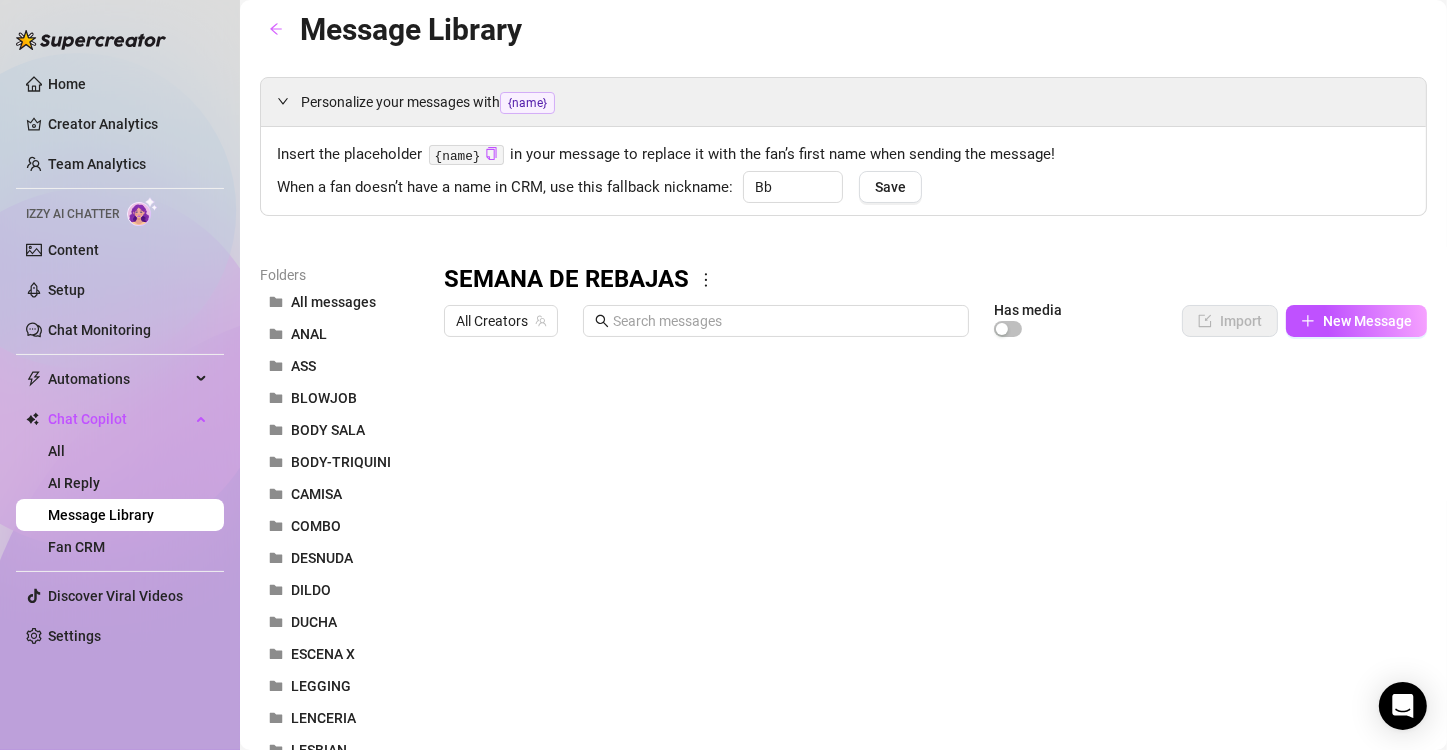scroll, scrollTop: 0, scrollLeft: 0, axis: both 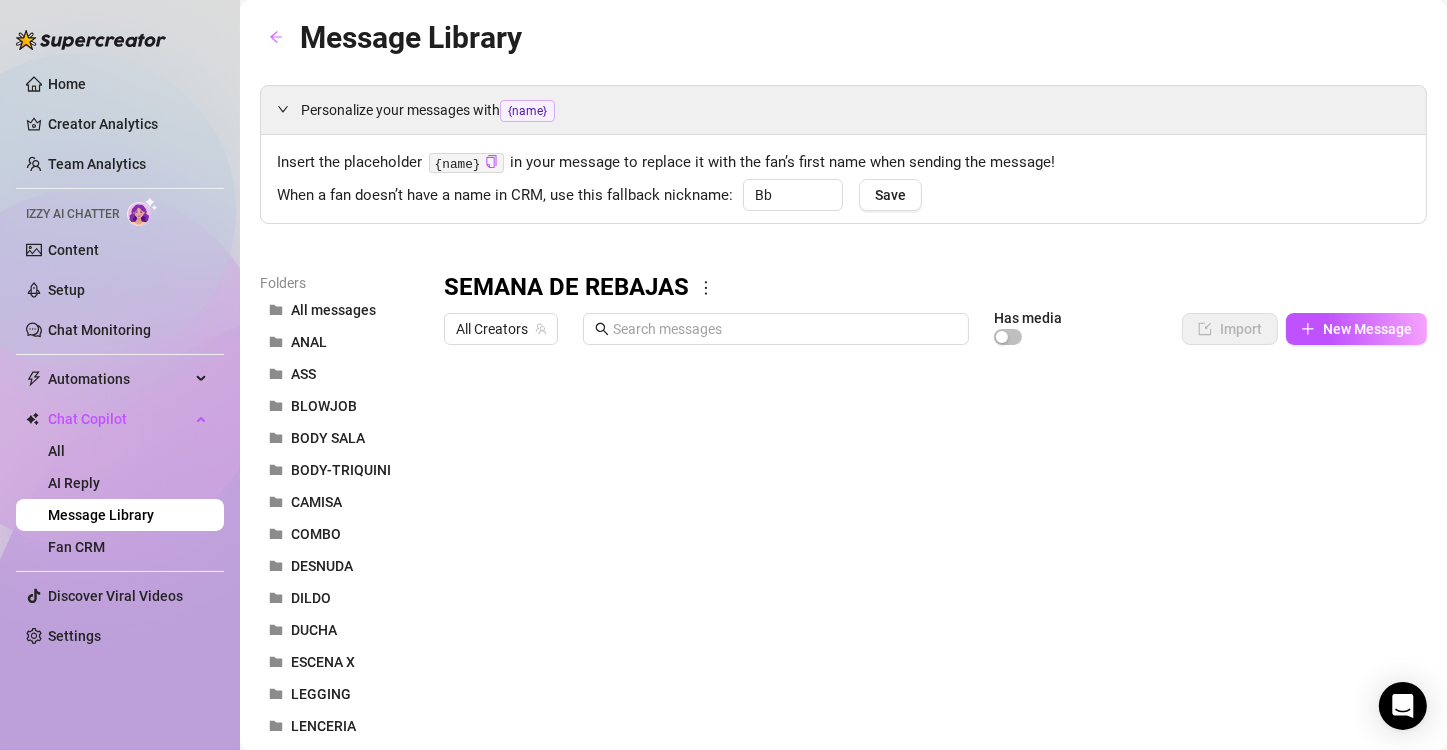 click at bounding box center [927, 577] 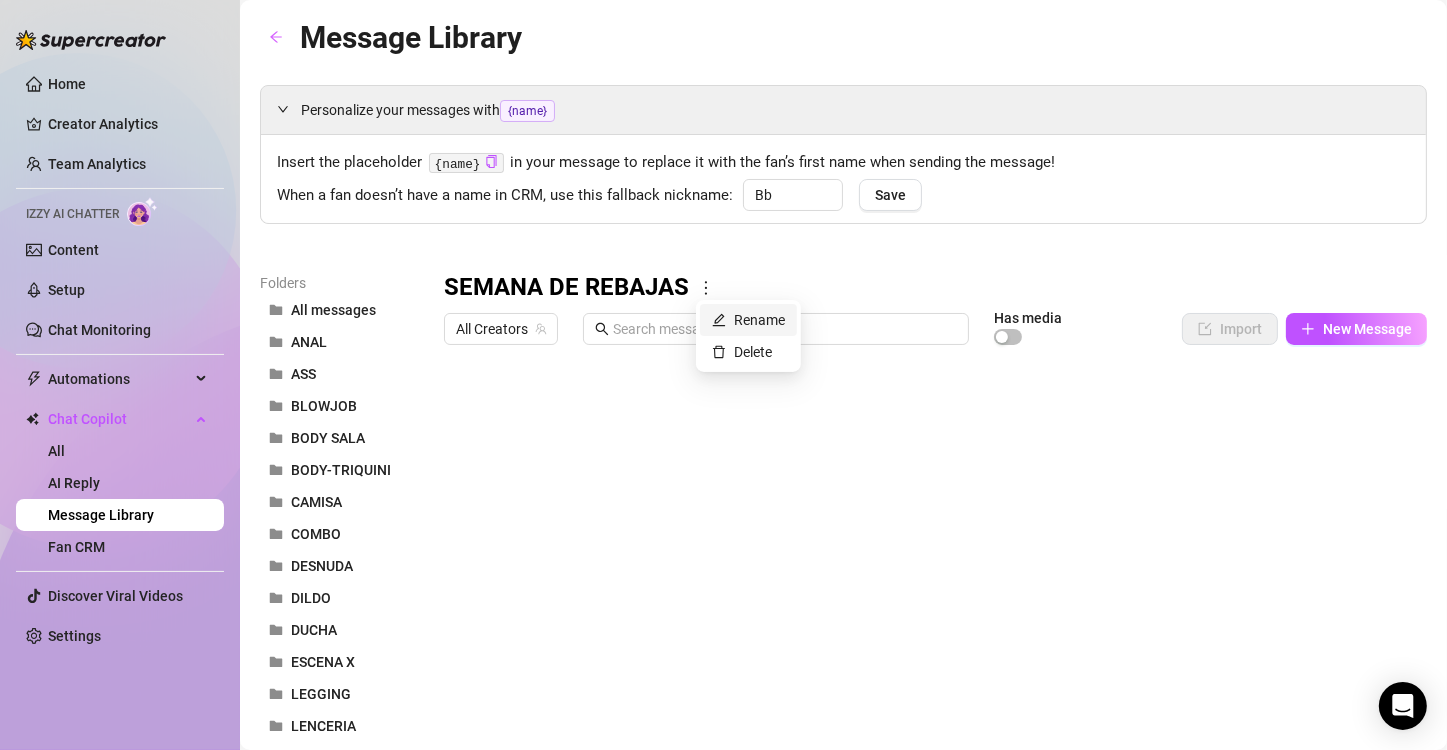 click on "Rename" at bounding box center (748, 320) 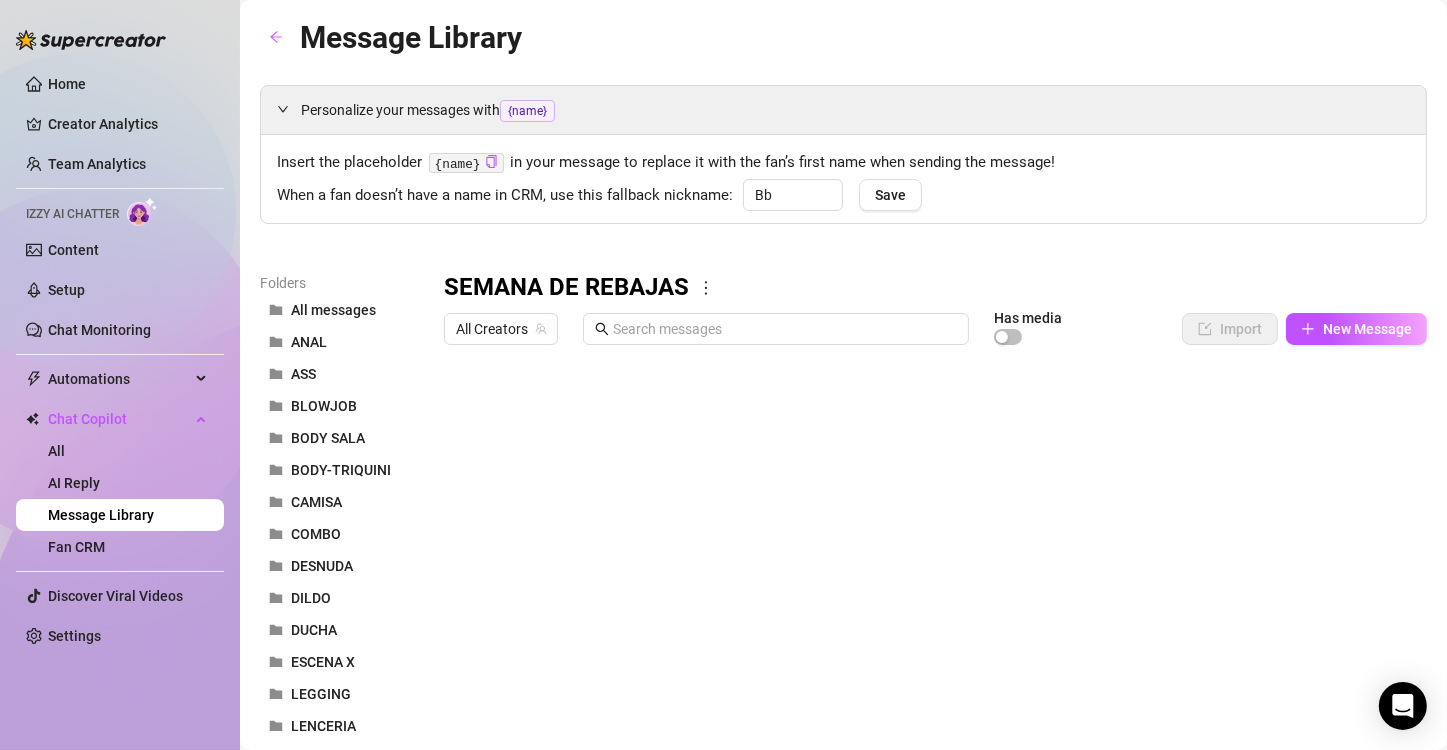 click on "Personalize your messages with  {name} Insert the placeholder   {name}   in your message to replace it with the fan’s first name when sending the message! When a fan doesn’t have a name in CRM, use this fallback nickname:   Bb Save Folders All messages ANAL ASS BLOWJOB BODY SALA BODY-TRIQUINI CAMISA COMBO  DESNUDA  DILDO DUCHA  ESCENA X LEGGING LENCERIA LESBIAN MAÑANERO MASTURBACION DEDOS MASTURBACION DILDO MENSAJE BIENVENIDA  MENSAJE NORMAL NO COMPRO NUNCA PAQUETE DESCUENTO PROPINA PUSSY SEMANA DE REBAJAS SEXTING  SHIBARI STREP EROTICO TANGA TOCANDOME C/DEDOS TOPPLES TRAJE DE BAÑO TRANSPARENCIA TRIO  TRIO M-M-H VAGINAL VESTIDO VIDEOS CORTO VIP New folder SEMANA DE REBAJAS All Creators Has media Import New Message Title Text Media $ AI Pricing Accounts mix de 40 videos  100 false Rebaja 🔥 ¡Semana de Descuentos en mi PPV! 🔥 🎉 La semana más esperada ha llegado a mi OnlyFans PPV Hasta el 85% de #Descuento desde Hoy al próximo 7 De julio #pussy 10 true Type to search" at bounding box center [843, 838] 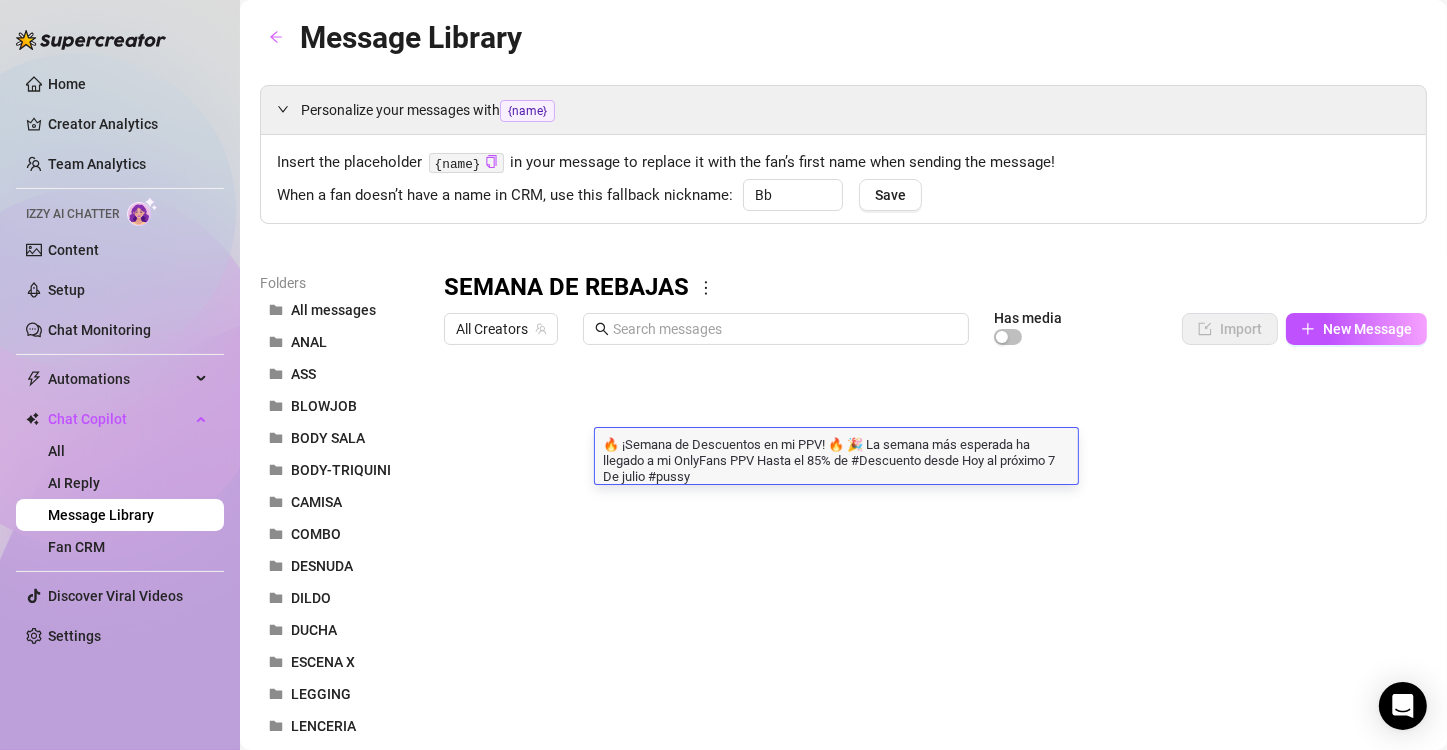 click on "🔥 ¡Semana de Descuentos en mi PPV! 🔥 🎉 La semana más esperada ha llegado a mi OnlyFans PPV Hasta el 85% de #Descuento desde Hoy al próximo 7 De julio #pussy" at bounding box center [836, 459] 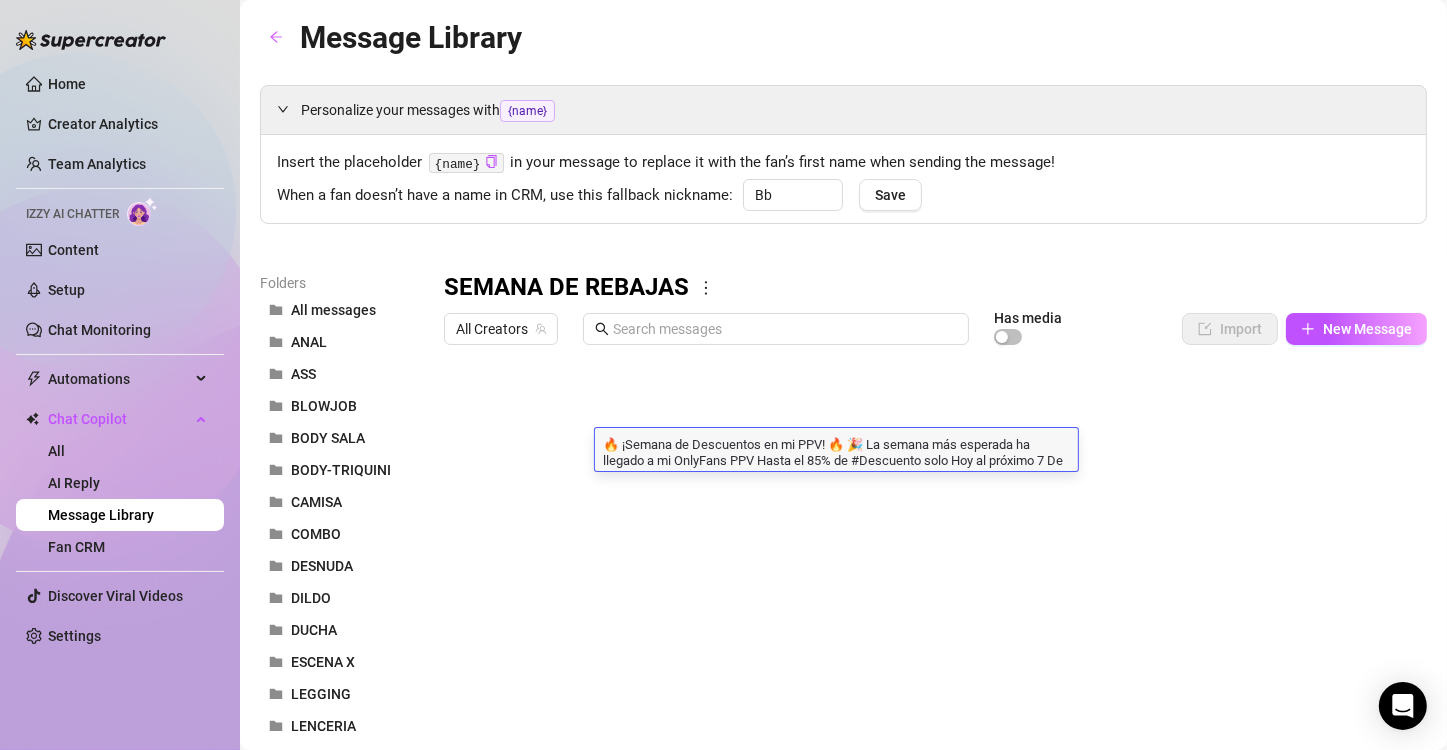 drag, startPoint x: 983, startPoint y: 463, endPoint x: 1059, endPoint y: 468, distance: 76.1643 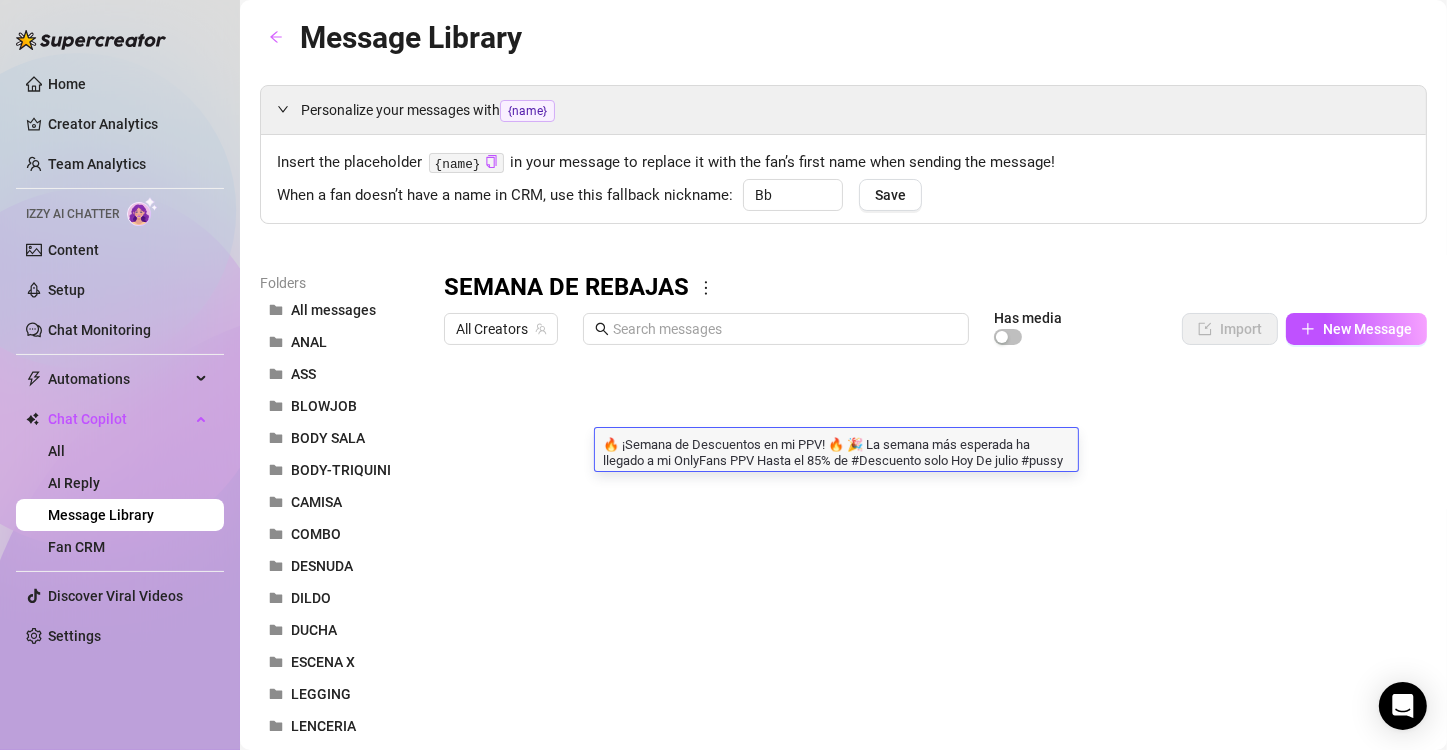 scroll, scrollTop: 1, scrollLeft: 0, axis: vertical 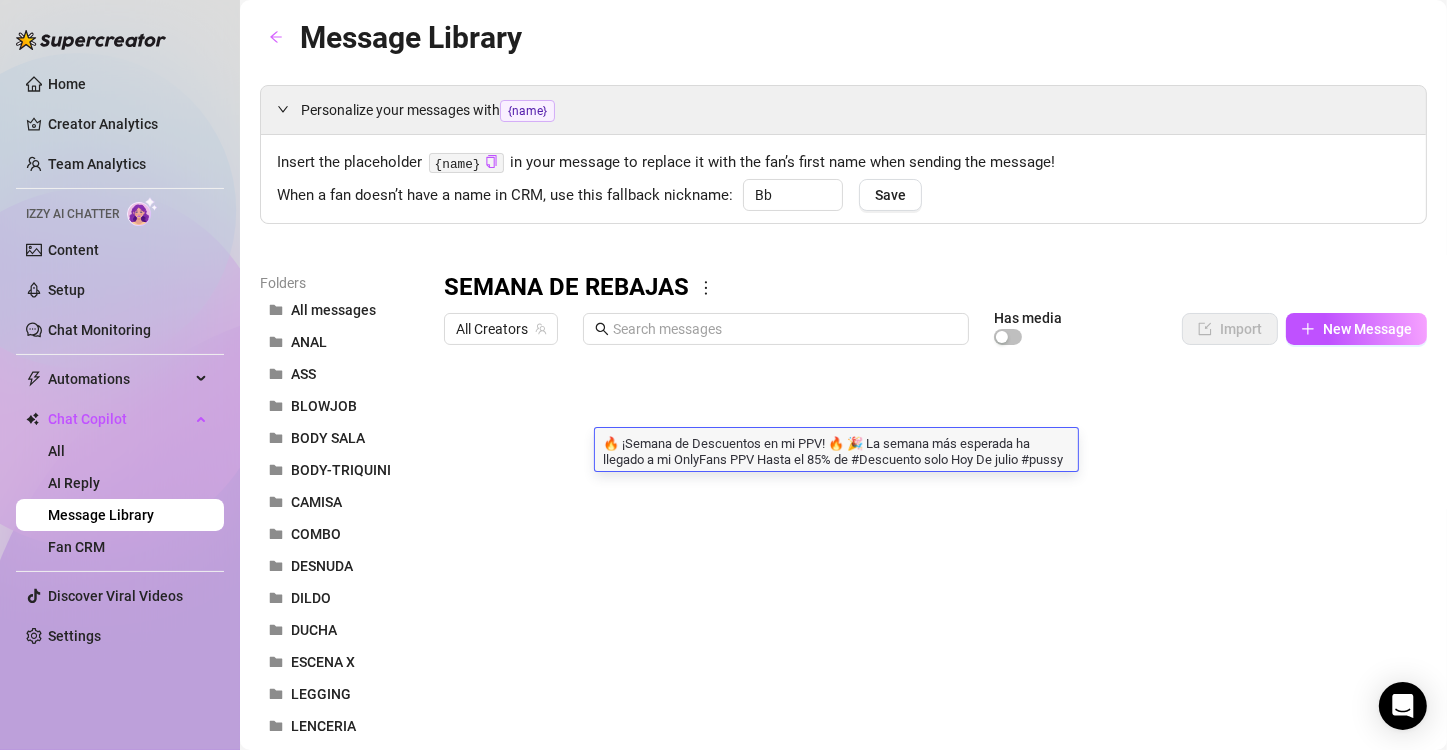 drag, startPoint x: 1028, startPoint y: 457, endPoint x: 986, endPoint y: 459, distance: 42.047592 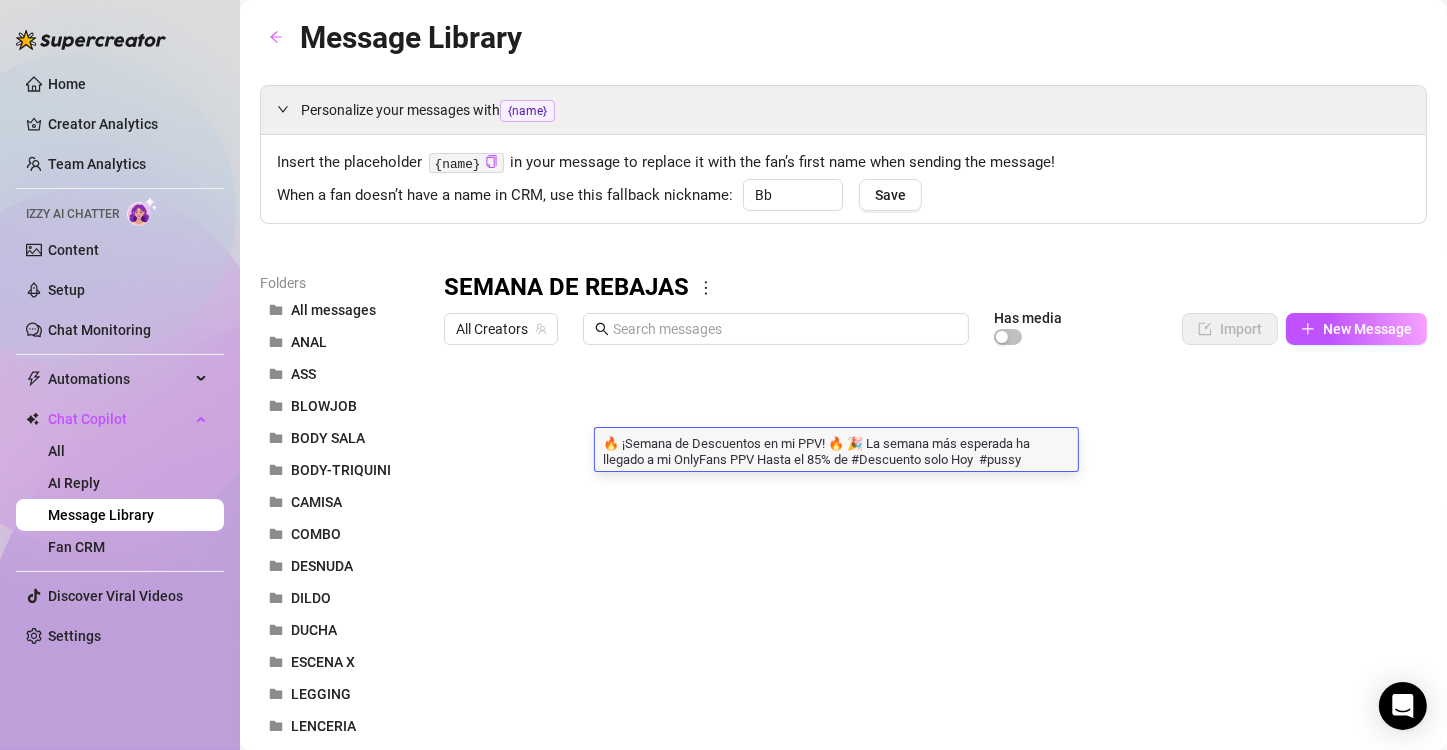click on "🔥 ¡Semana de Descuentos en mi PPV! 🔥 🎉 La semana más esperada ha llegado a mi OnlyFans PPV Hasta el 85% de #Descuento solo Hoy  #pussy" at bounding box center [836, 451] 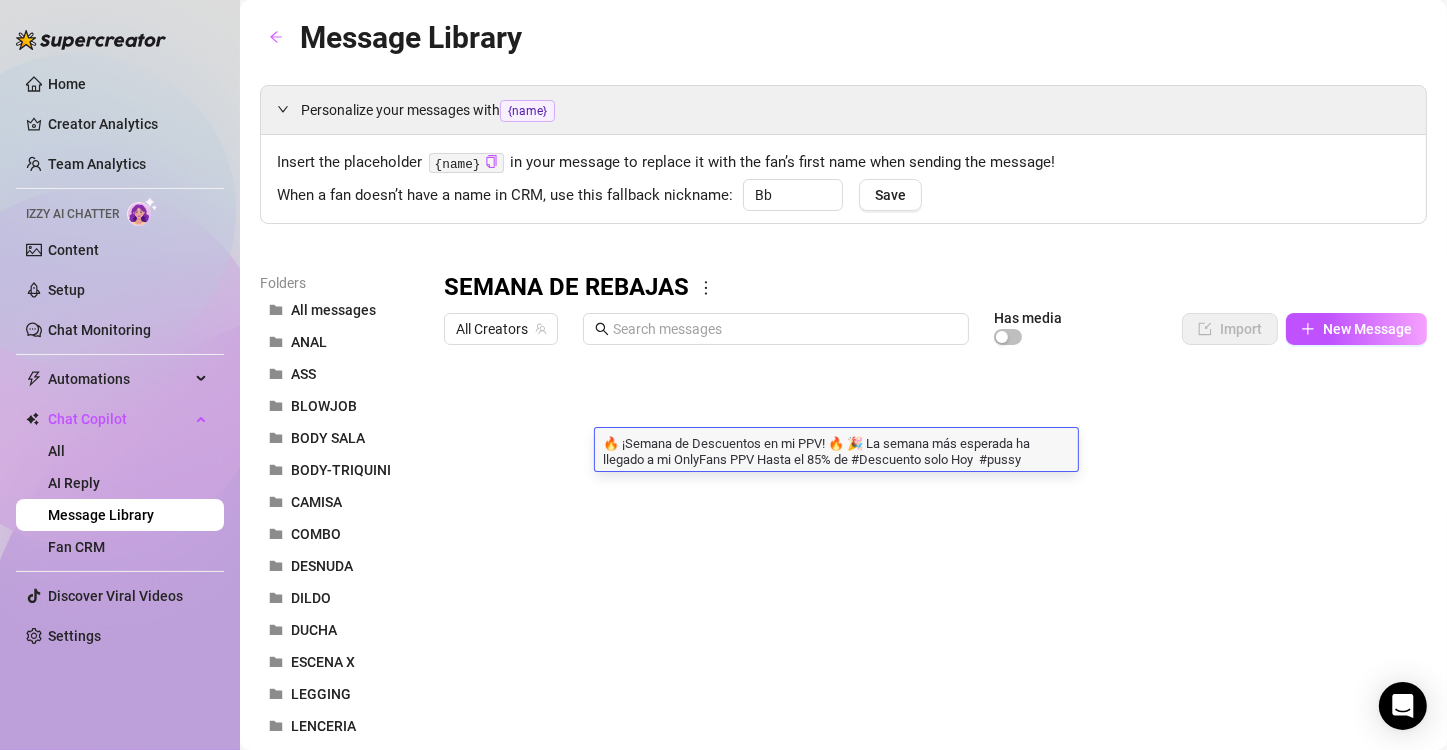 type on "🔥 ¡Semana de Descuentos en mi PPV! 🔥 🎉 La semana más esperada ha llegado a mi OnlyFans PPV Hasta el 85% de #Descuento solo Hoy  #pussy 🔥 Discount Week on my PPV! 🔥 🎉 The most anticipated week has arrived on my Onlyfans PPV. Up to 85% #Discount Today only. #pussy" 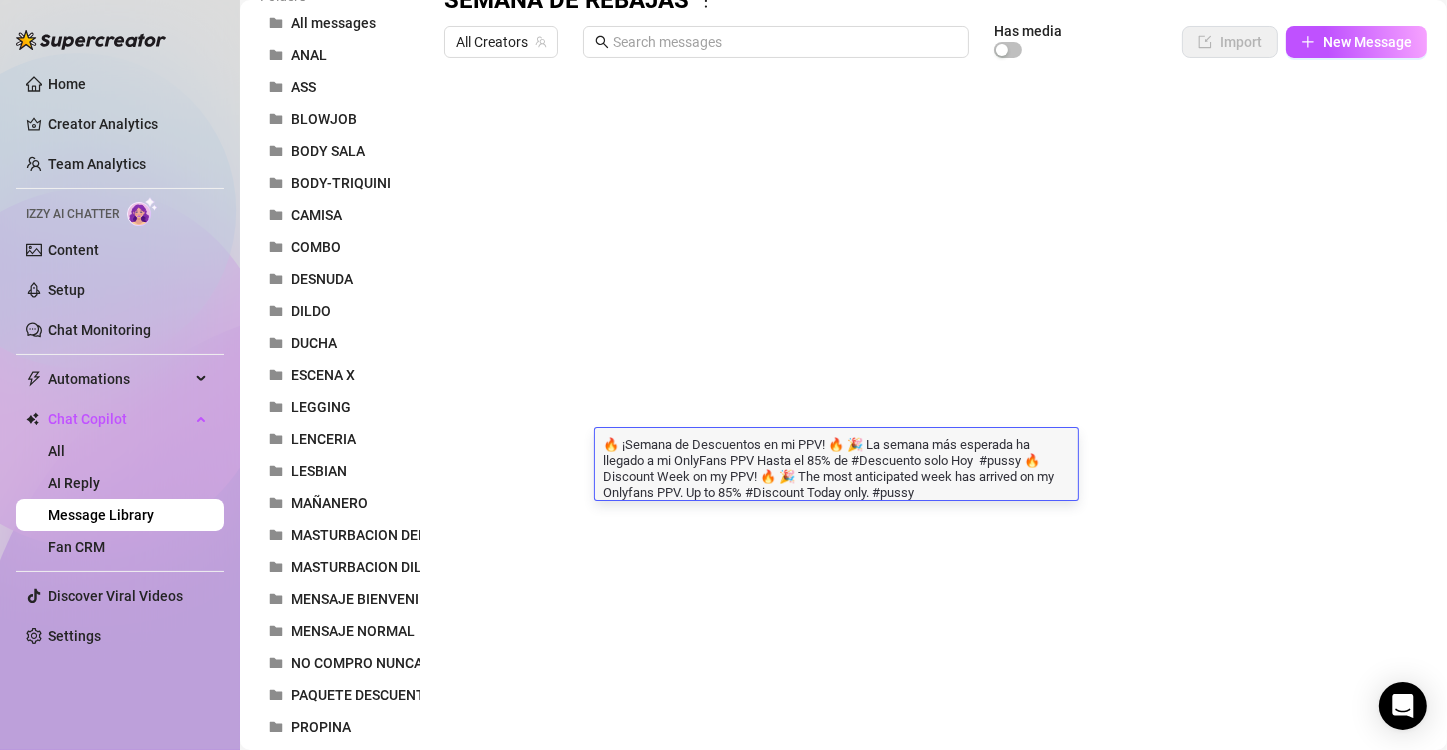 scroll, scrollTop: 300, scrollLeft: 0, axis: vertical 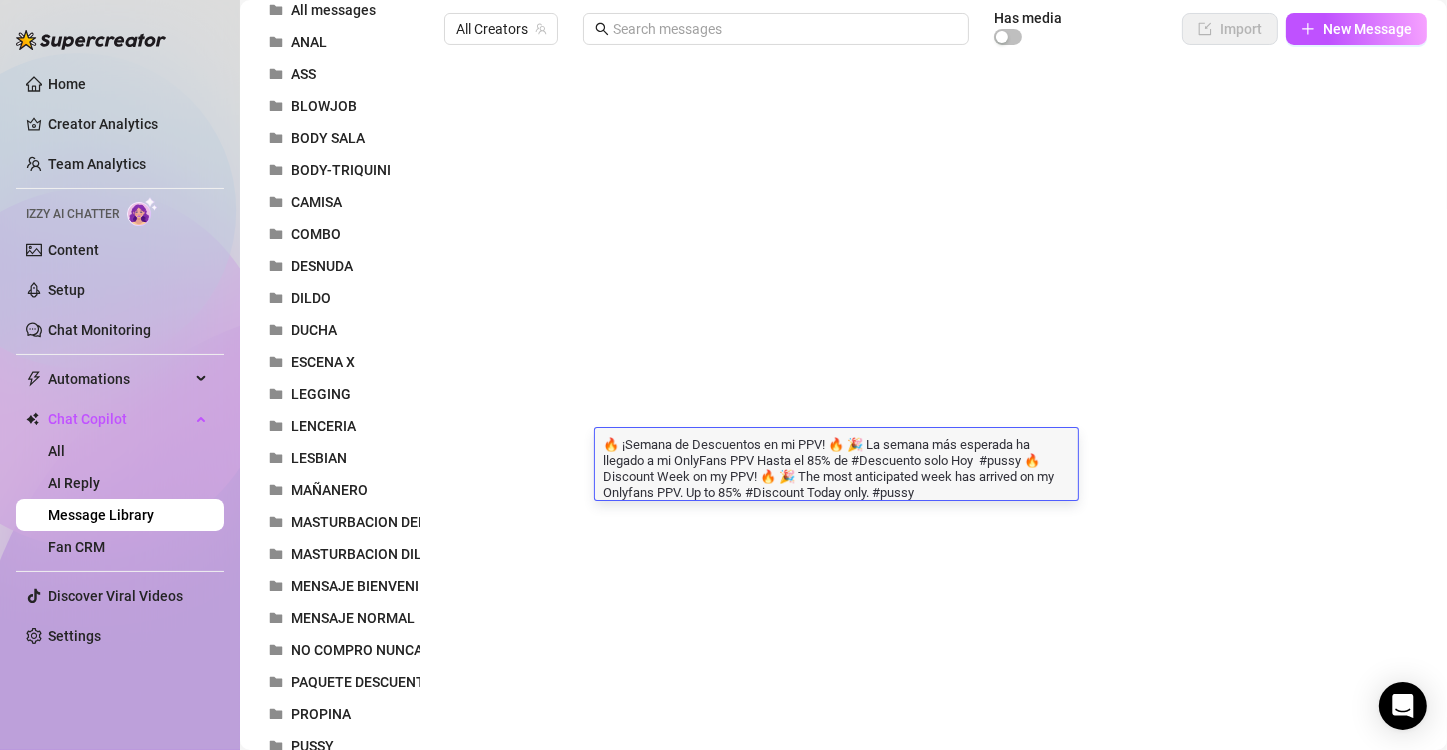 click on "Folders All messages ANAL ASS BLOWJOB BODY SALA BODY-TRIQUINI CAMISA COMBO  DESNUDA  DILDO DUCHA  ESCENA X LEGGING LENCERIA LESBIAN MAÑANERO MASTURBACION DEDOS MASTURBACION DILDO MENSAJE BIENVENIDA  MENSAJE NORMAL NO COMPRO NUNCA PAQUETE DESCUENTO PROPINA PUSSY SEMANA DE REBAJAS SEXTING  SHIBARI STREP EROTICO TANGA TOCANDOME C/DEDOS TOPPLES TRAJE DE BAÑO TRANSPARENCIA TRIO  TRIO M-M-H VAGINAL VESTIDO VIDEOS CORTO VIP New folder SEMANA DE REBAJAS All Creators Has media Import New Message Title Text Media $ AI Pricing Accounts mix de 40 videos  100 false Rebaja 🔥 ¡Semana de Descuentos en mi PPV! 🔥 🎉 La semana más esperada ha llegado a mi OnlyFans PPV Hasta el 85% de #Descuento desde Hoy al próximo 7 De julio #pussy 10 true Type to search" at bounding box center (843, 631) 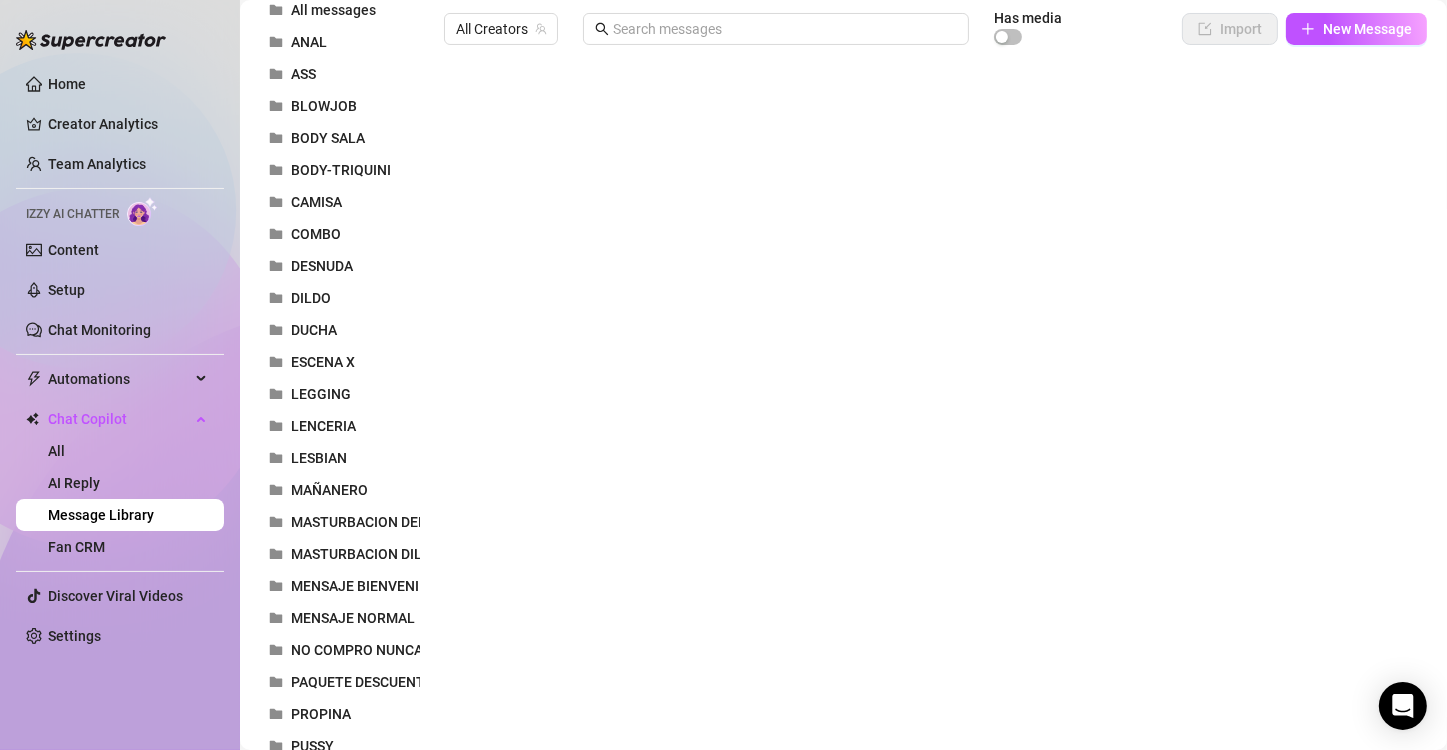 click at bounding box center (927, 277) 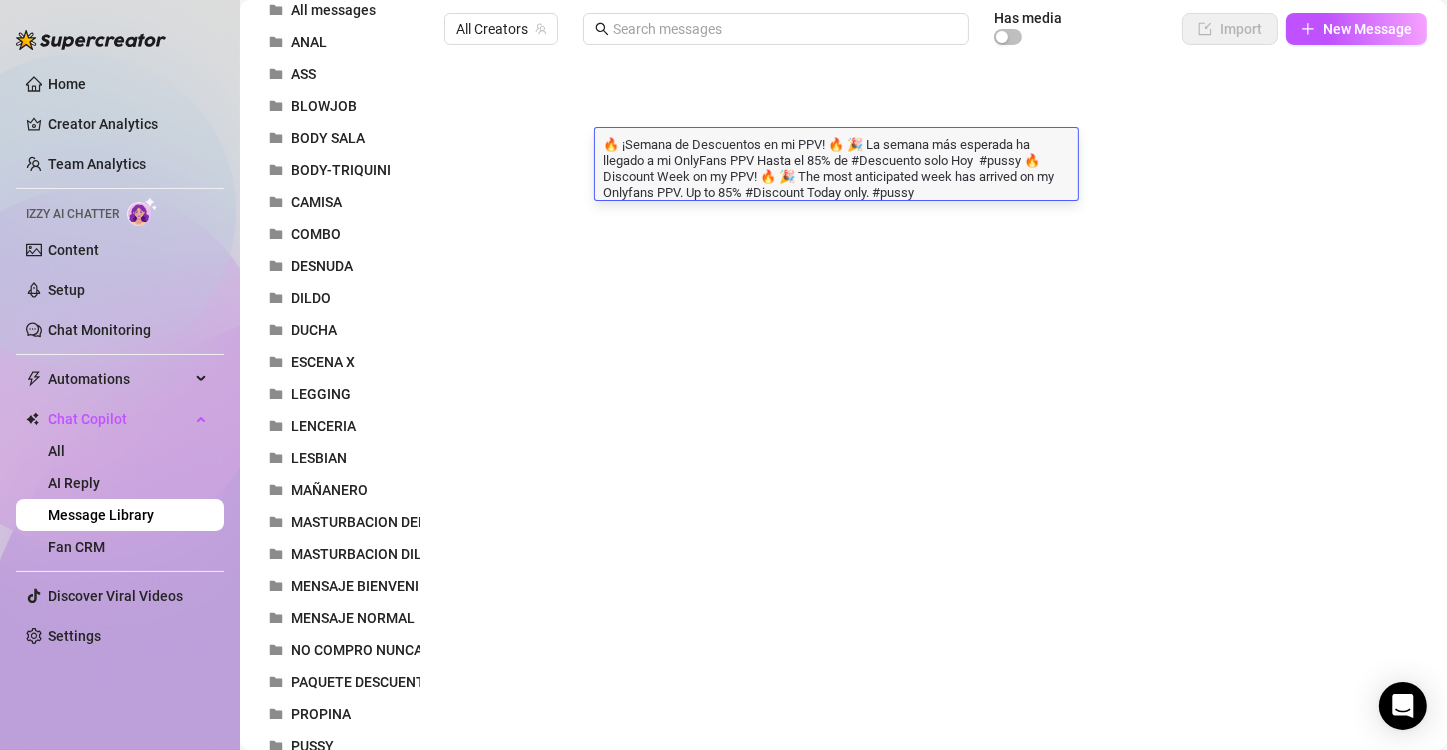 click on "🔥 ¡Semana de Descuentos en mi PPV! 🔥 🎉 La semana más esperada ha llegado a mi OnlyFans PPV Hasta el 85% de #Descuento solo Hoy  #pussy 🔥 Discount Week on my PPV! 🔥 🎉 The most anticipated week has arrived on my Onlyfans PPV. Up to 85% #Discount Today only. #pussy" at bounding box center [836, 167] 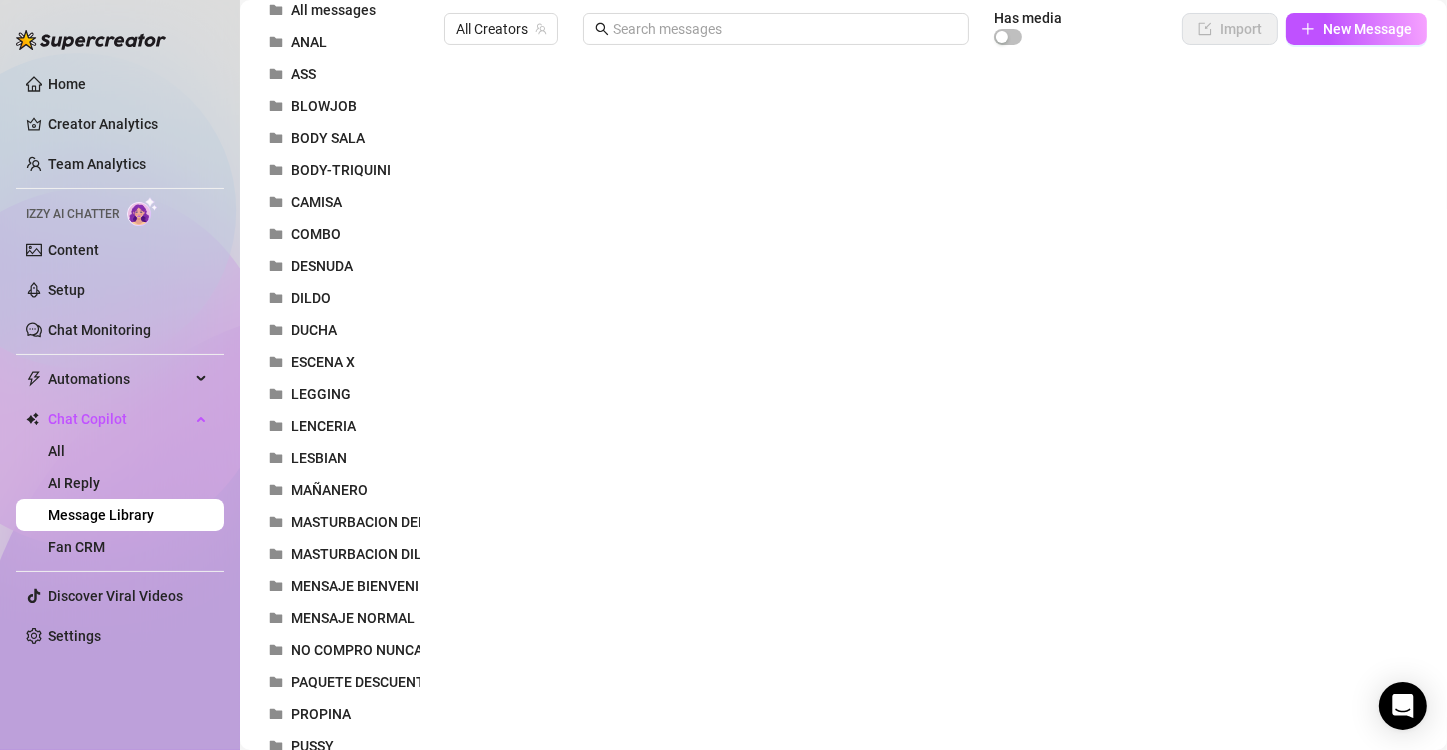 click on "Folders All messages ANAL ASS BLOWJOB BODY SALA BODY-TRIQUINI CAMISA COMBO  DESNUDA  DILDO DUCHA  ESCENA X LEGGING LENCERIA LESBIAN MAÑANERO MASTURBACION DEDOS MASTURBACION DILDO MENSAJE BIENVENIDA  MENSAJE NORMAL NO COMPRO NUNCA PAQUETE DESCUENTO PROPINA PUSSY SEMANA DE REBAJAS SEXTING  SHIBARI STREP EROTICO TANGA TOCANDOME C/DEDOS TOPPLES TRAJE DE BAÑO TRANSPARENCIA TRIO  TRIO M-M-H VAGINAL VESTIDO VIDEOS CORTO VIP New folder SEMANA DE REBAJAS All Creators Has media Import New Message Title Text Media $ AI Pricing Accounts mix de 40 videos  100 false Rebaja 🔥 ¡Semana de Descuentos en mi PPV! 🔥 🎉 La semana más esperada ha llegado a mi OnlyFans PPV Hasta el 85% de #Descuento solo Hoy  #pussy 🔥 Discount Week on my PPV! 🔥 🎉 The most anticipated week has arrived on my Onlyfans PPV. Up to 85% #Discount Today only. #pussy 10 true Type to search" at bounding box center [843, 631] 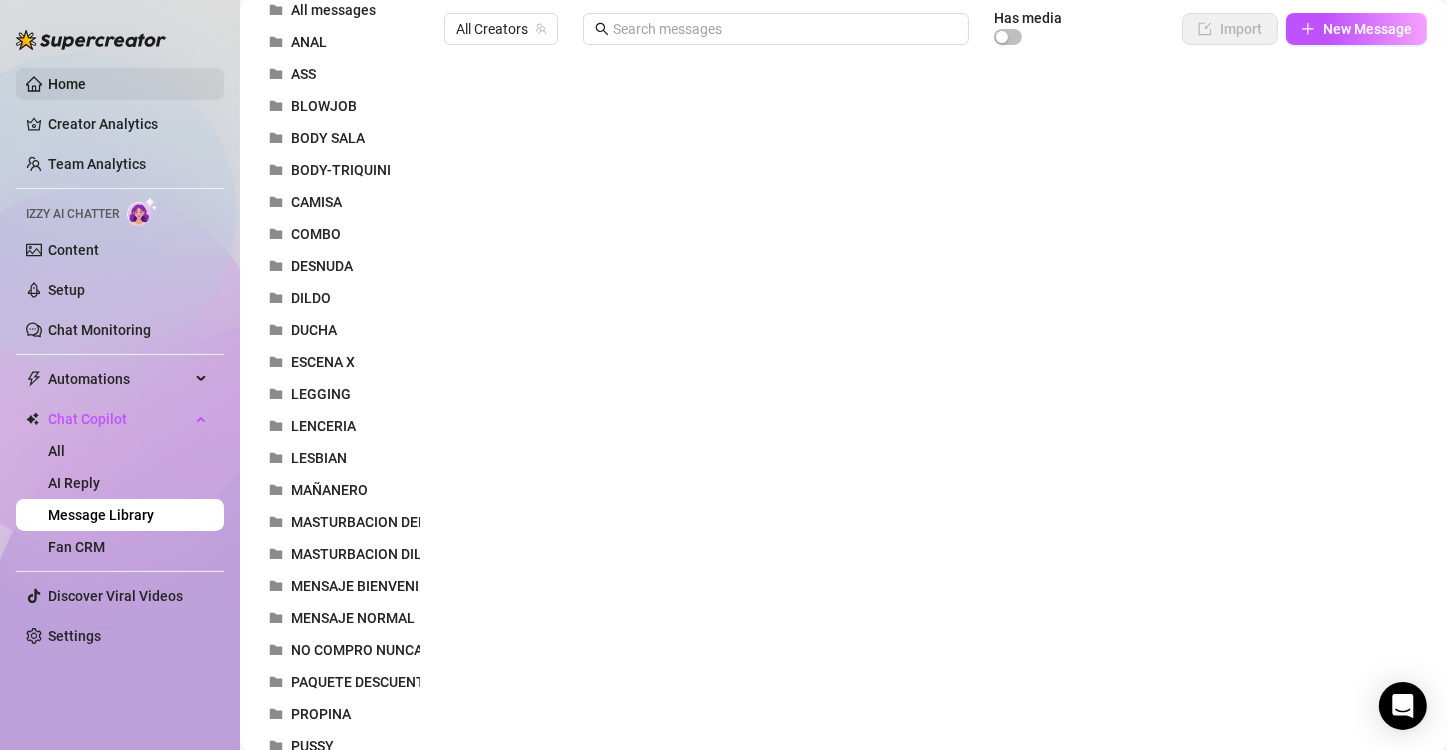 click on "Home" at bounding box center (67, 84) 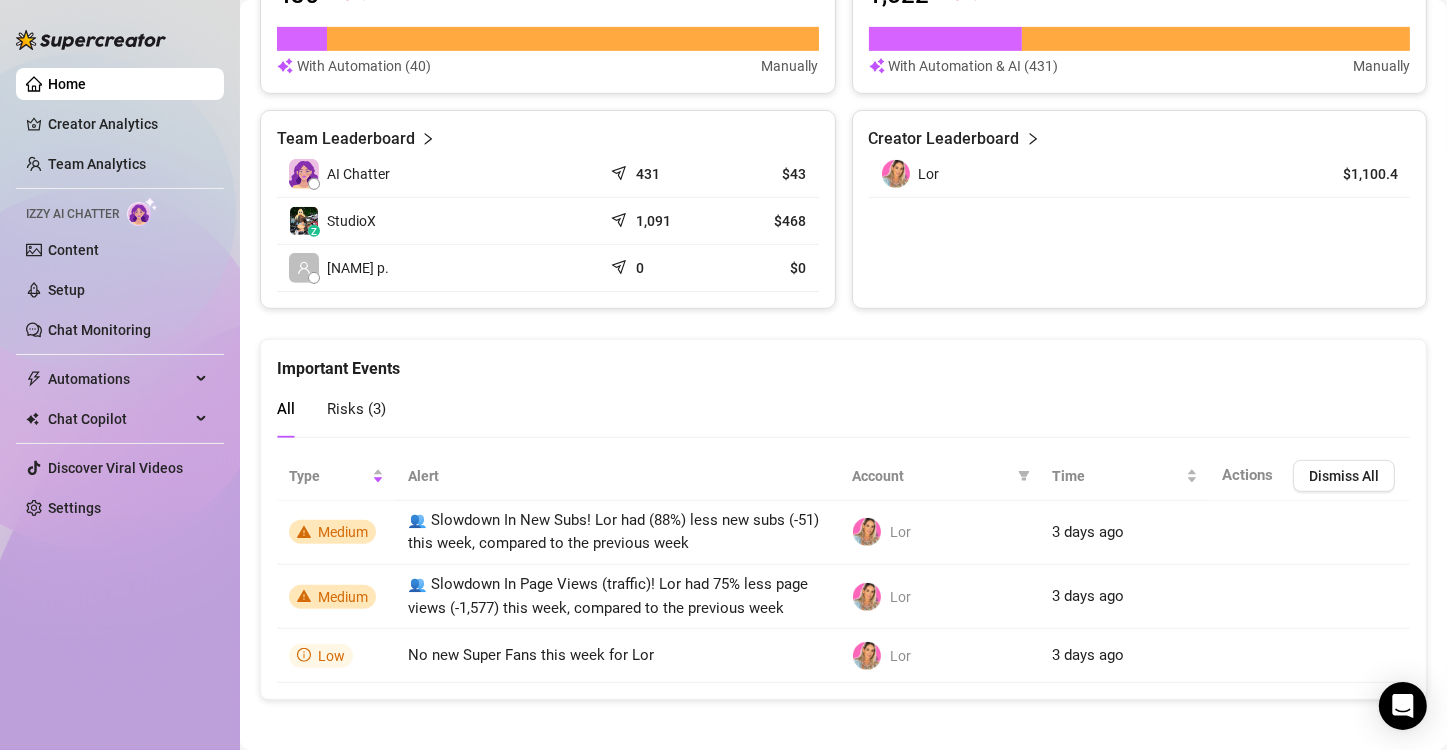 scroll, scrollTop: 871, scrollLeft: 0, axis: vertical 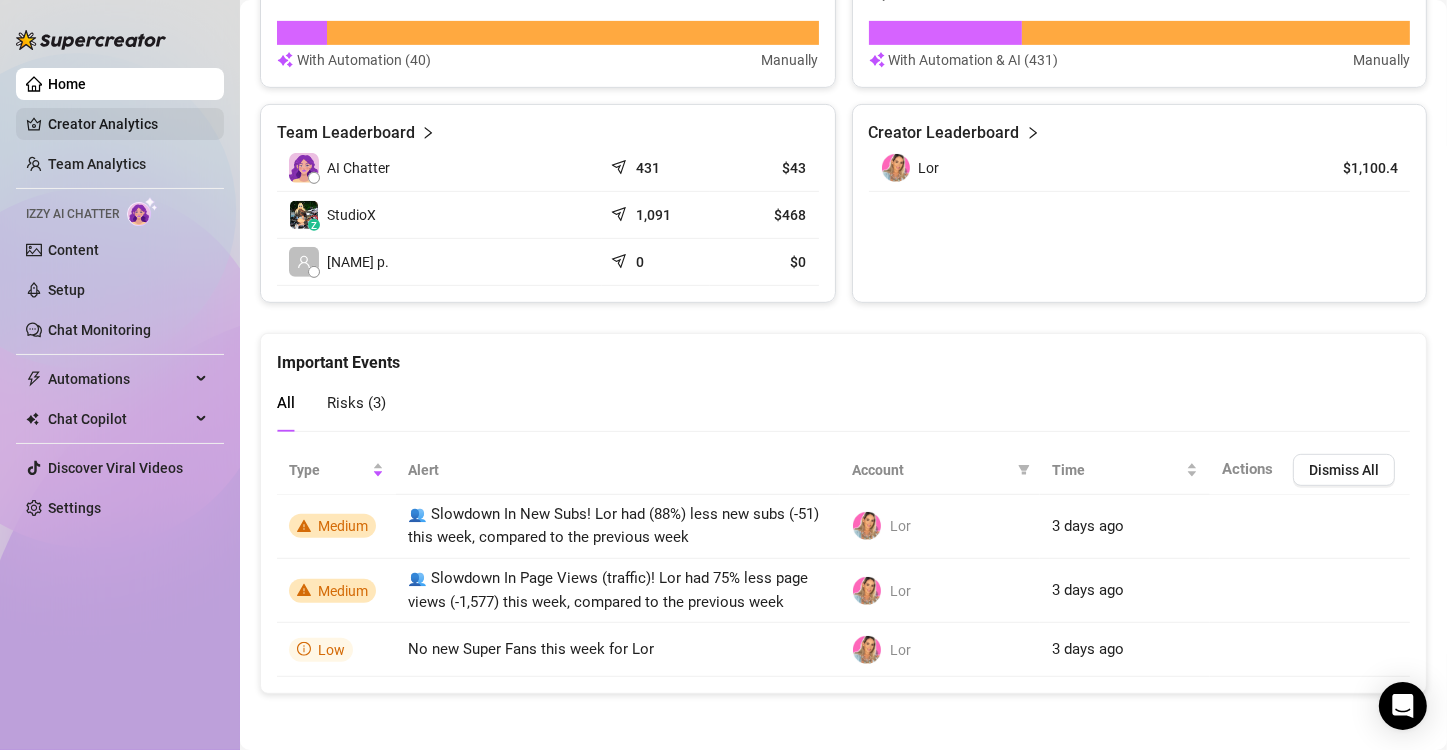 click on "Creator Analytics" at bounding box center (128, 124) 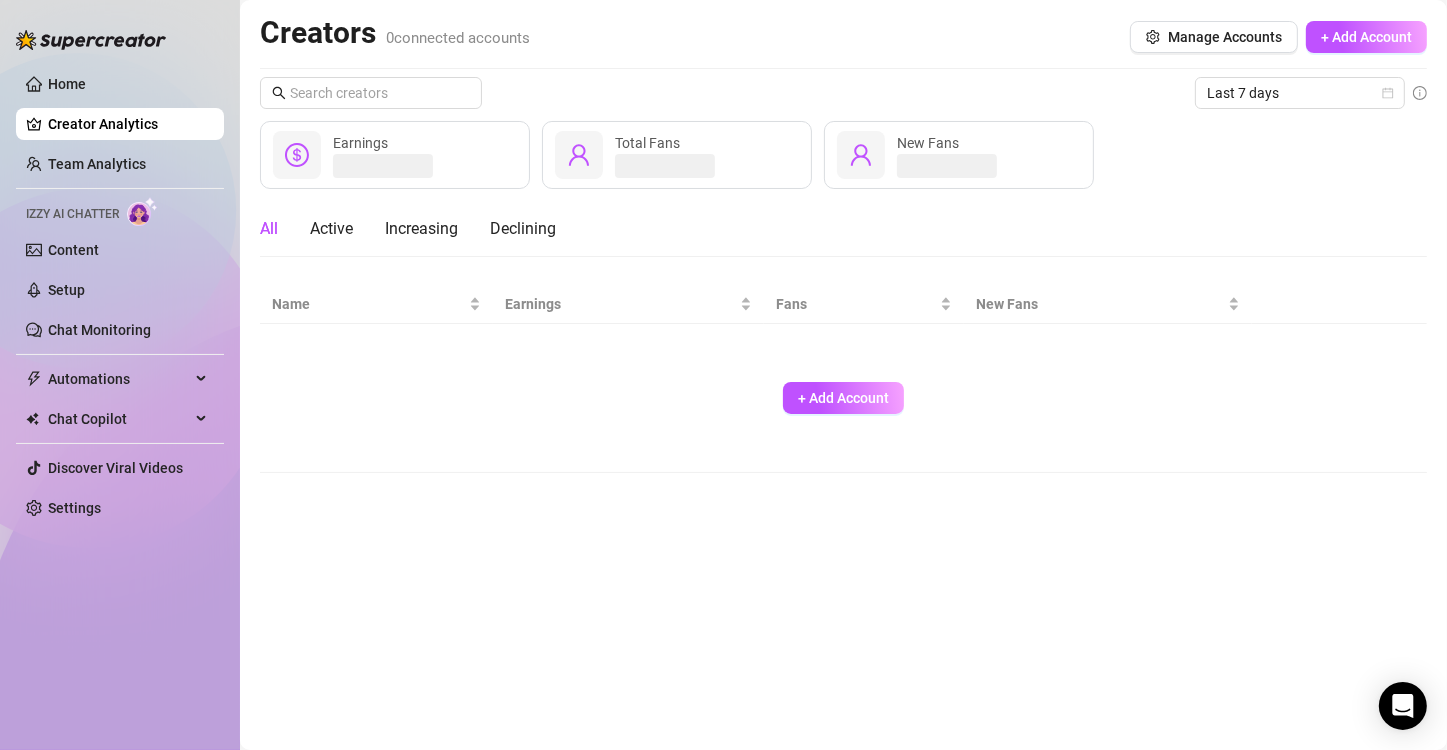 scroll, scrollTop: 0, scrollLeft: 0, axis: both 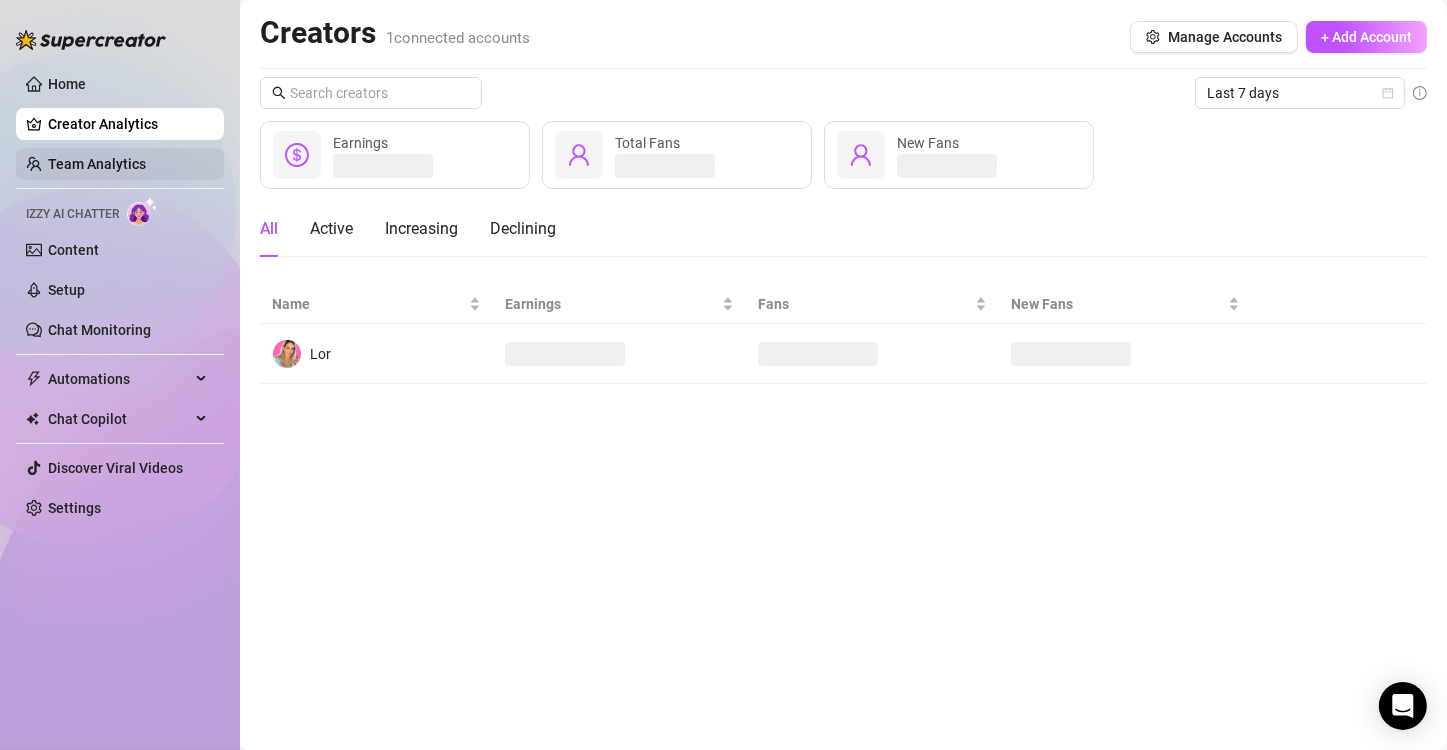 click on "Team Analytics" at bounding box center [97, 164] 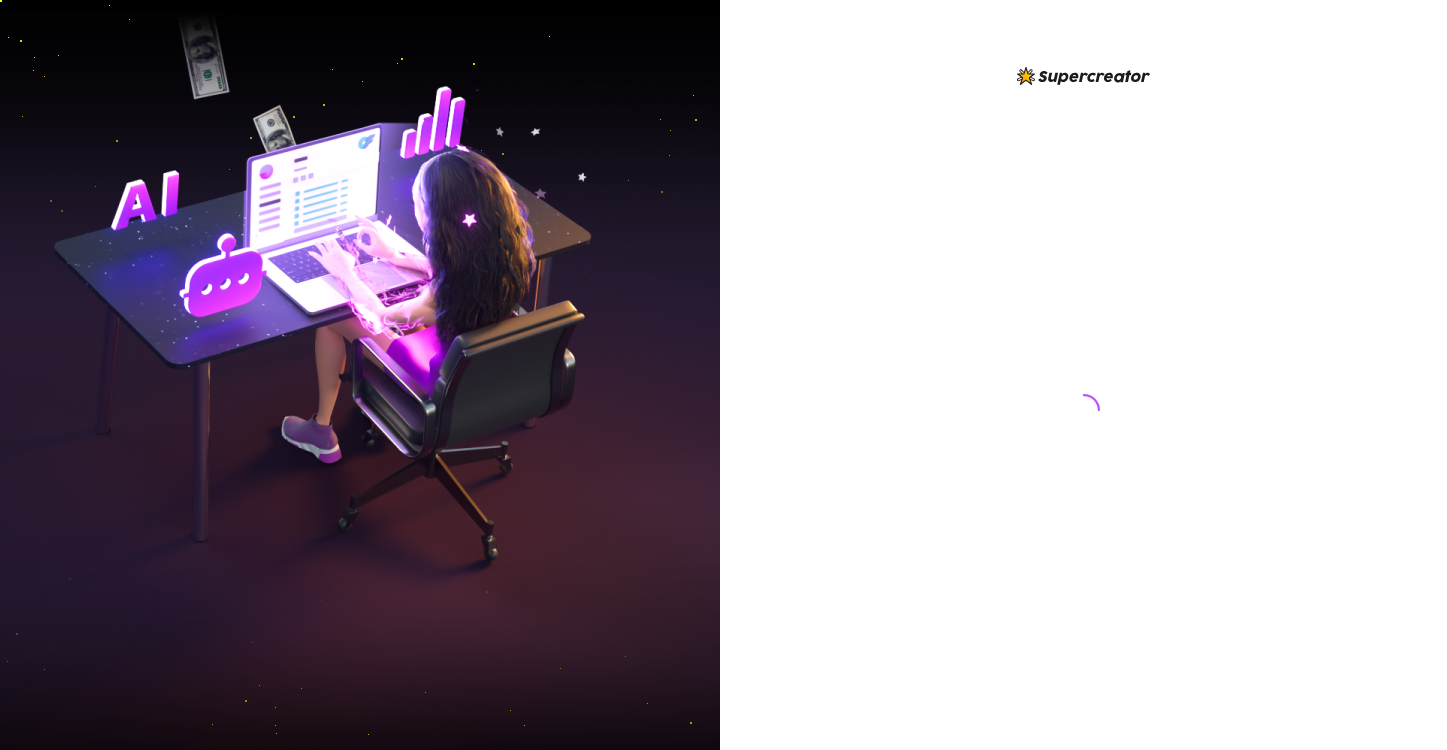 scroll, scrollTop: 0, scrollLeft: 0, axis: both 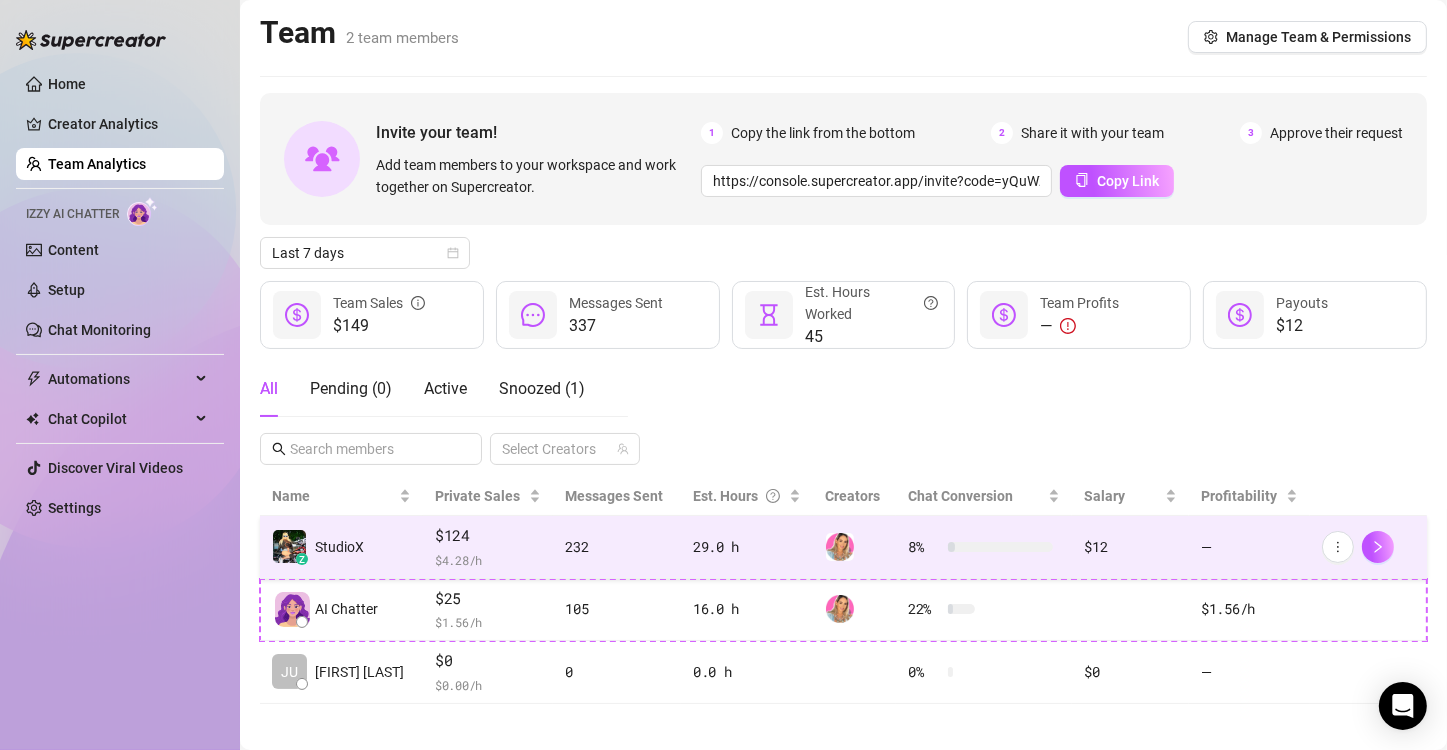 click on "z StudioX" at bounding box center (341, 547) 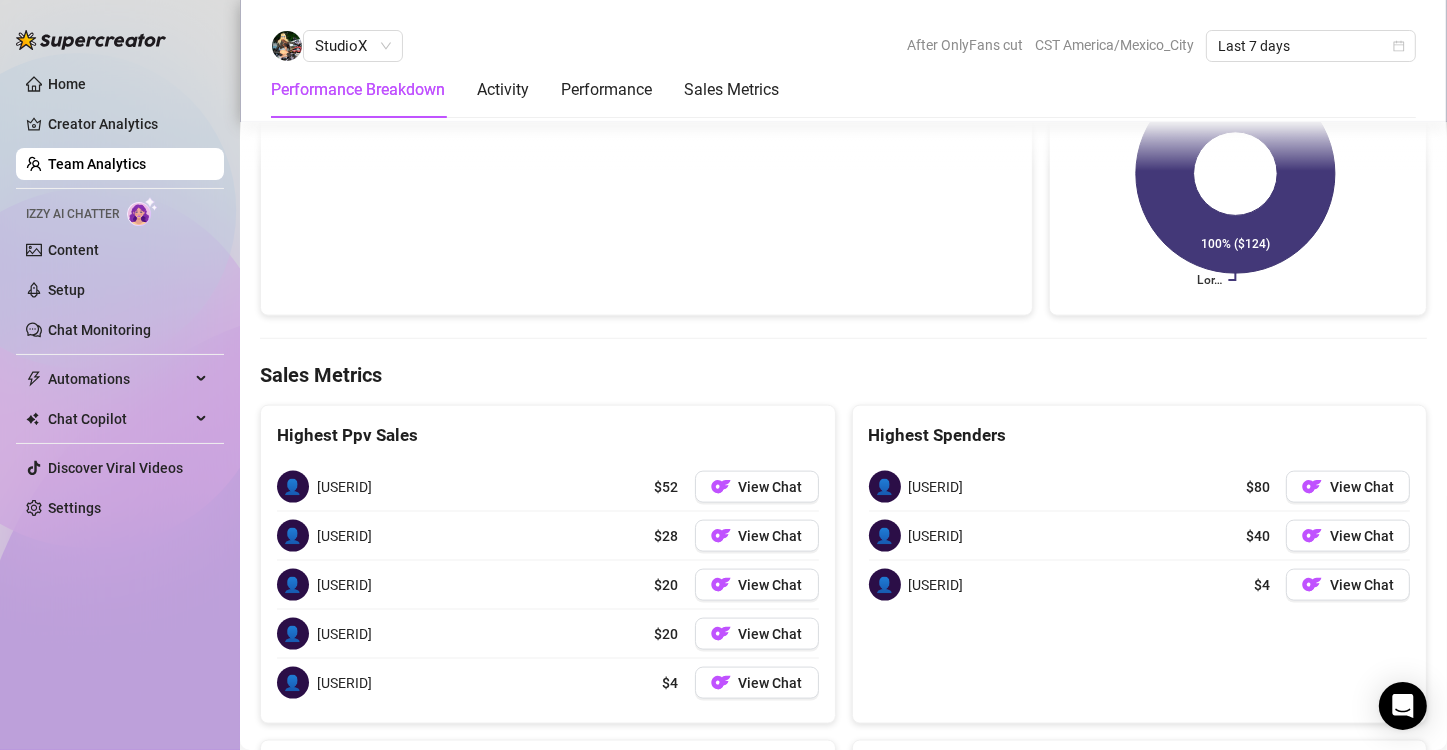 scroll, scrollTop: 2300, scrollLeft: 0, axis: vertical 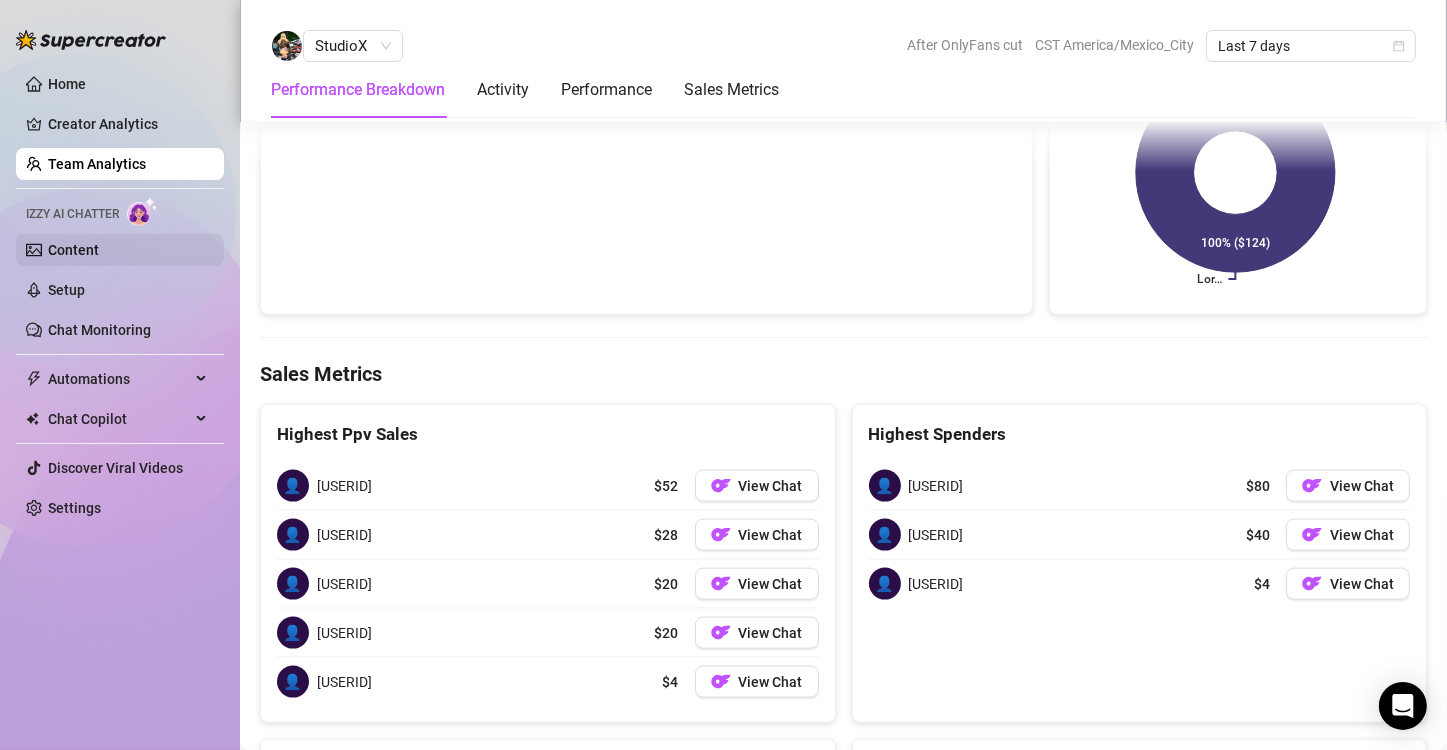 click on "Content" at bounding box center (73, 250) 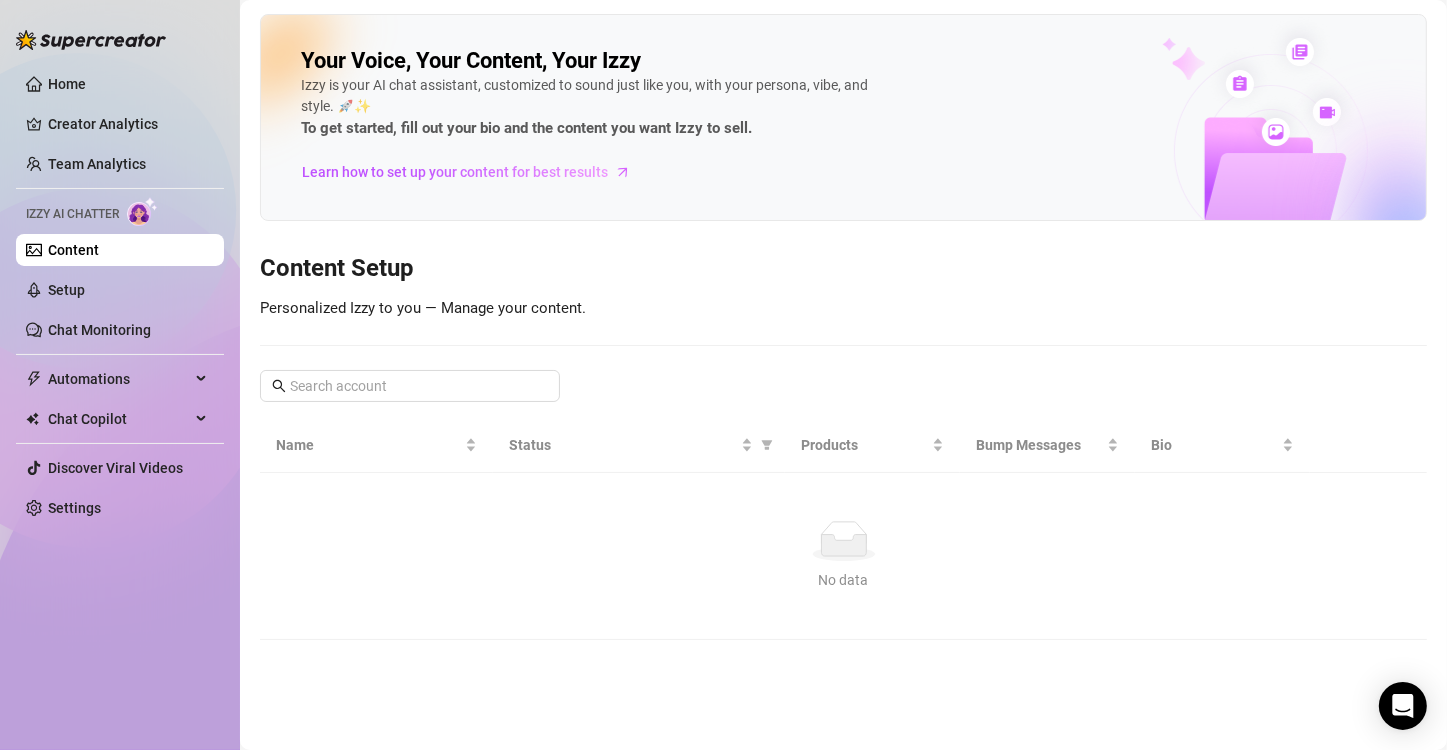 scroll, scrollTop: 0, scrollLeft: 0, axis: both 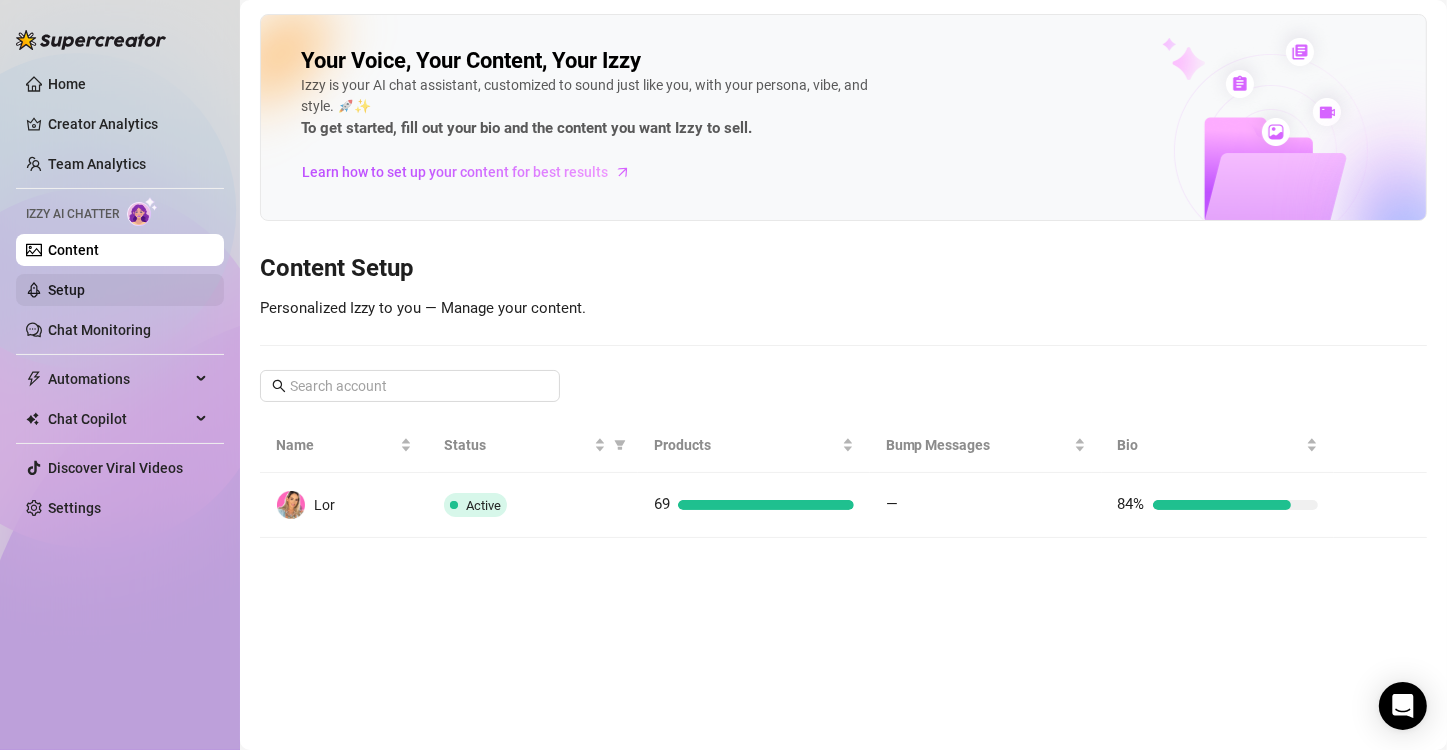 click on "Setup" at bounding box center [66, 290] 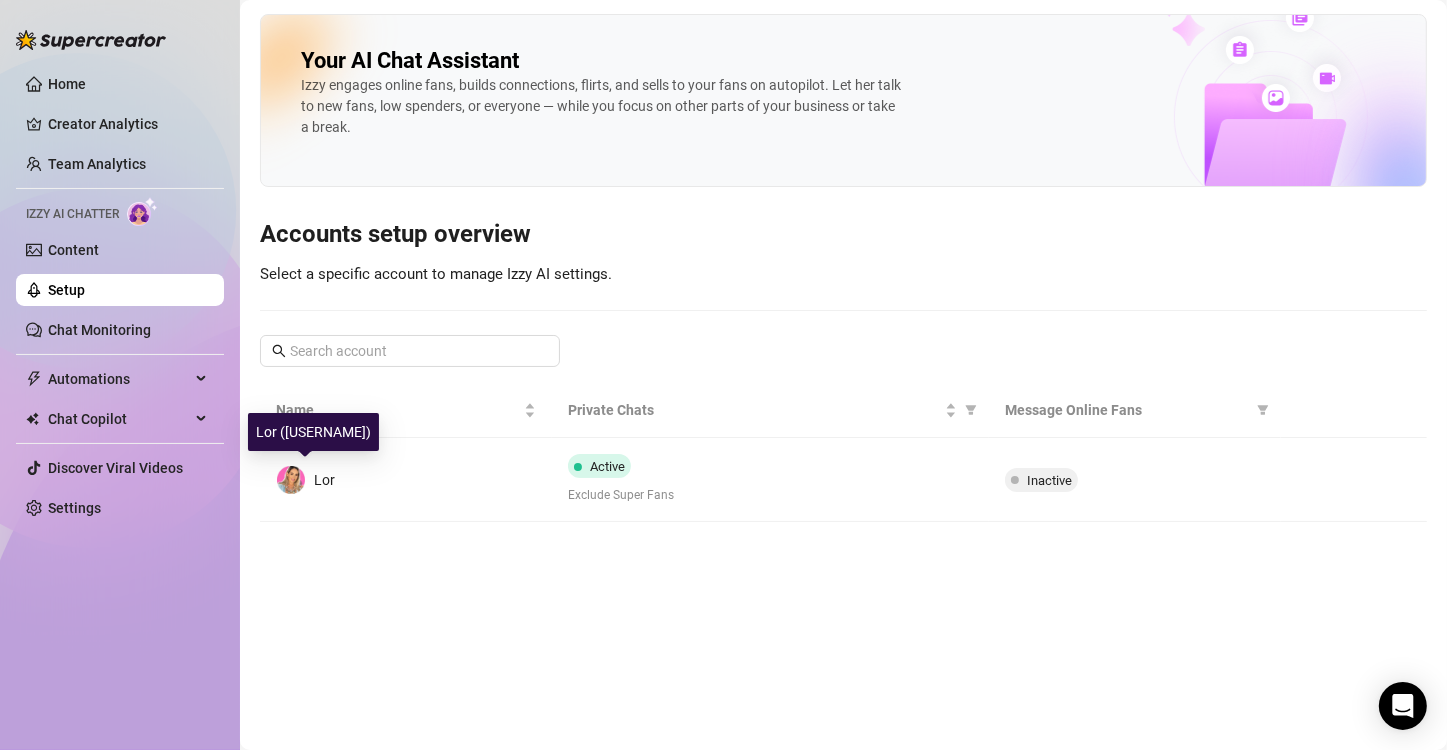 click at bounding box center [291, 480] 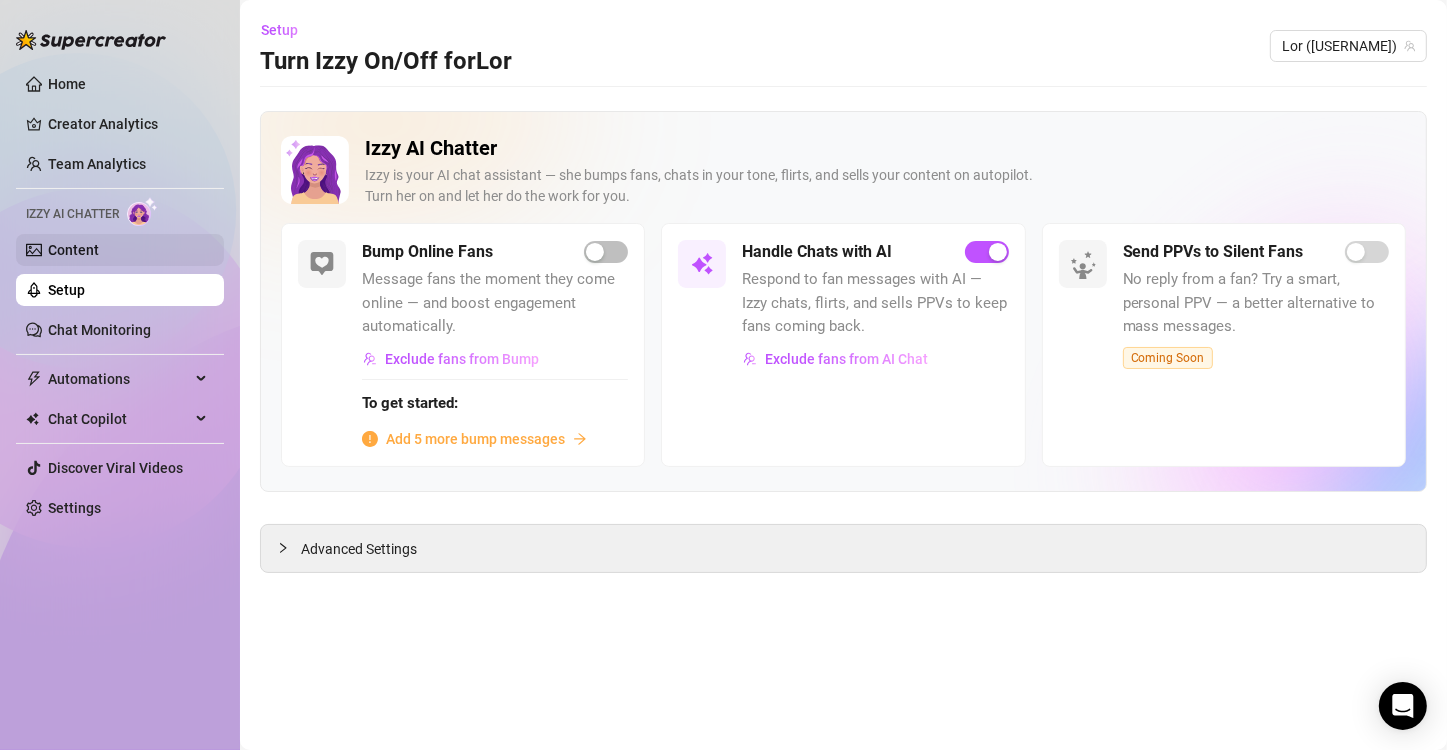 click on "Content" at bounding box center [73, 250] 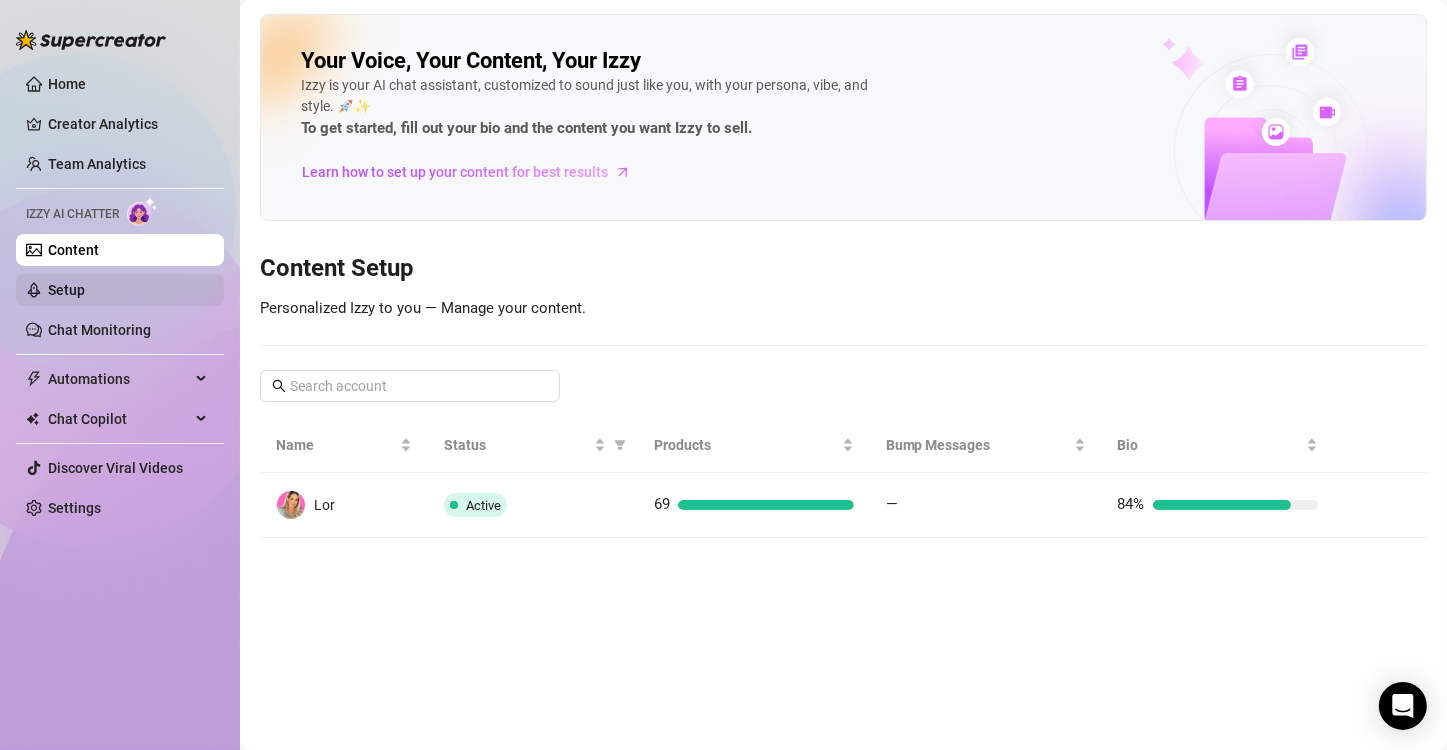 click on "Setup" at bounding box center [66, 290] 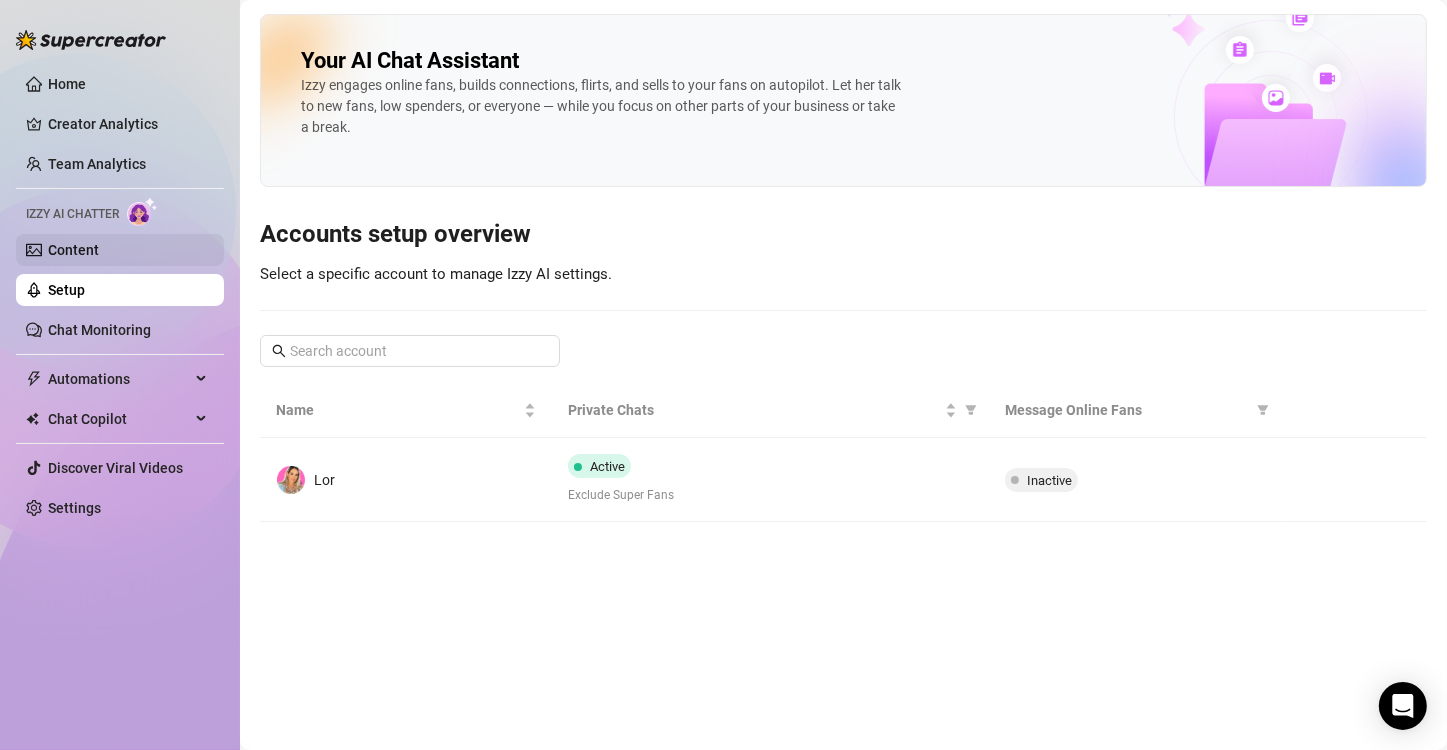 click on "Content" at bounding box center (73, 250) 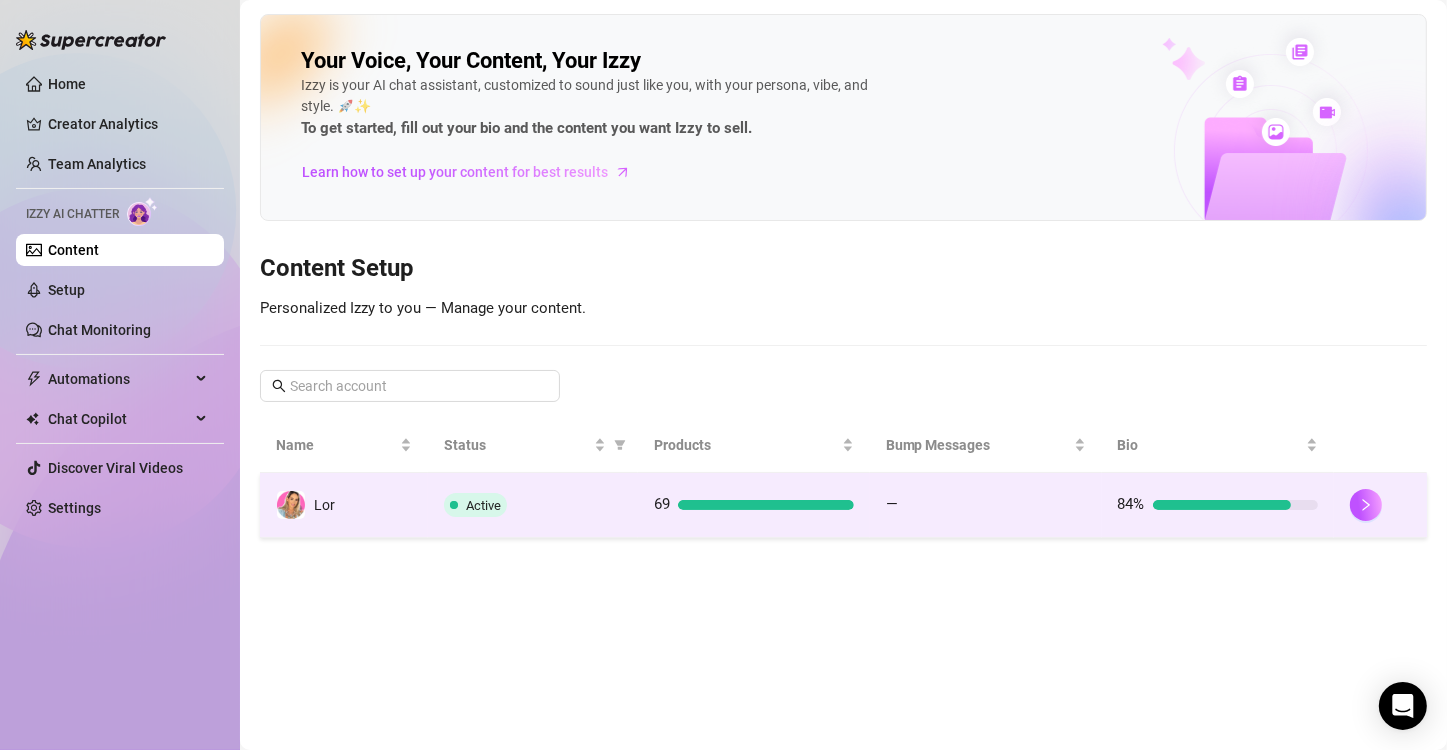 click on "Lor" at bounding box center [305, 505] 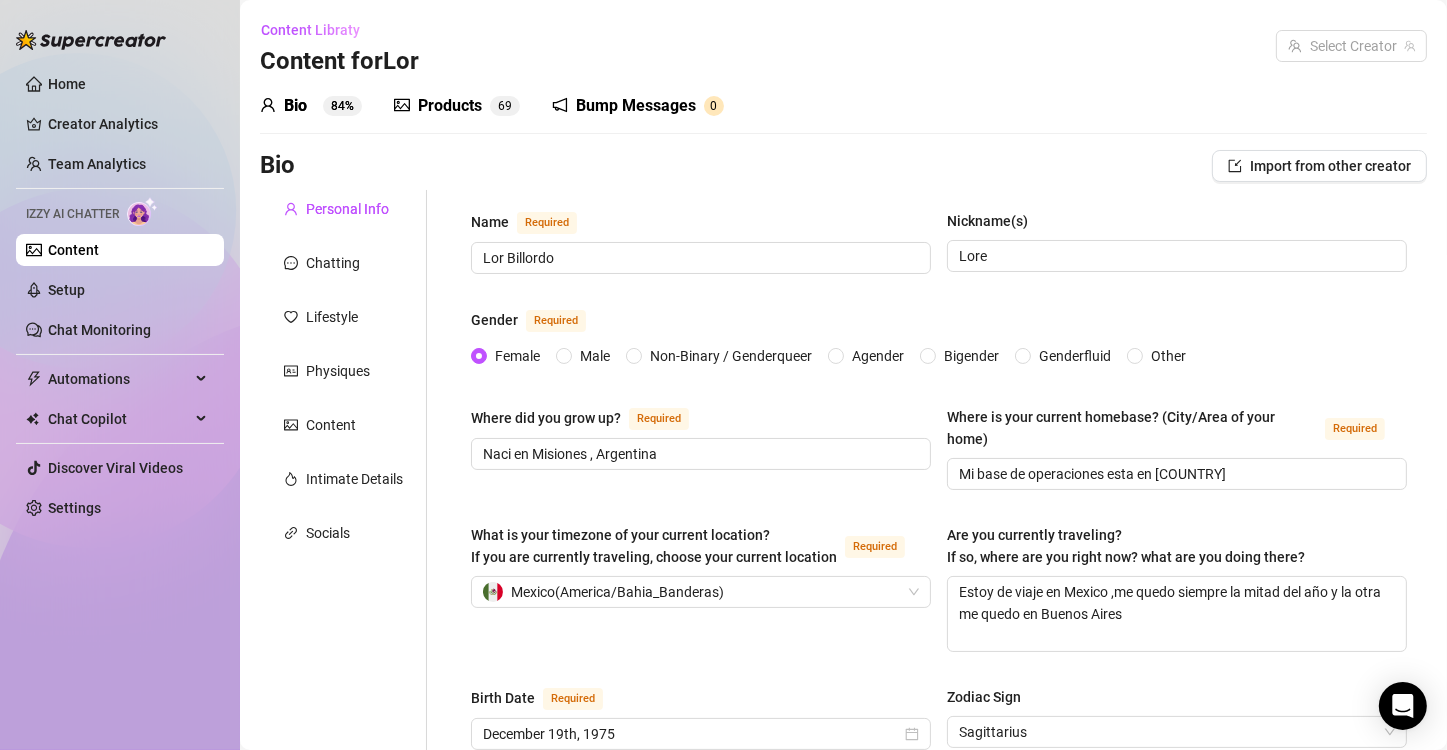 click on "Personal Info Chatting Lifestyle Physiques Content Intimate Details Socials" at bounding box center (343, 1011) 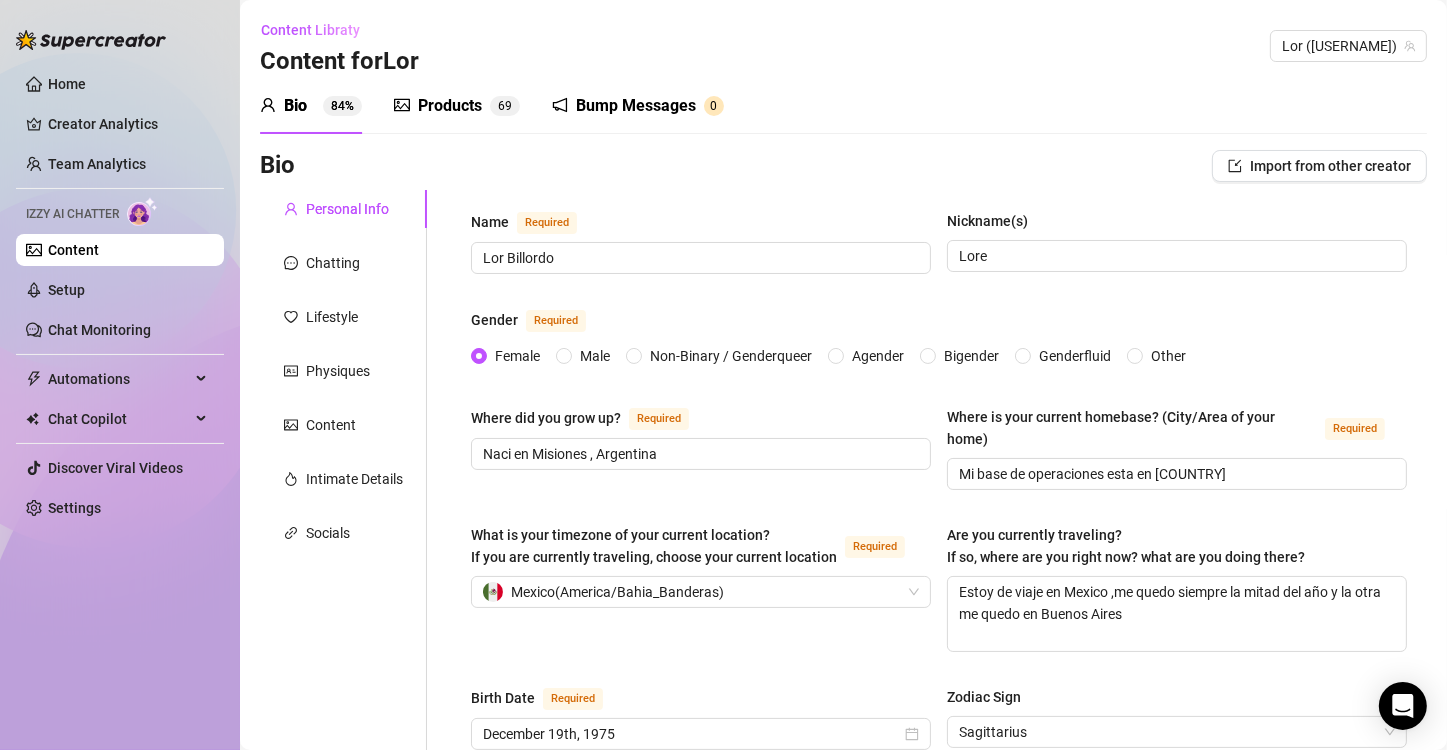 click on "Bump Messages" at bounding box center (636, 106) 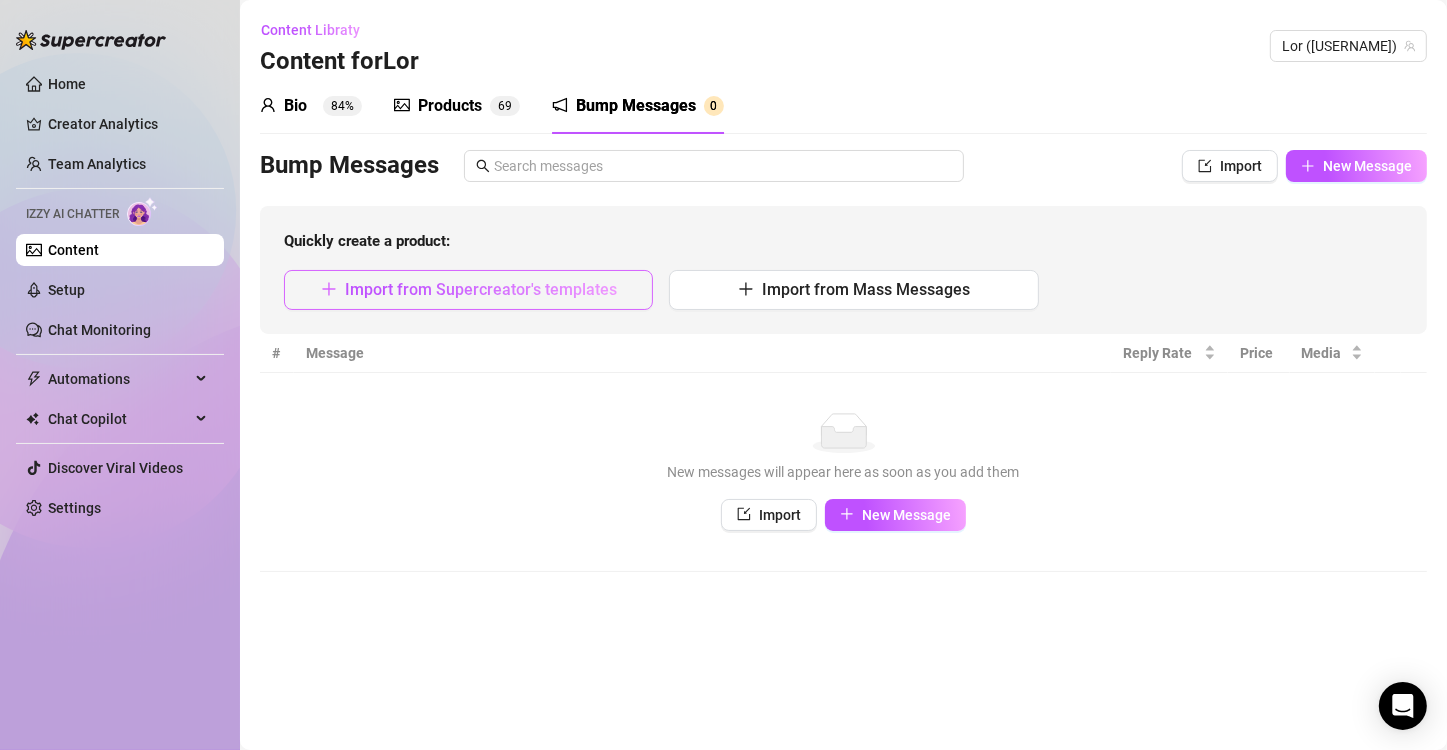 click on "Import from Supercreator's templates" at bounding box center (481, 289) 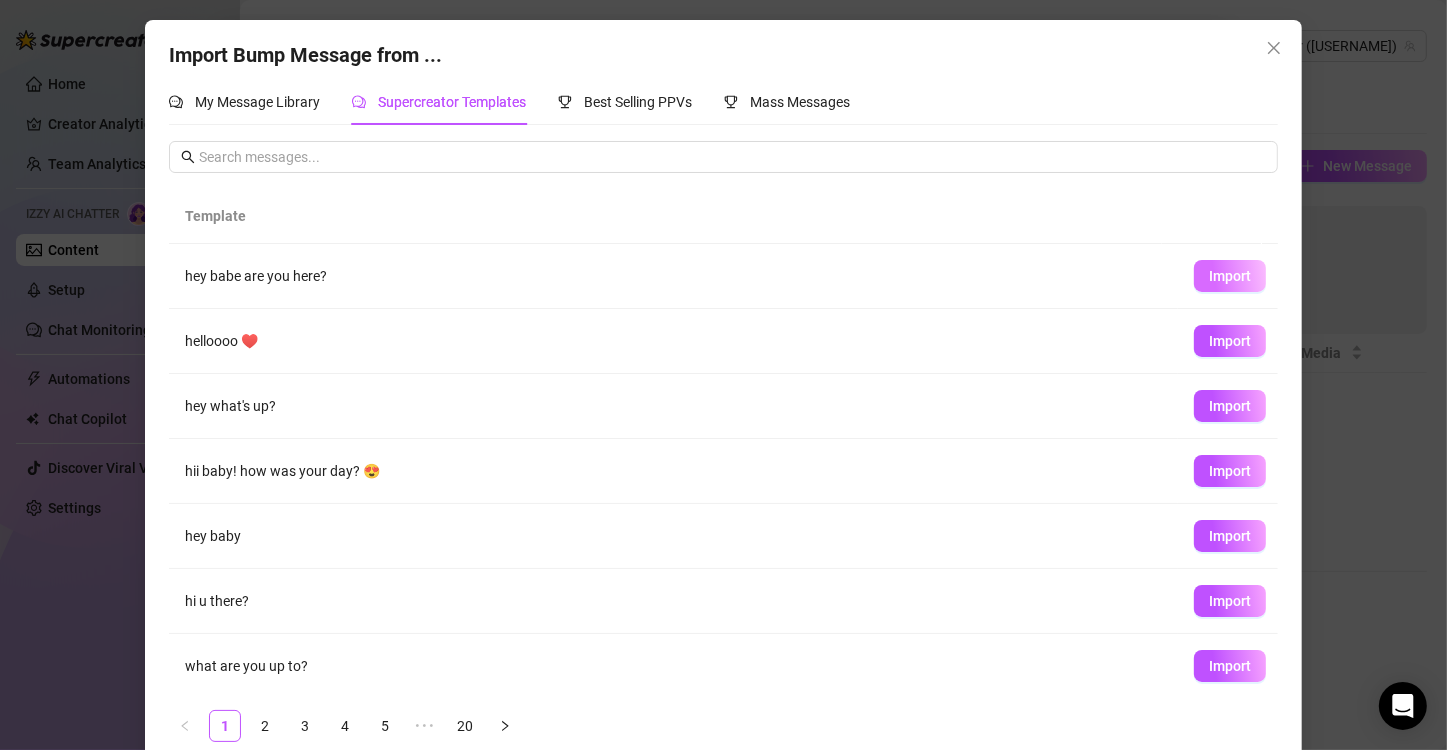 click on "Import" at bounding box center (1230, 276) 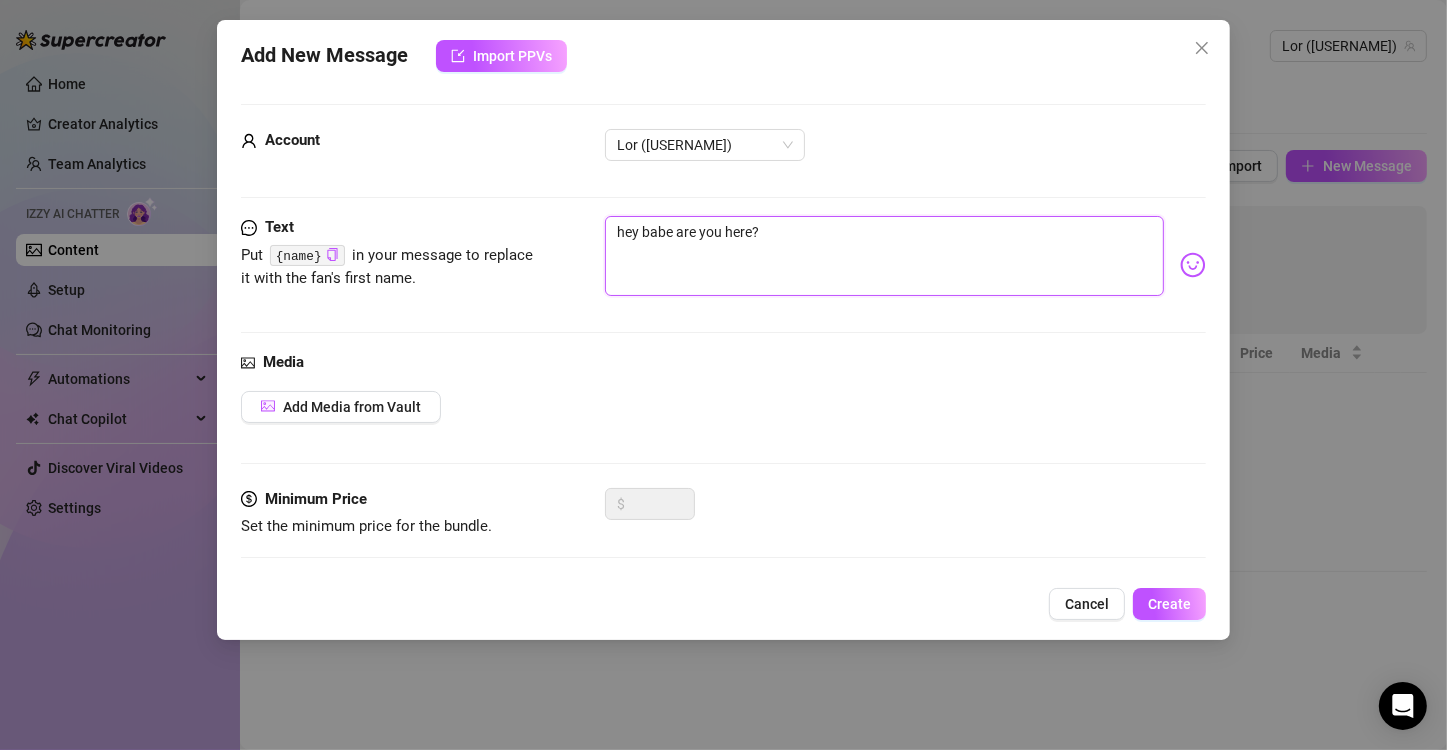 click on "hey babe are you here?" at bounding box center [884, 256] 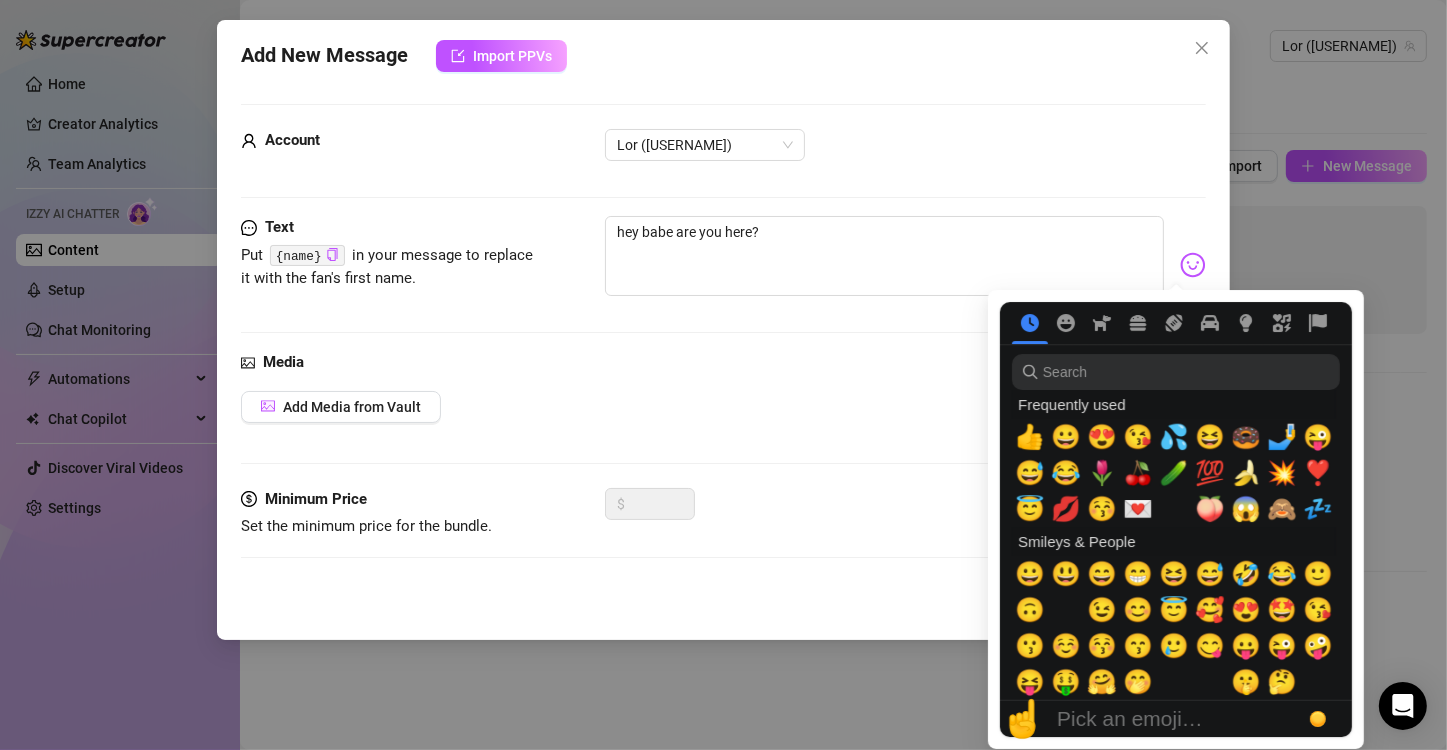 click at bounding box center (1193, 265) 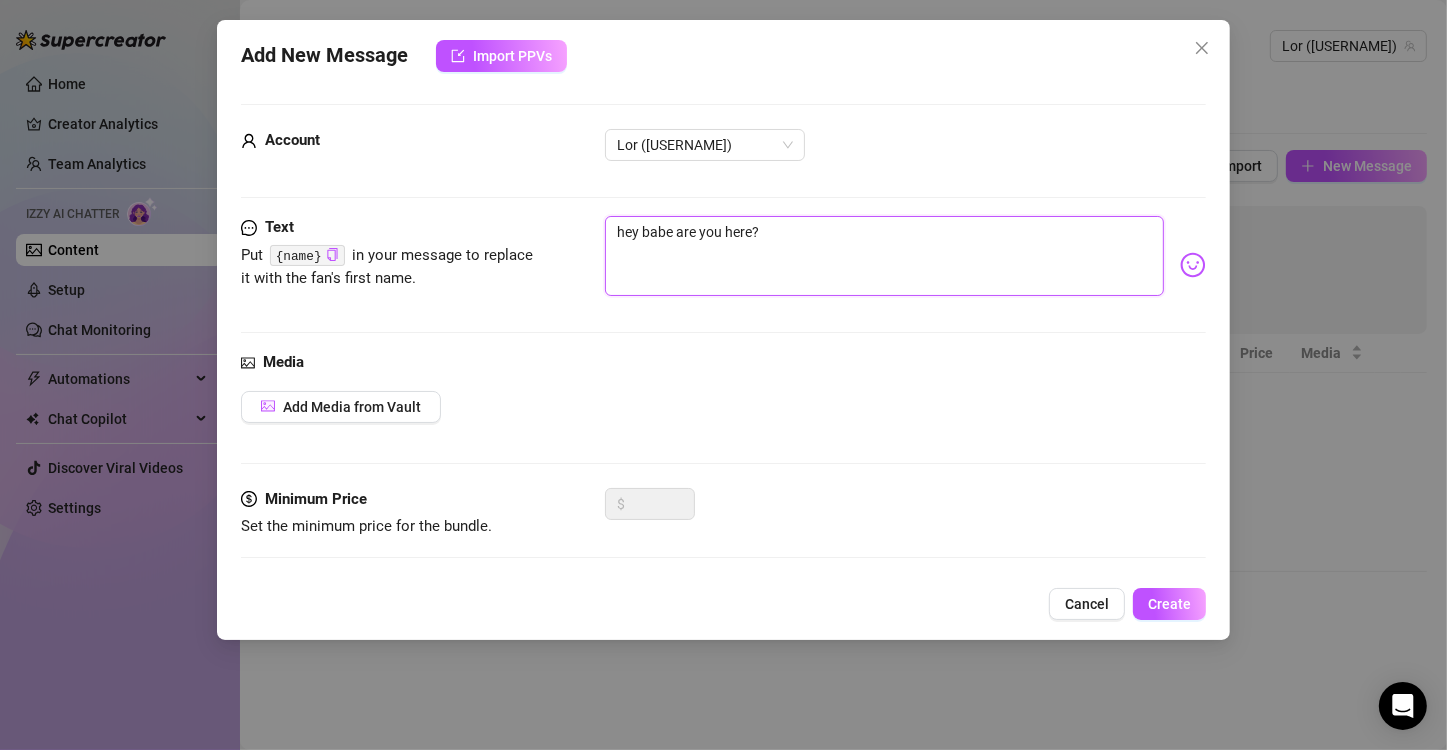click on "hey babe are you here?" at bounding box center [884, 256] 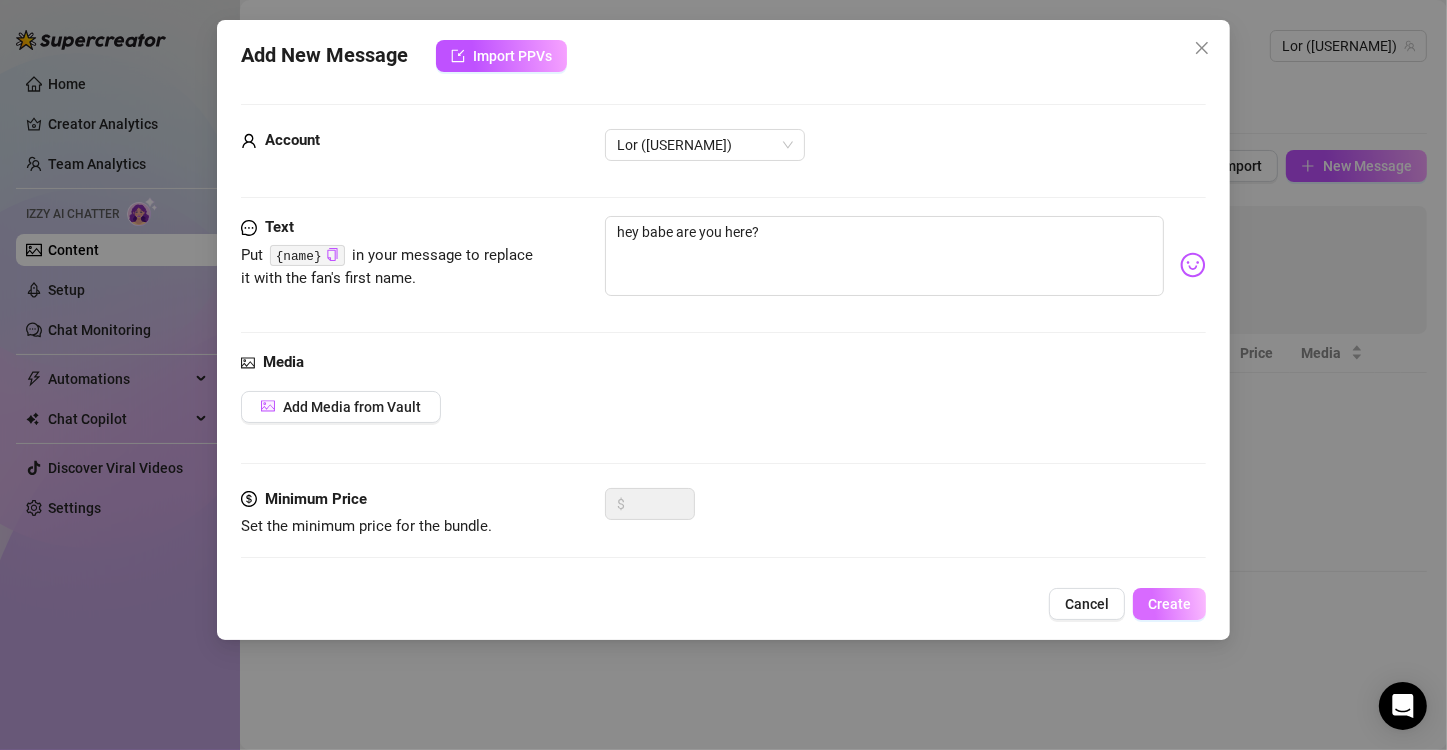 click on "Create" at bounding box center [1169, 604] 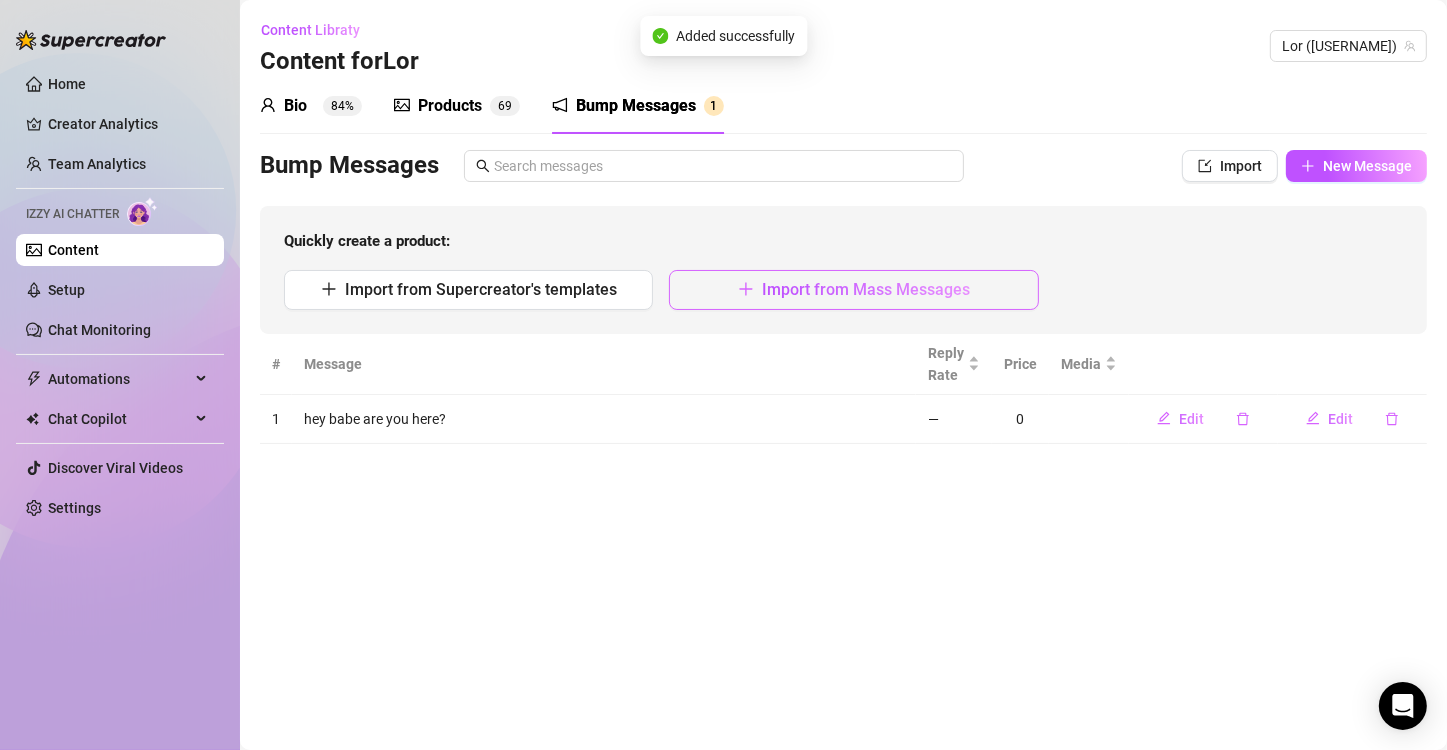 click on "Import from Mass Messages" at bounding box center (866, 289) 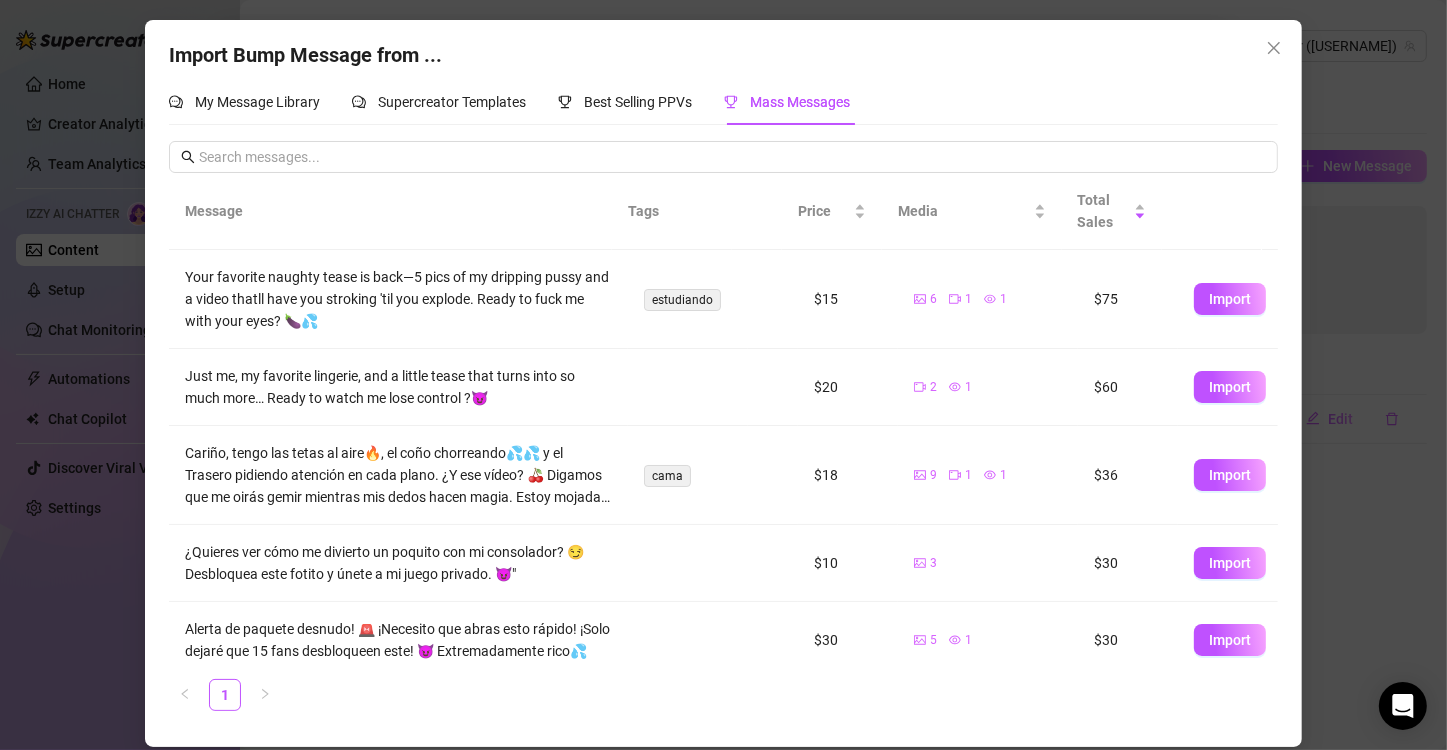 scroll, scrollTop: 0, scrollLeft: 0, axis: both 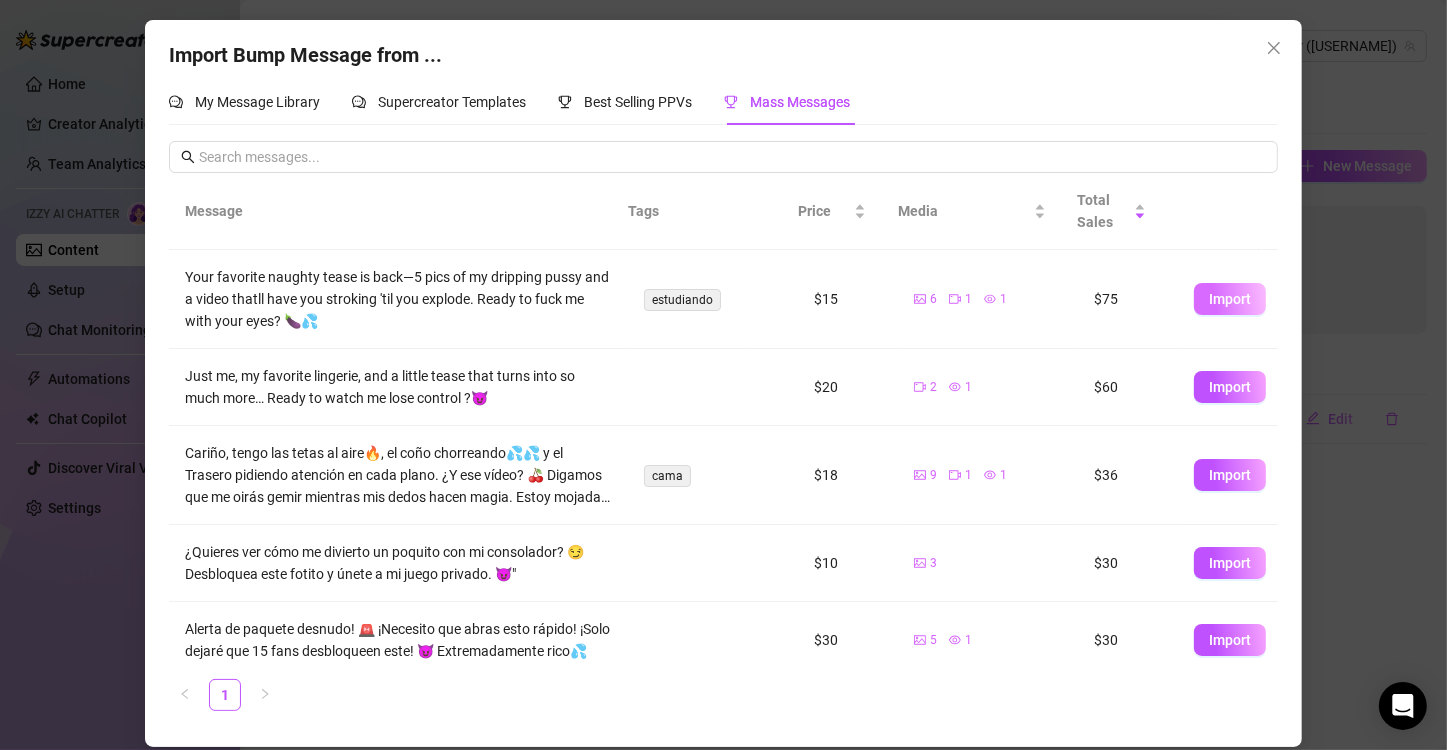 click on "Import" at bounding box center [1230, 299] 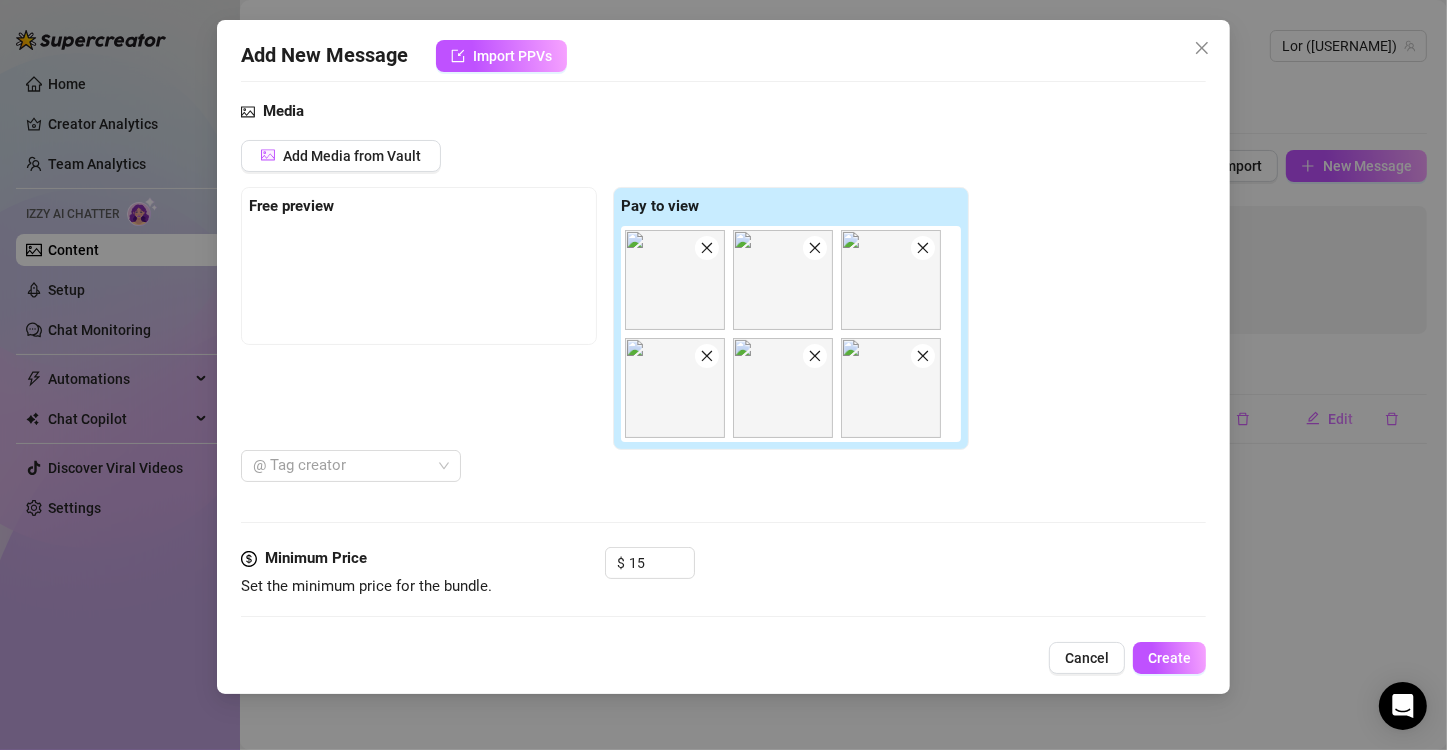scroll, scrollTop: 256, scrollLeft: 0, axis: vertical 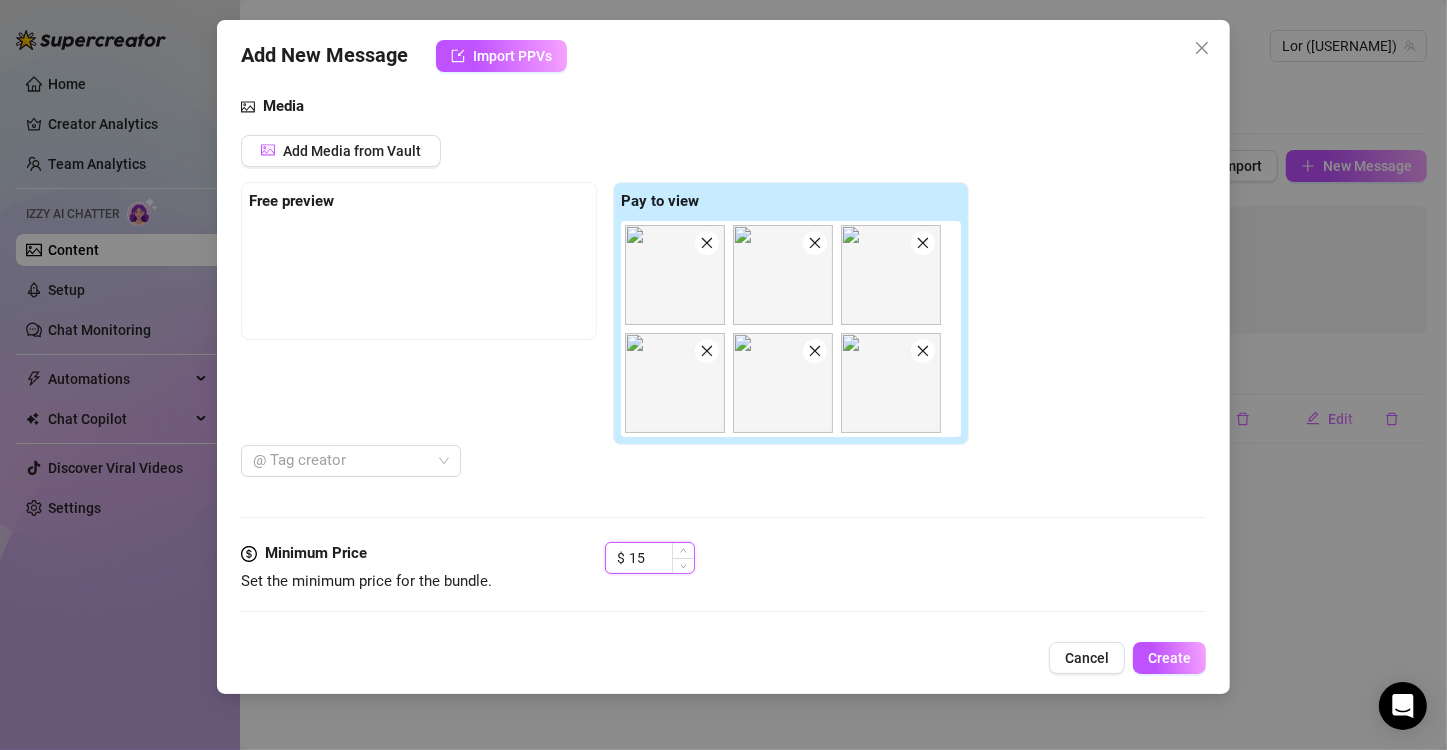 drag, startPoint x: 655, startPoint y: 552, endPoint x: 635, endPoint y: 557, distance: 20.615528 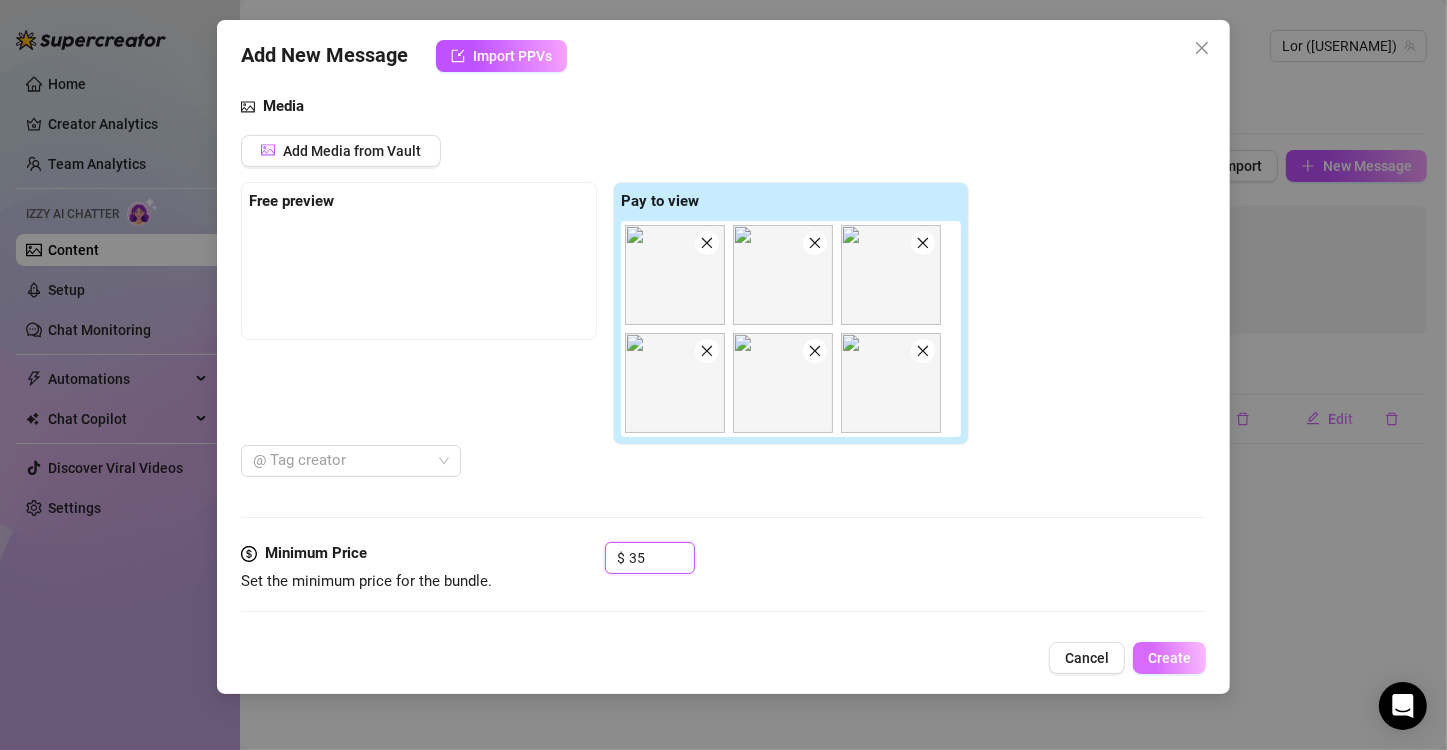 type on "35" 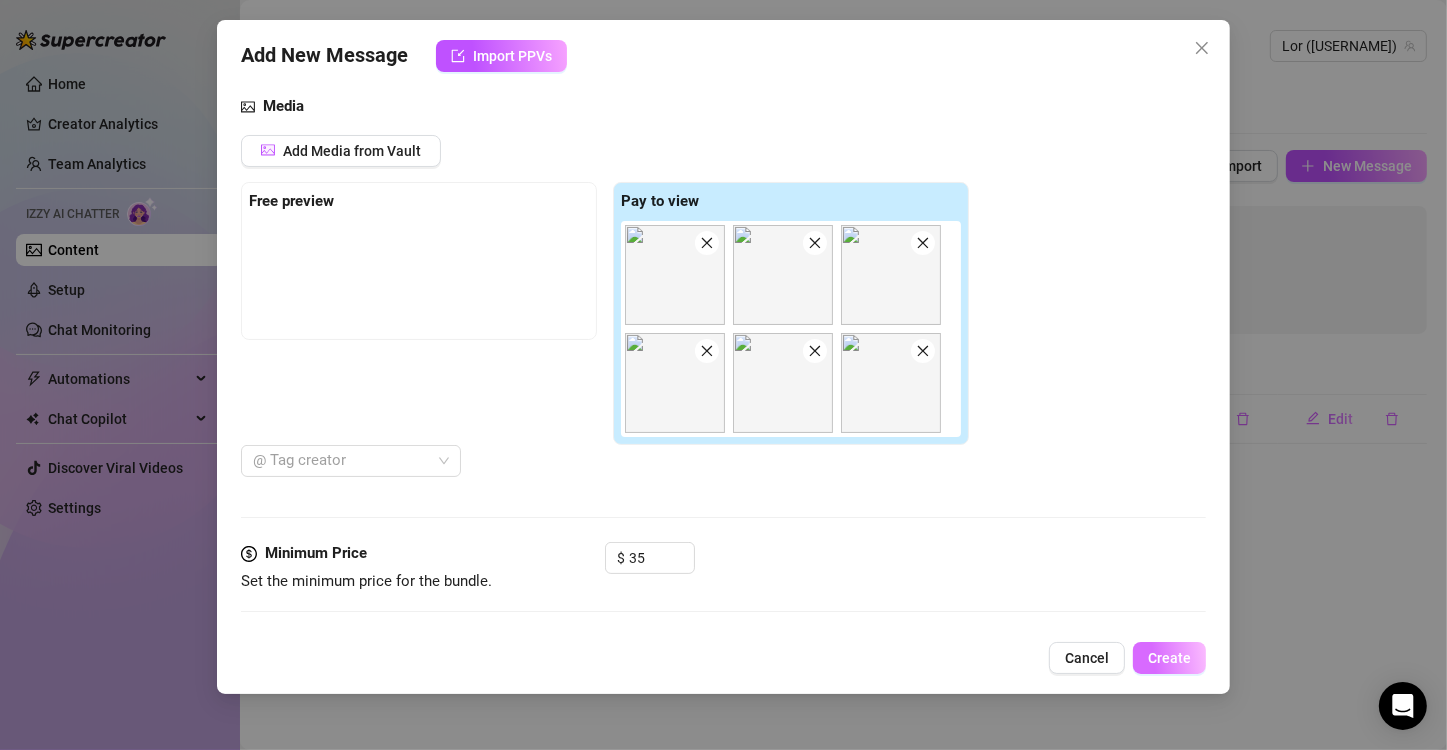 click on "Create" at bounding box center (1169, 658) 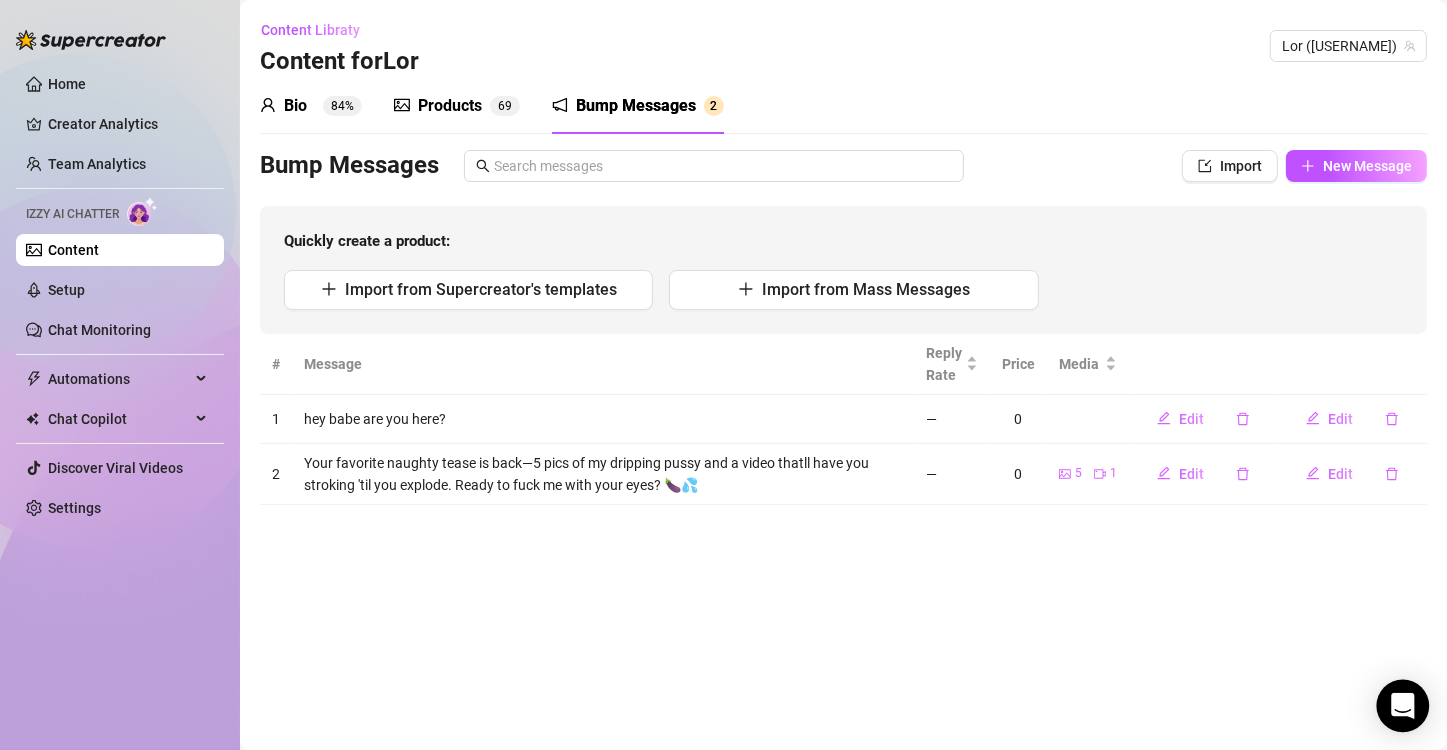 click 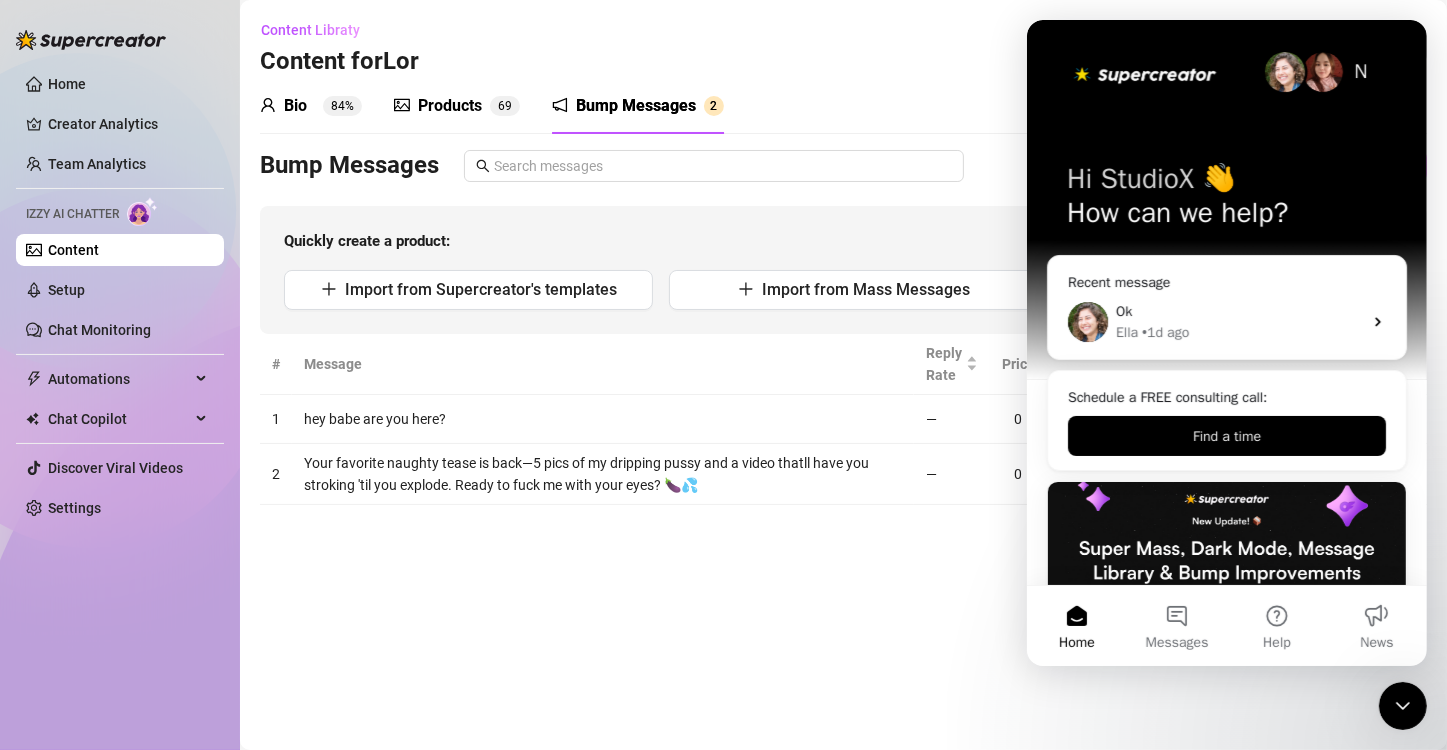 scroll, scrollTop: 0, scrollLeft: 0, axis: both 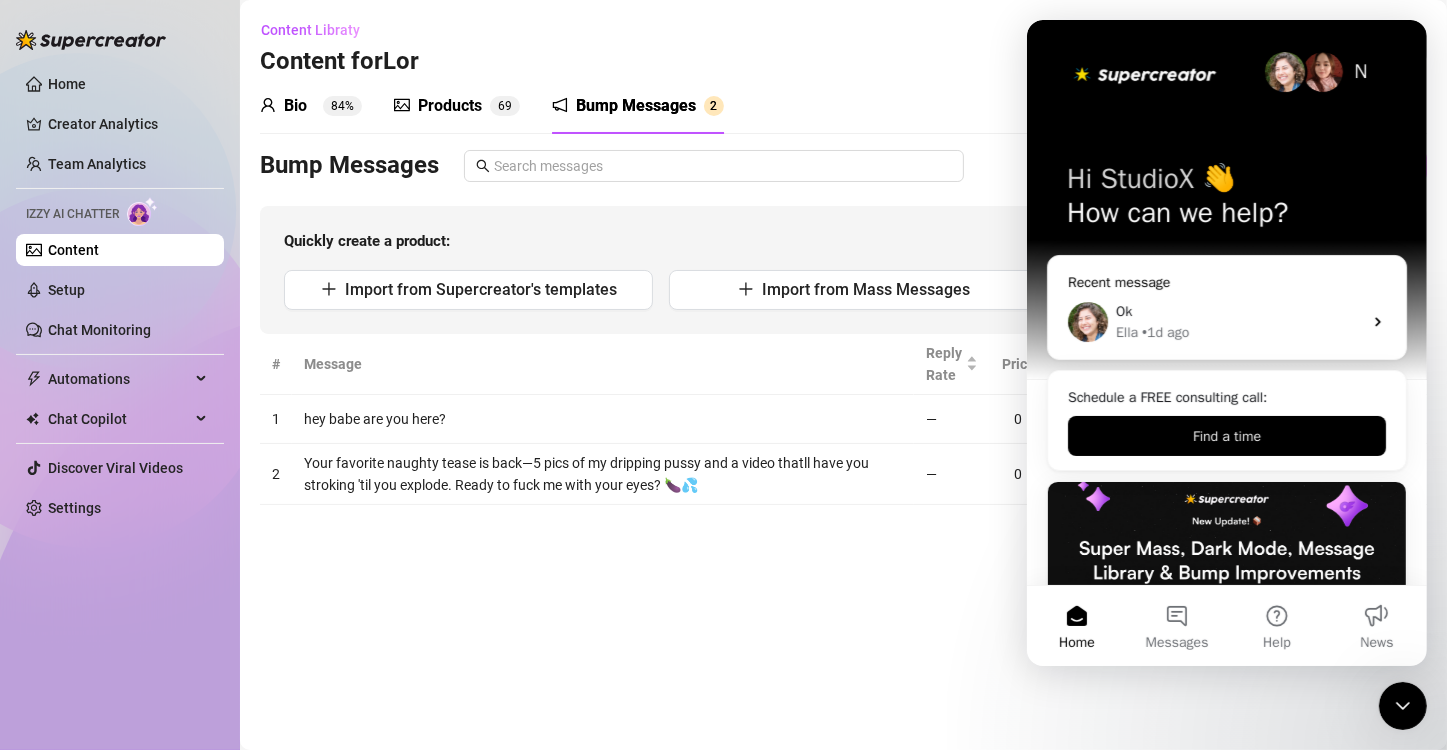 click on "Ok" at bounding box center [1238, 311] 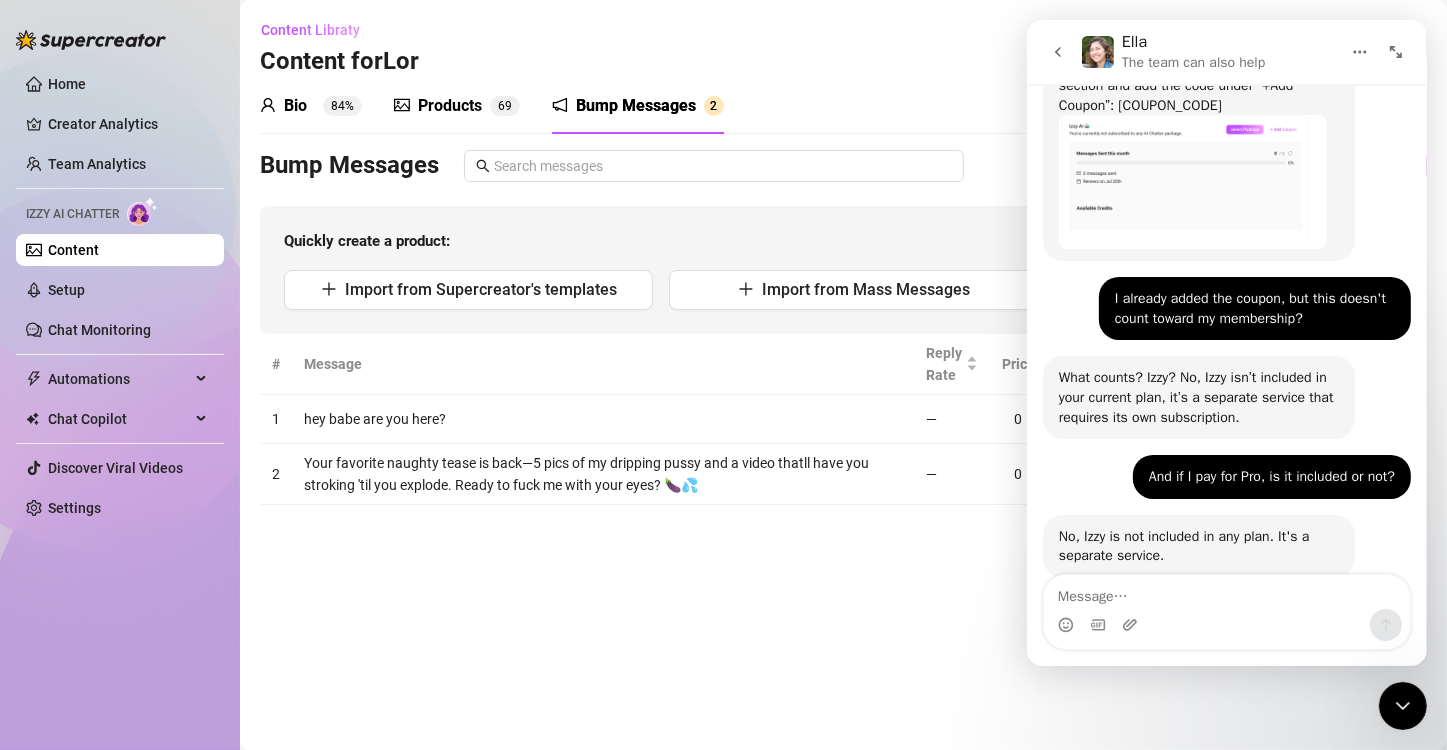 scroll, scrollTop: 1396, scrollLeft: 0, axis: vertical 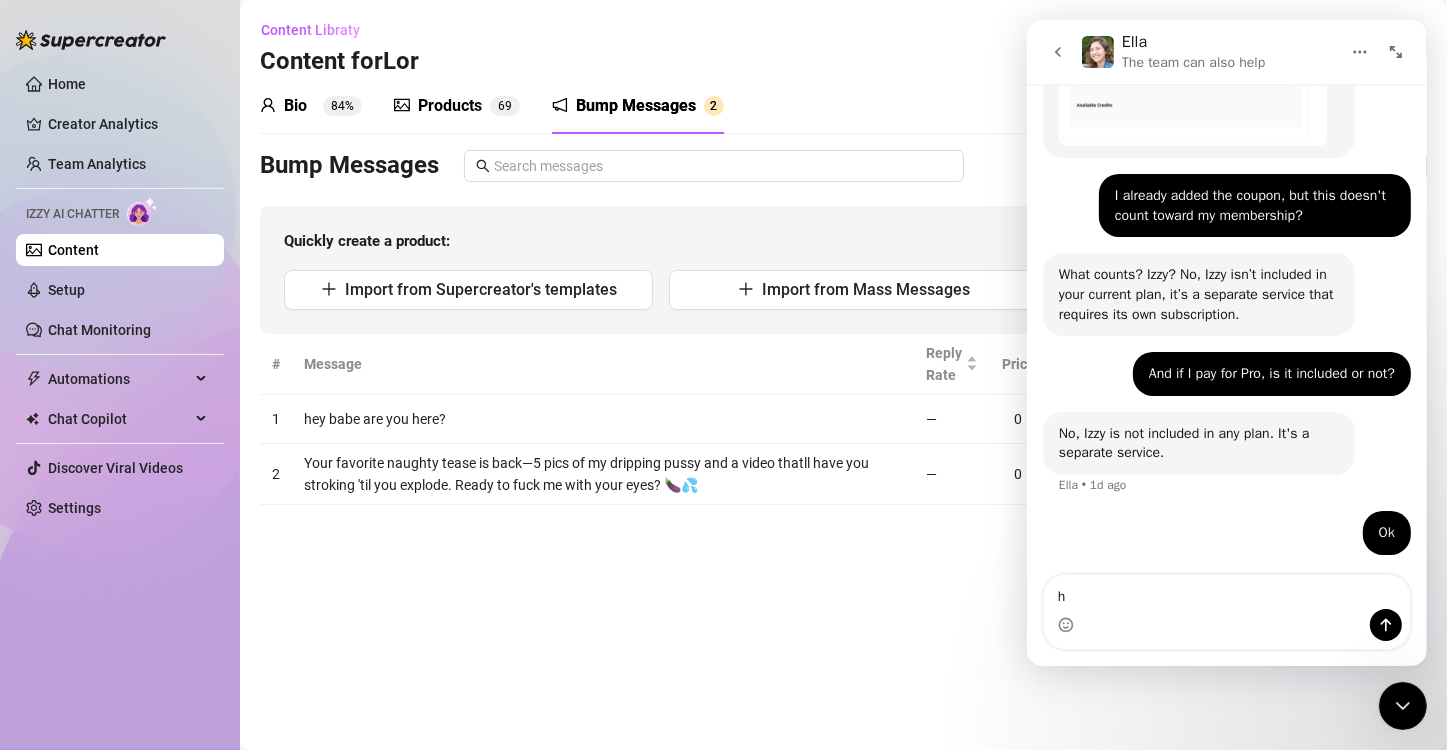 type on "hi" 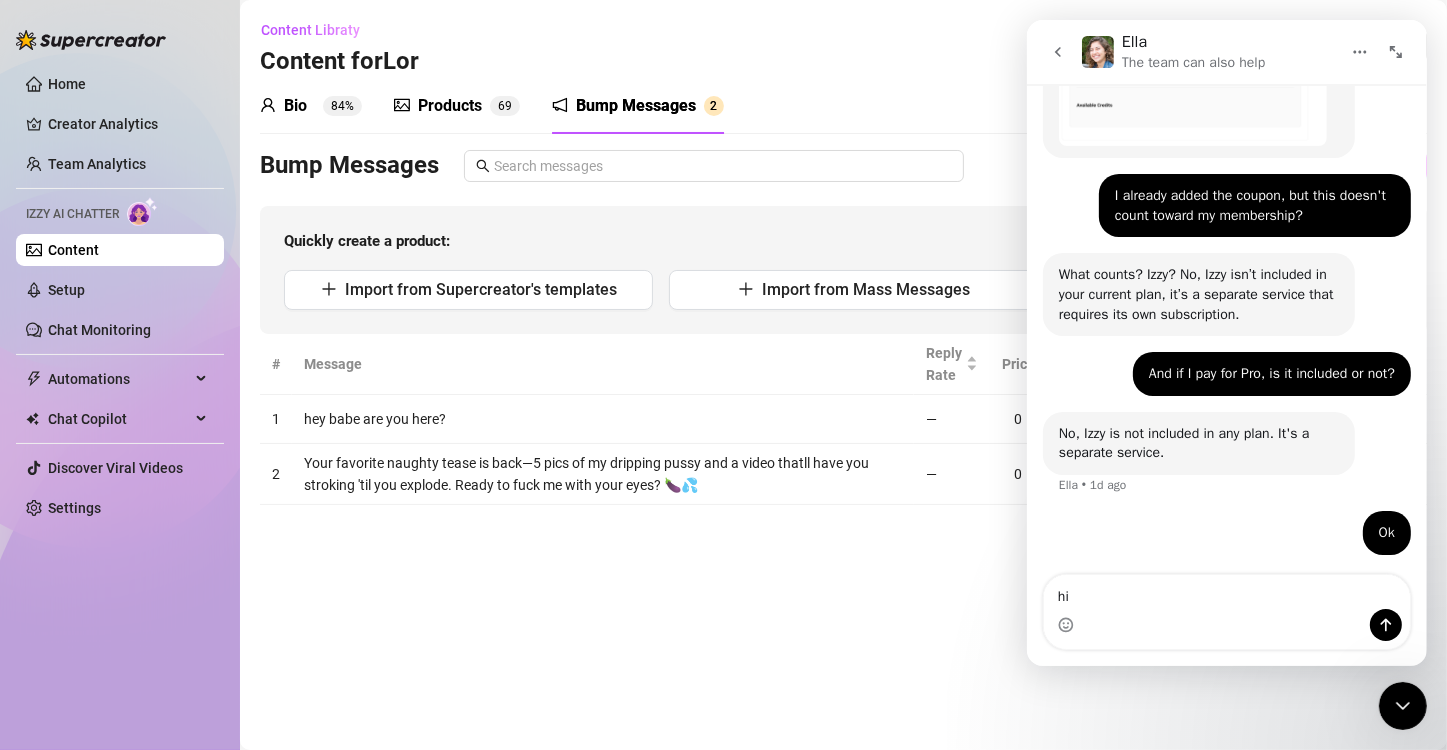 type 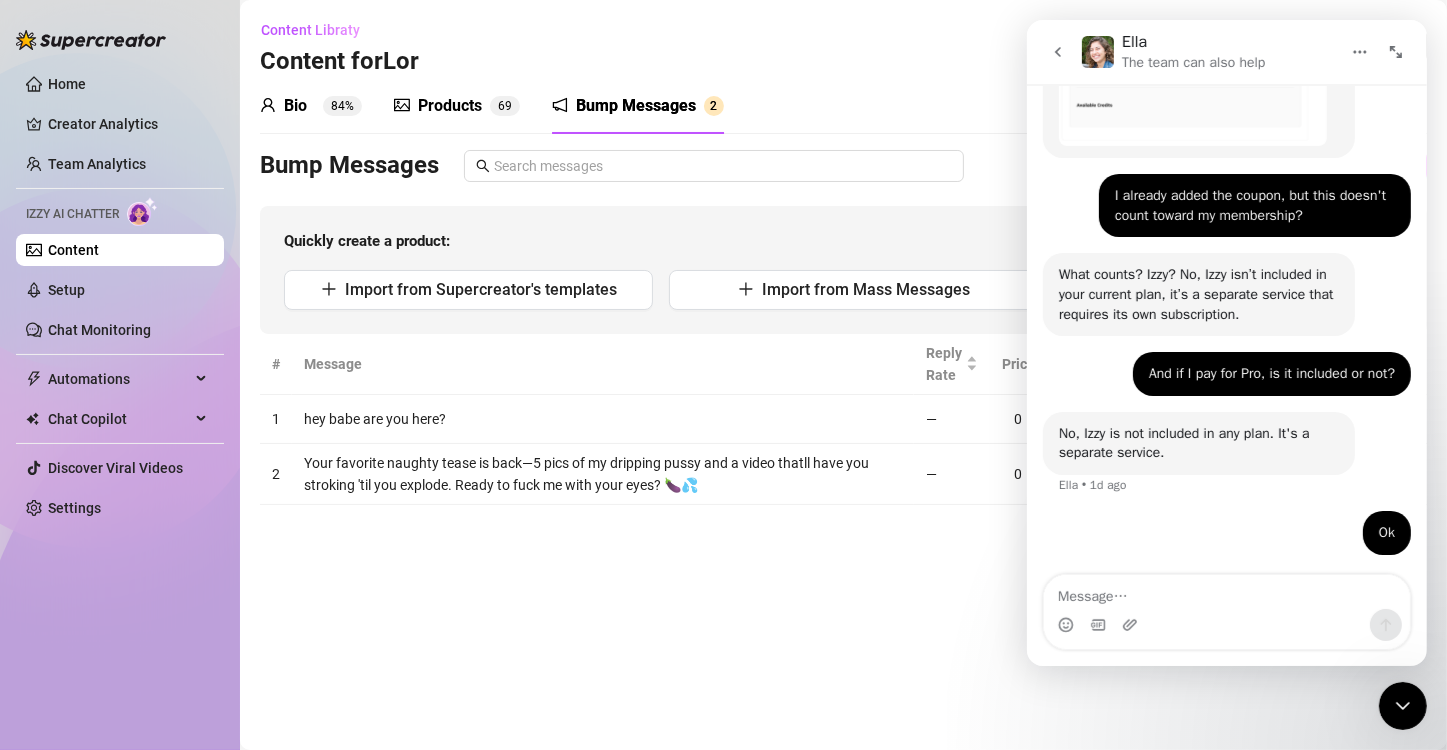 scroll, scrollTop: 1483, scrollLeft: 0, axis: vertical 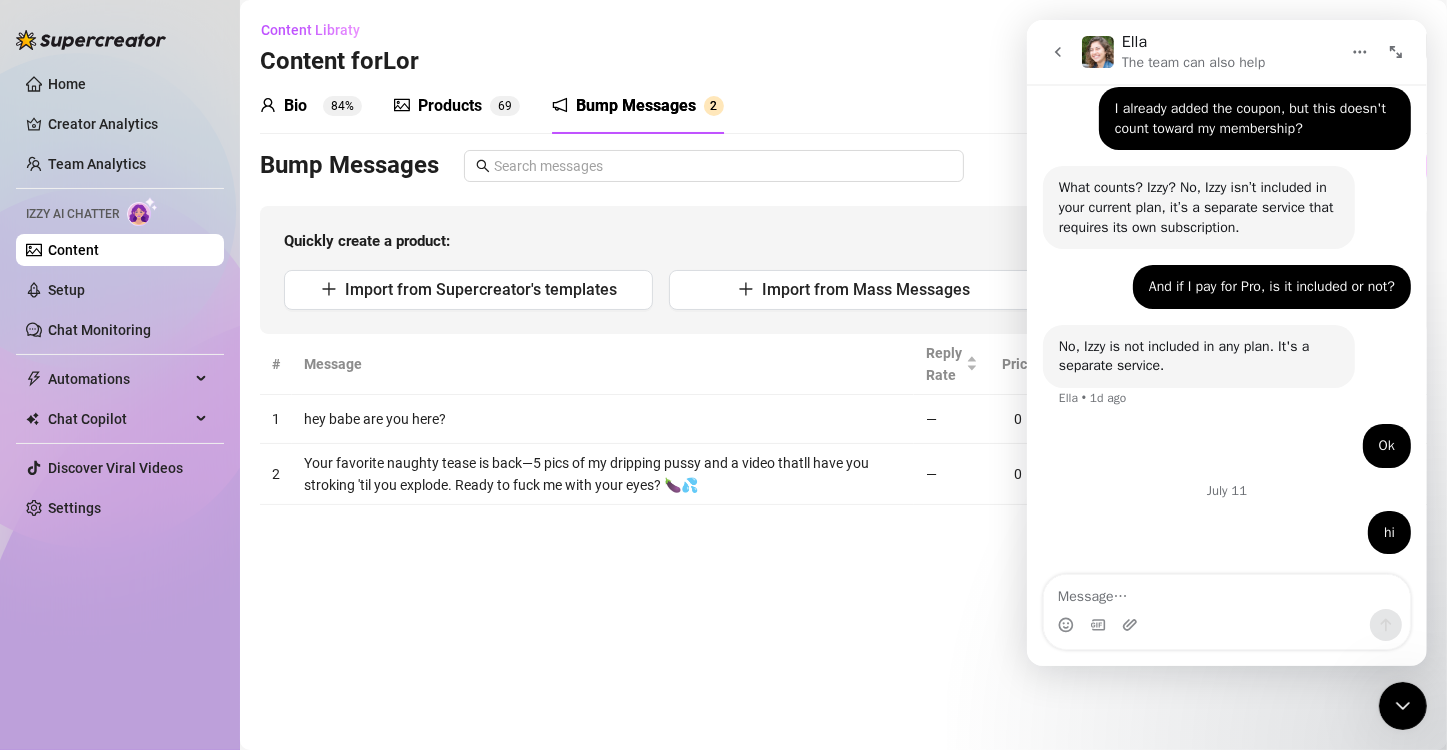 click 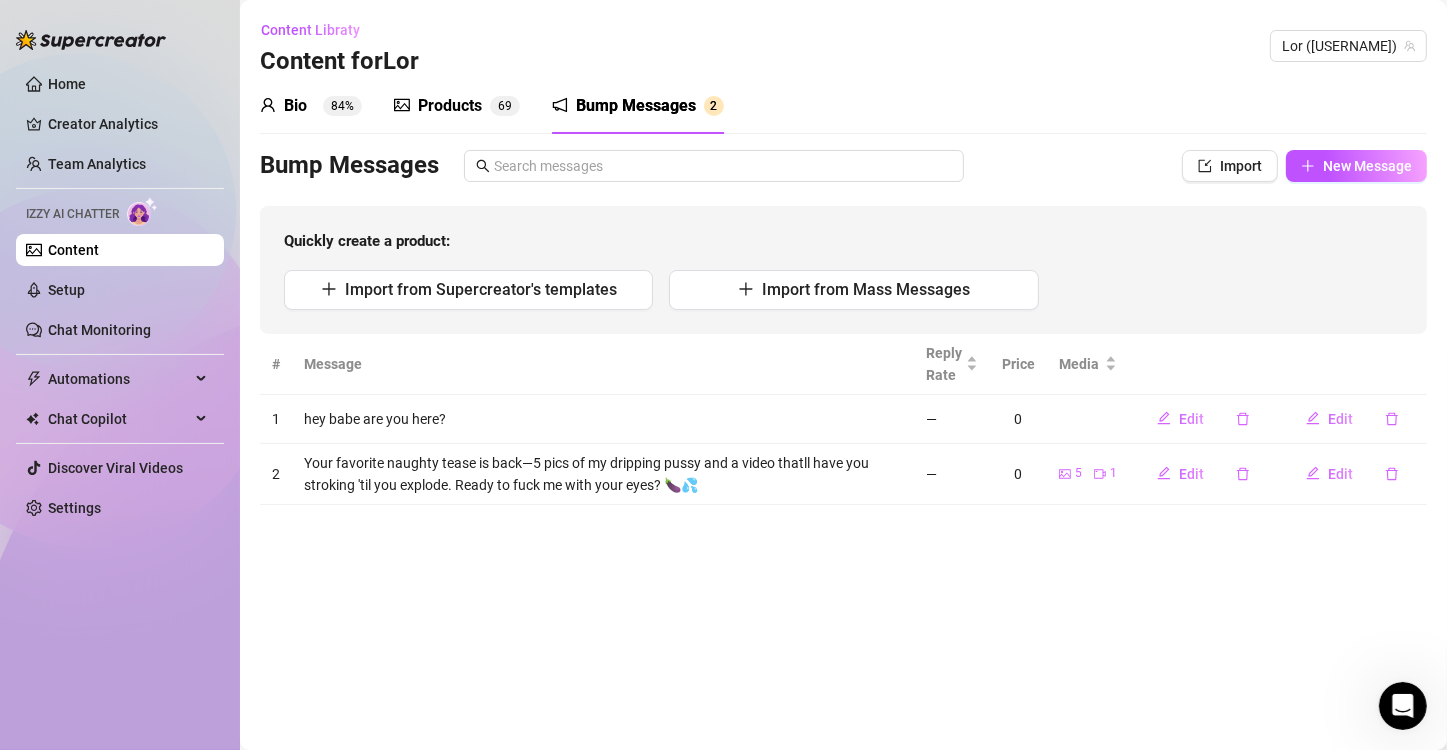 scroll, scrollTop: 0, scrollLeft: 0, axis: both 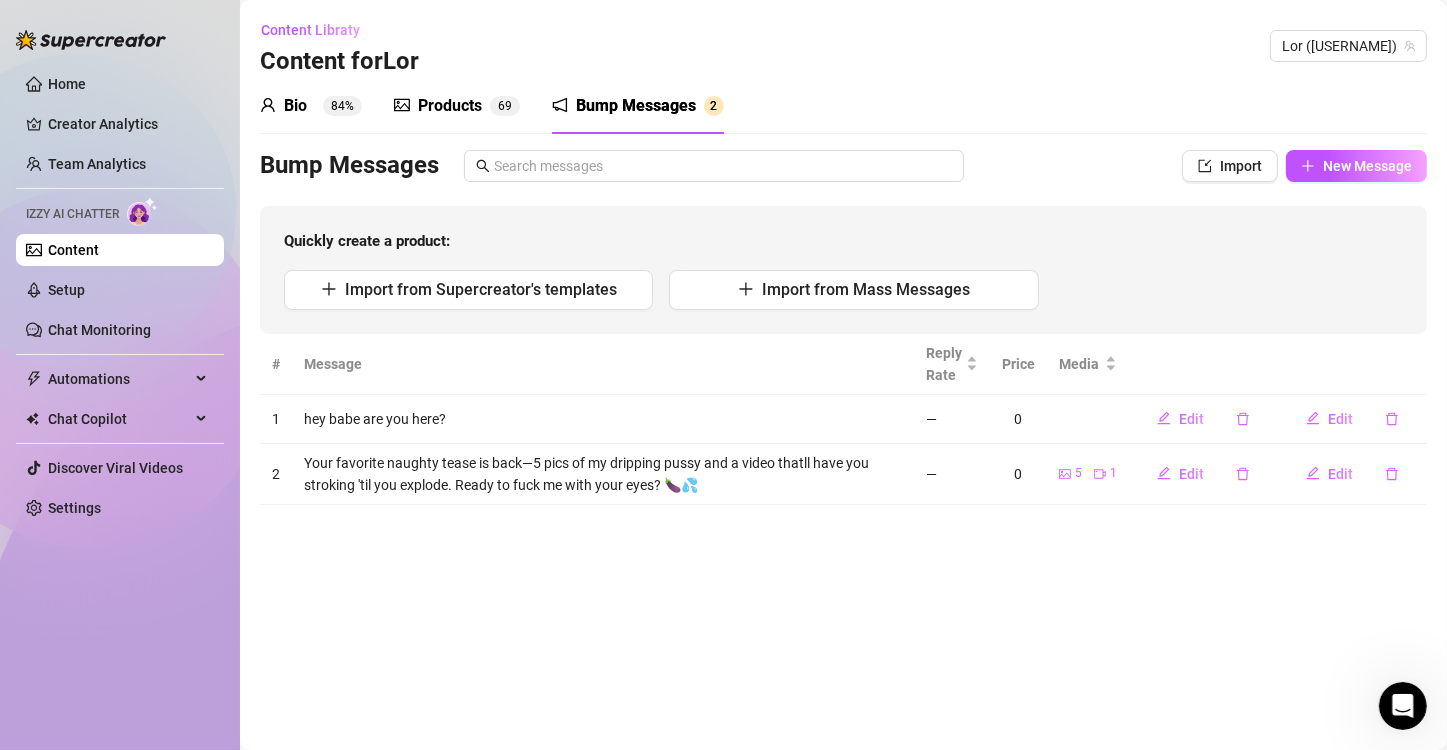 click at bounding box center (1402, 705) 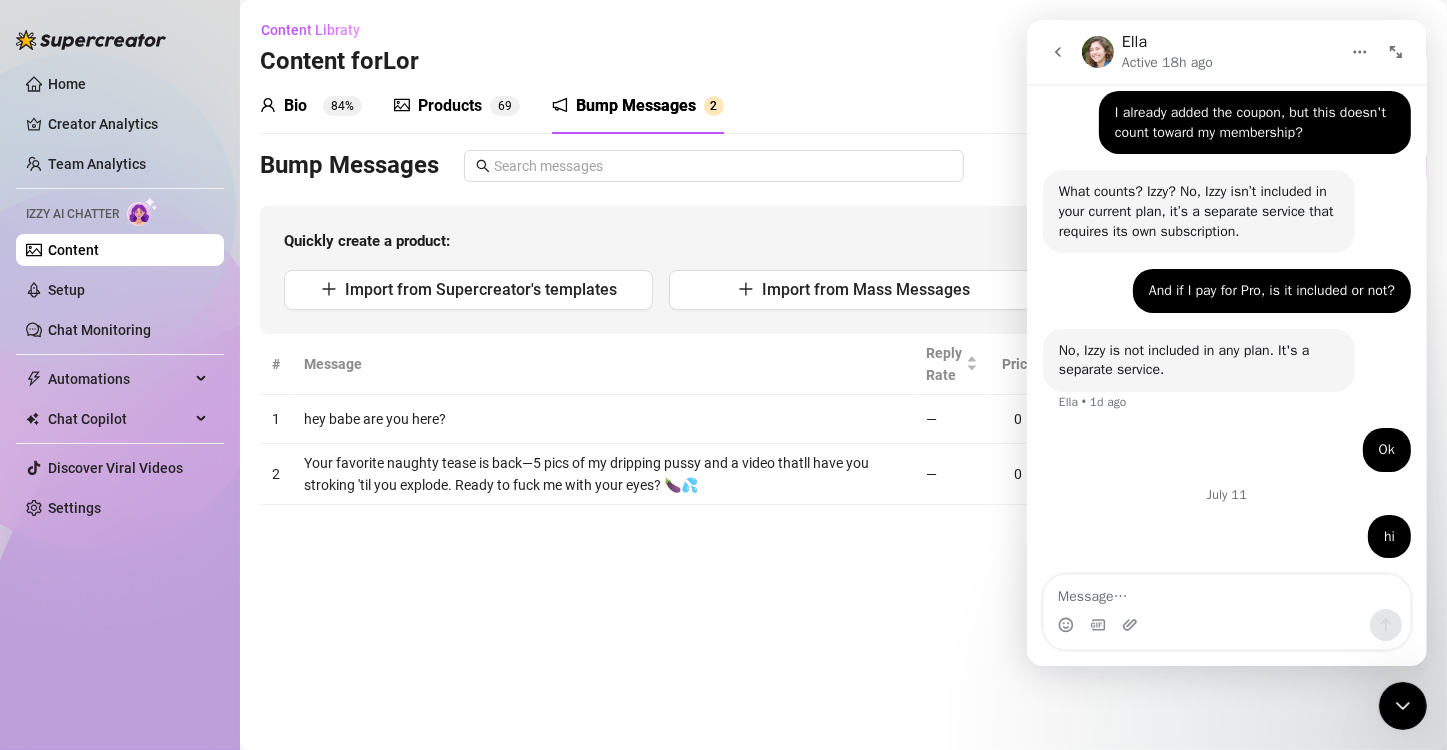 scroll, scrollTop: 1483, scrollLeft: 0, axis: vertical 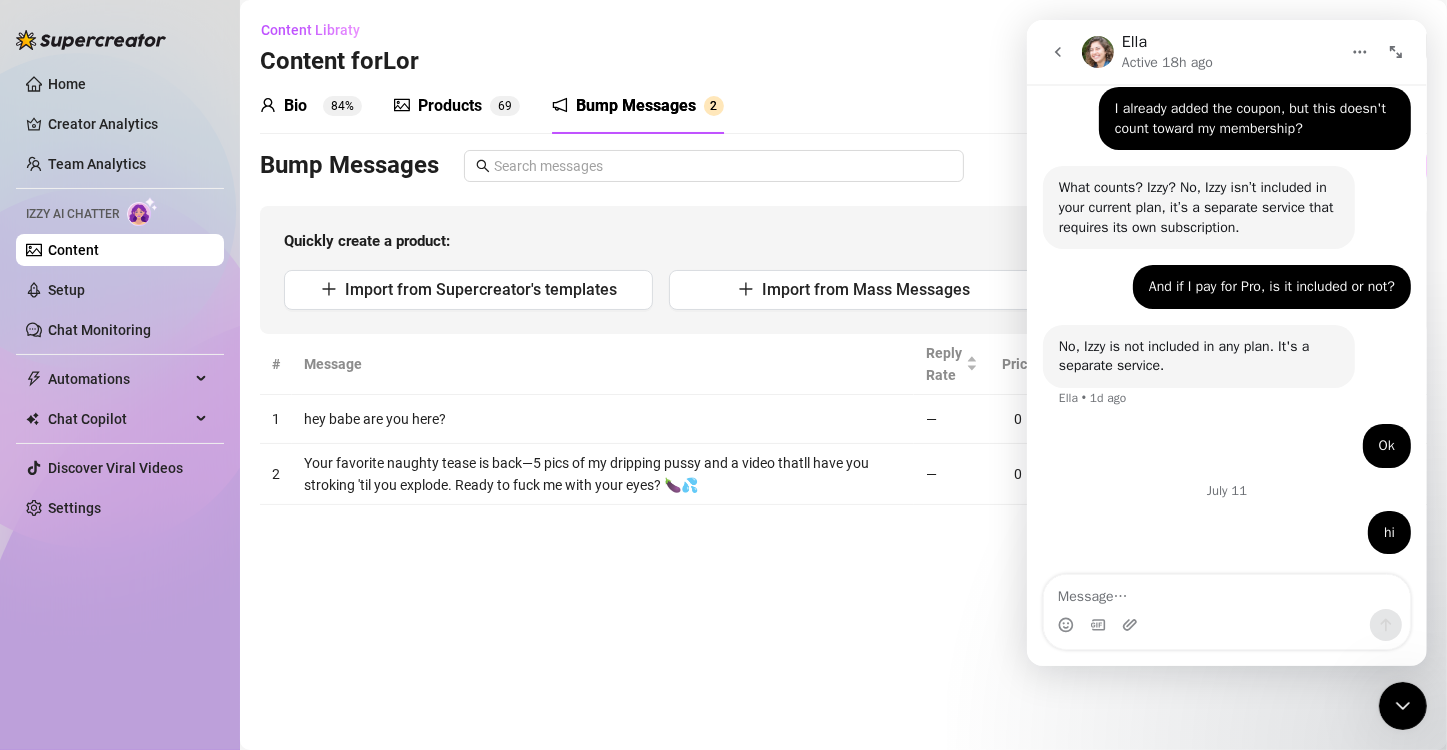 click 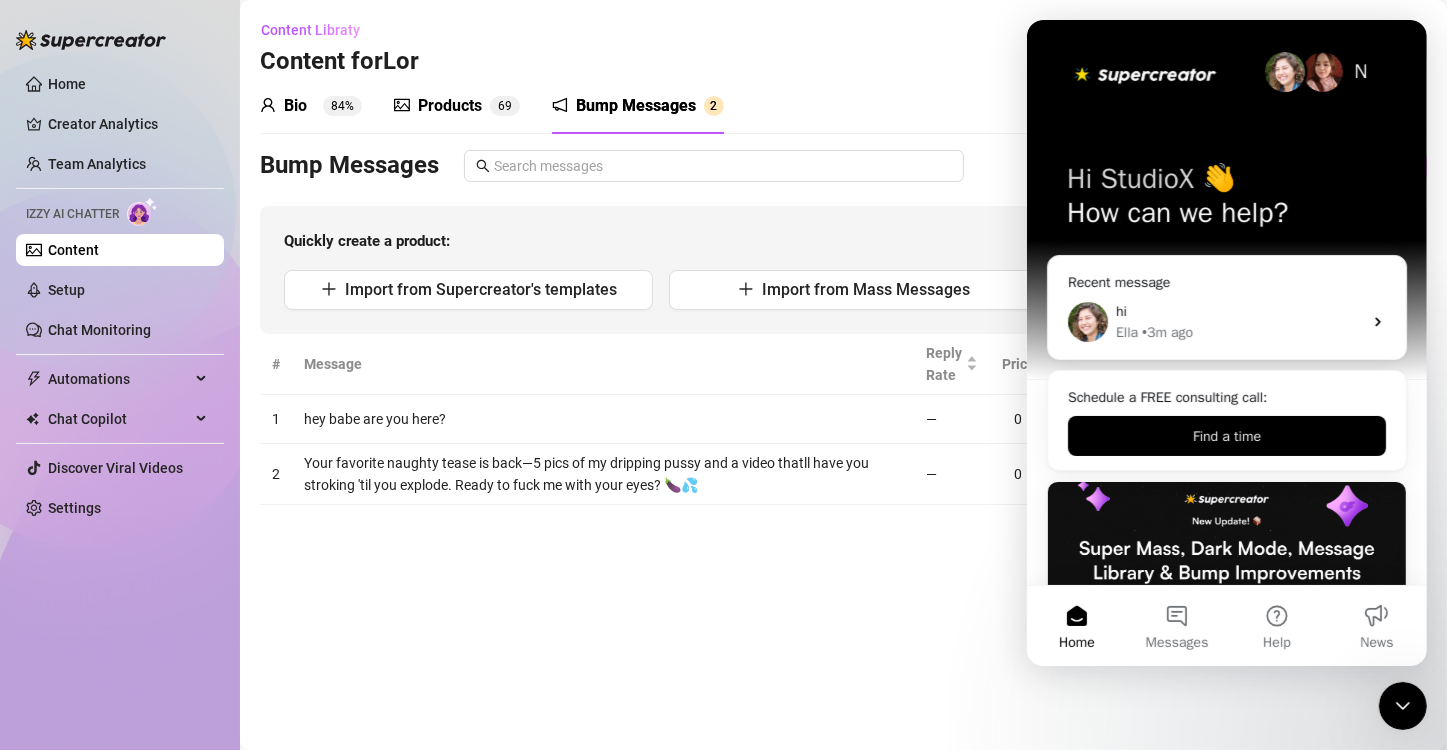 scroll, scrollTop: 0, scrollLeft: 0, axis: both 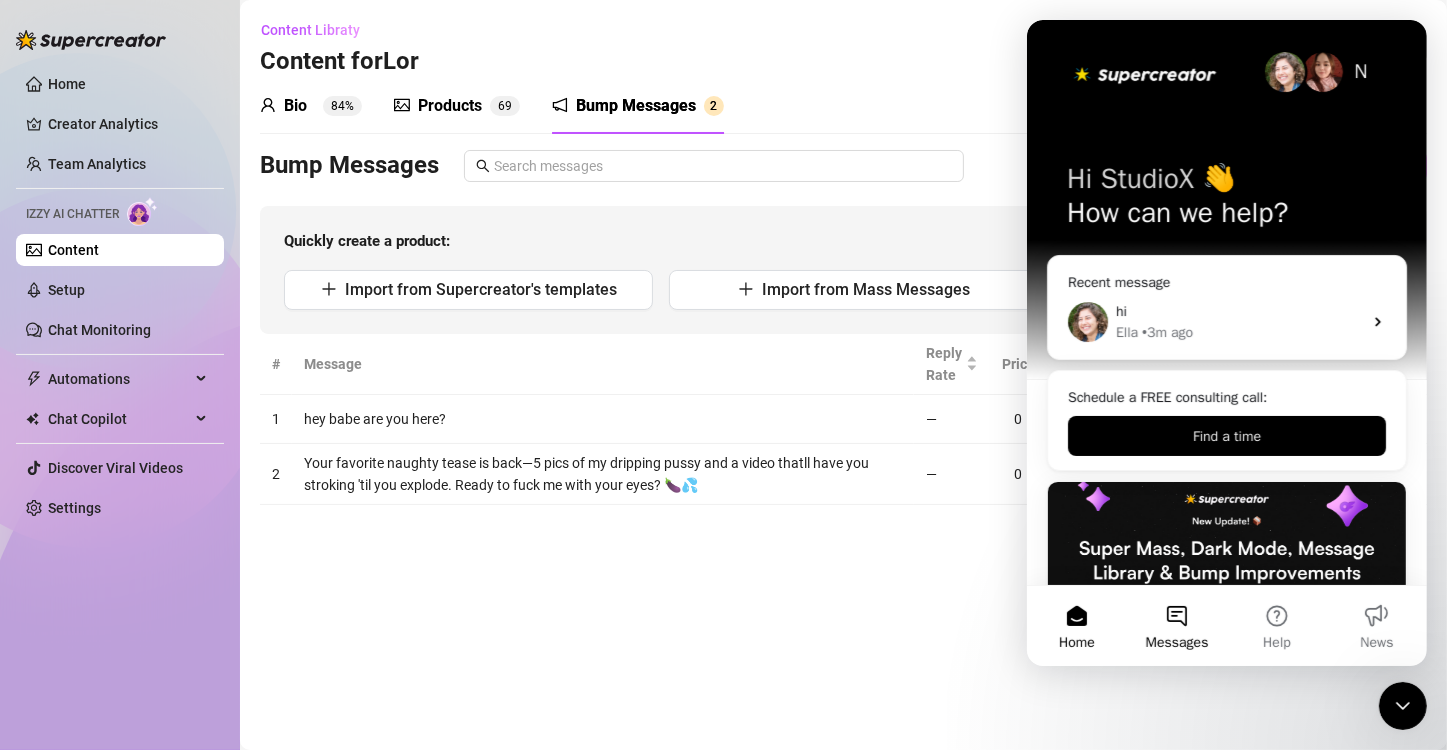 click on "Messages" at bounding box center (1176, 626) 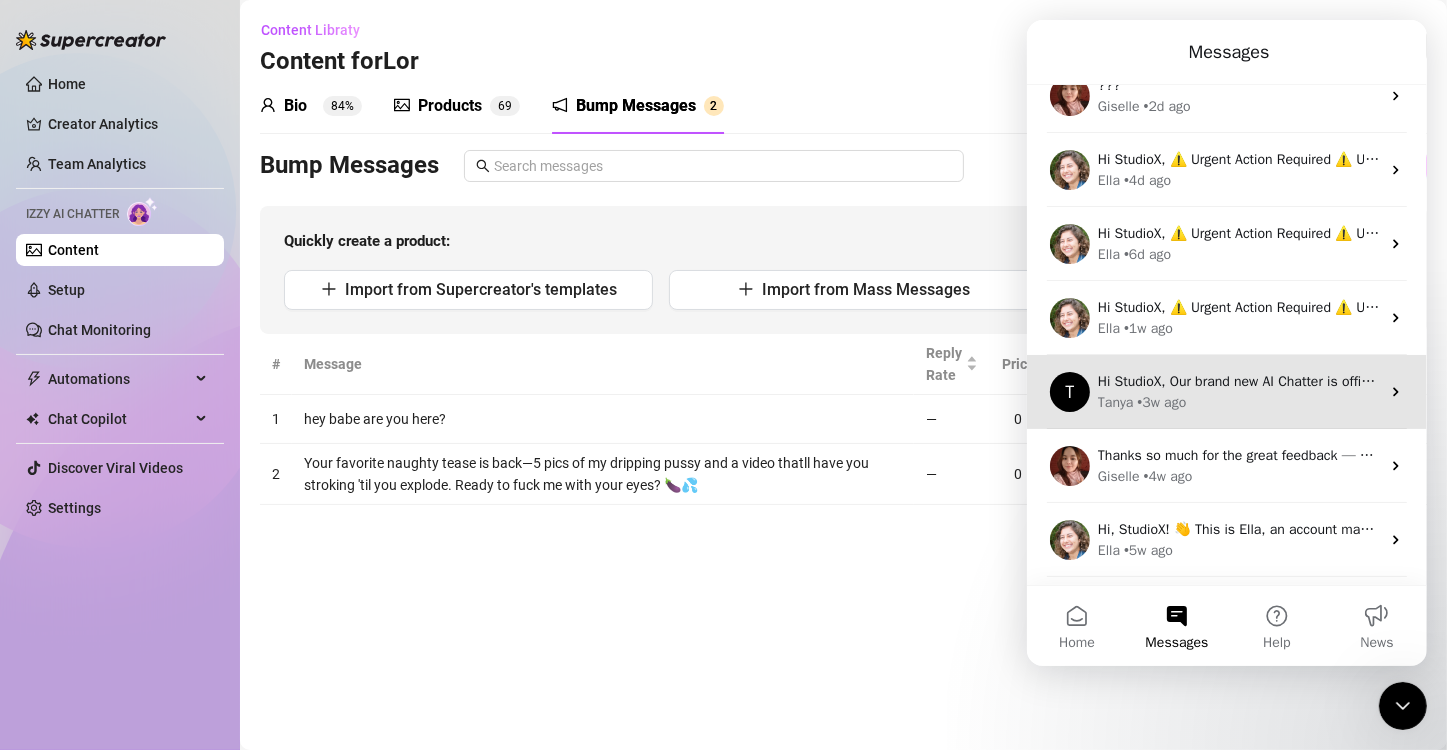 scroll, scrollTop: 239, scrollLeft: 0, axis: vertical 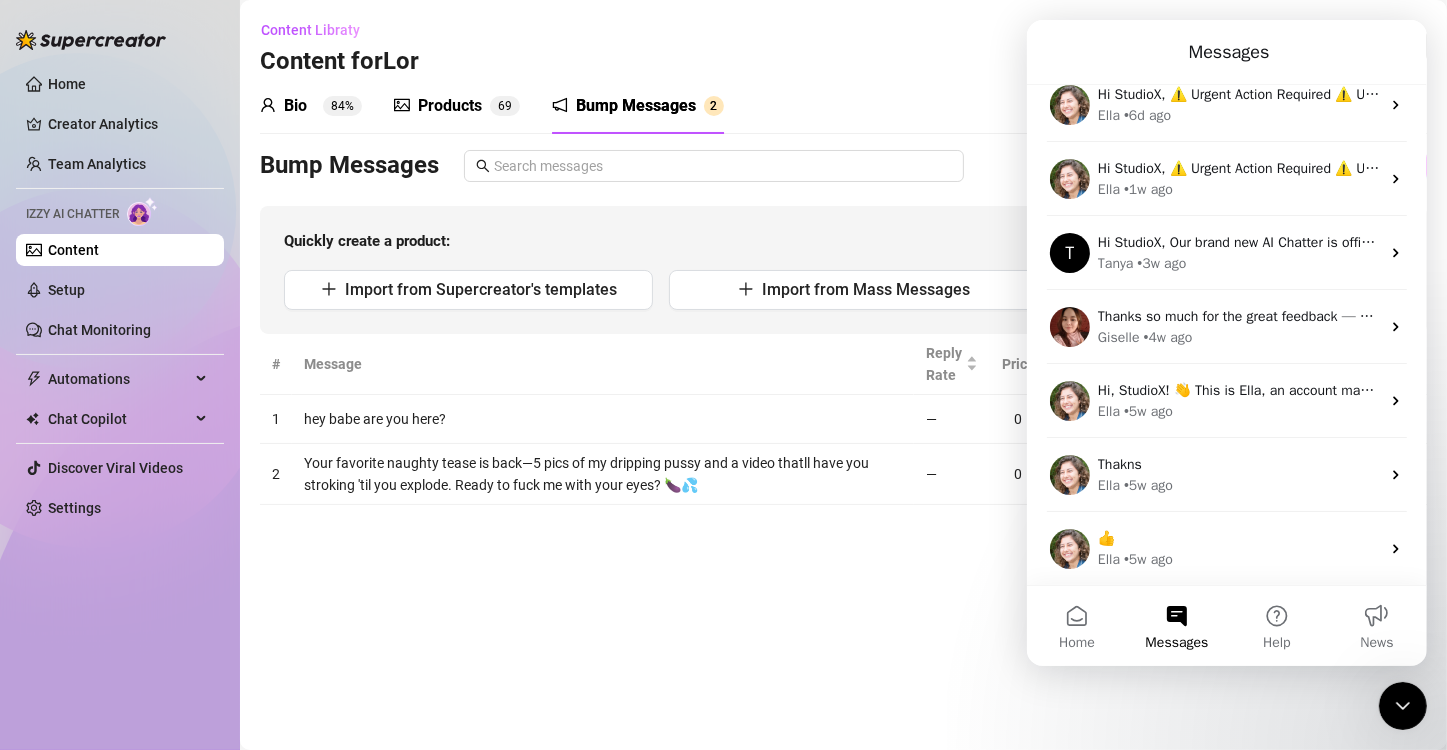click on "Messages" at bounding box center [1176, 643] 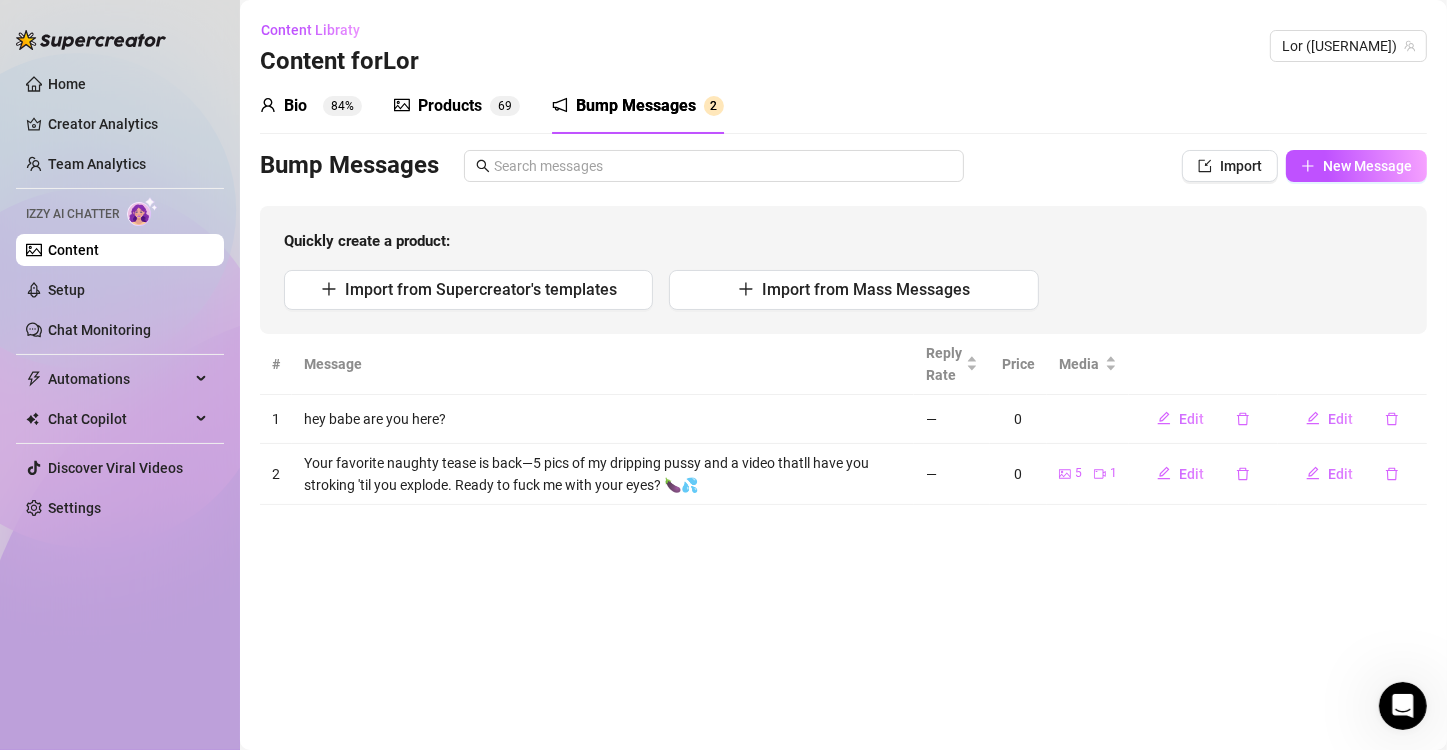 click 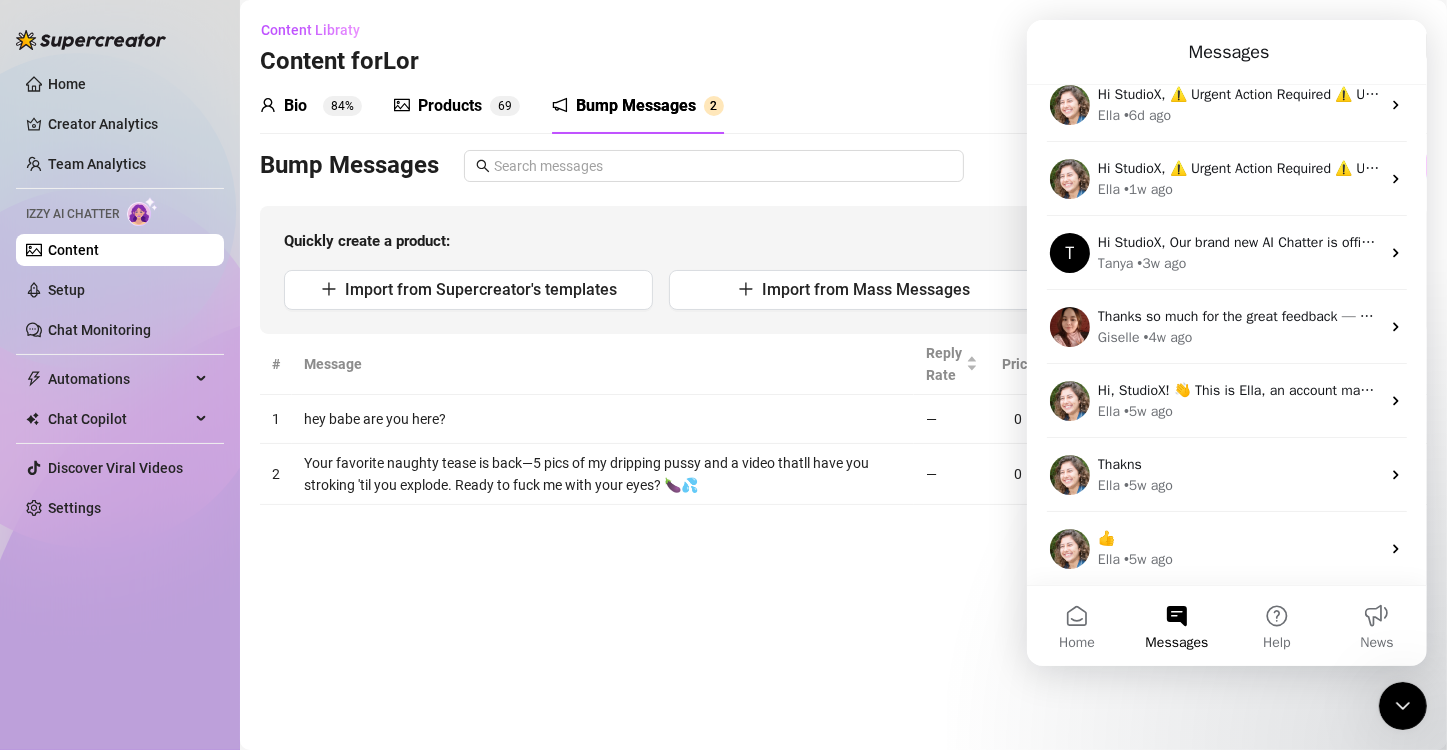click on "Messages" at bounding box center [1176, 626] 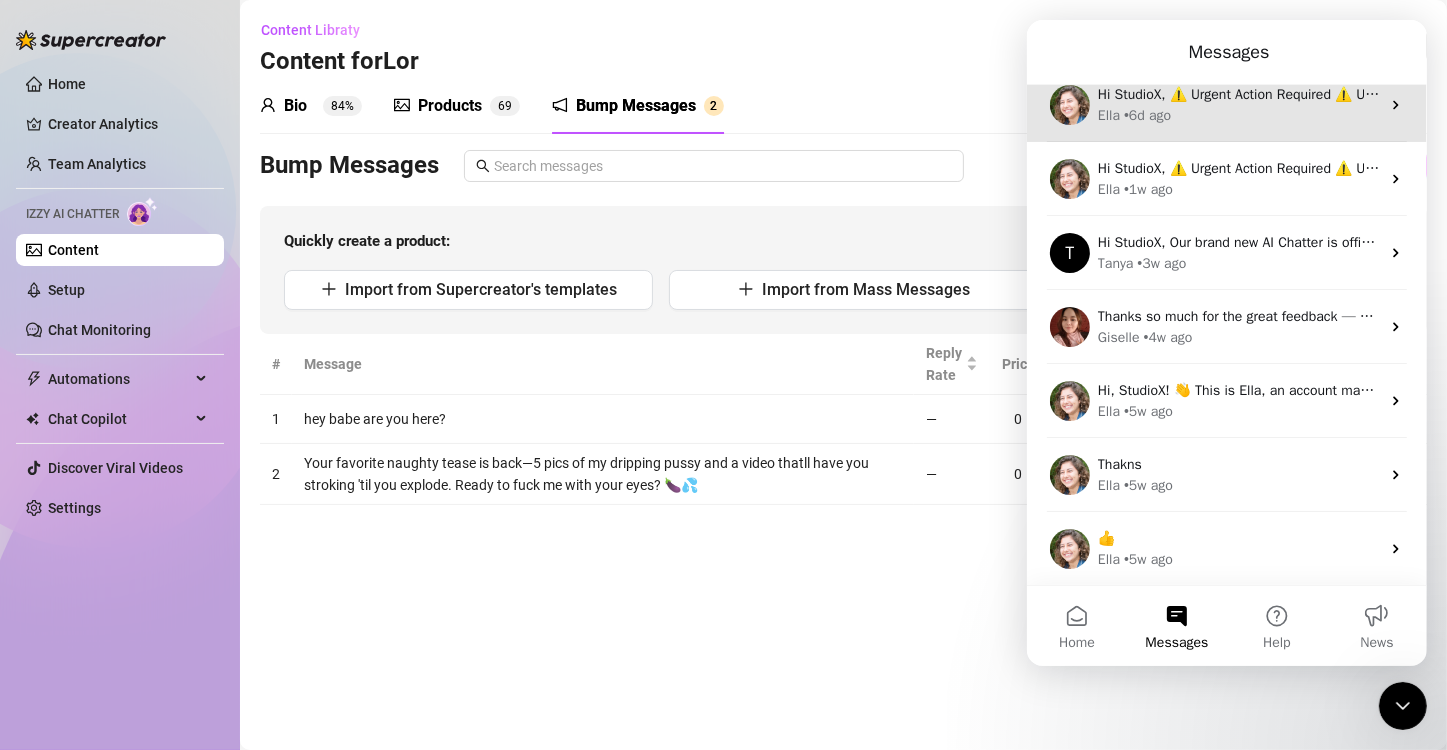 click at bounding box center [1069, 105] 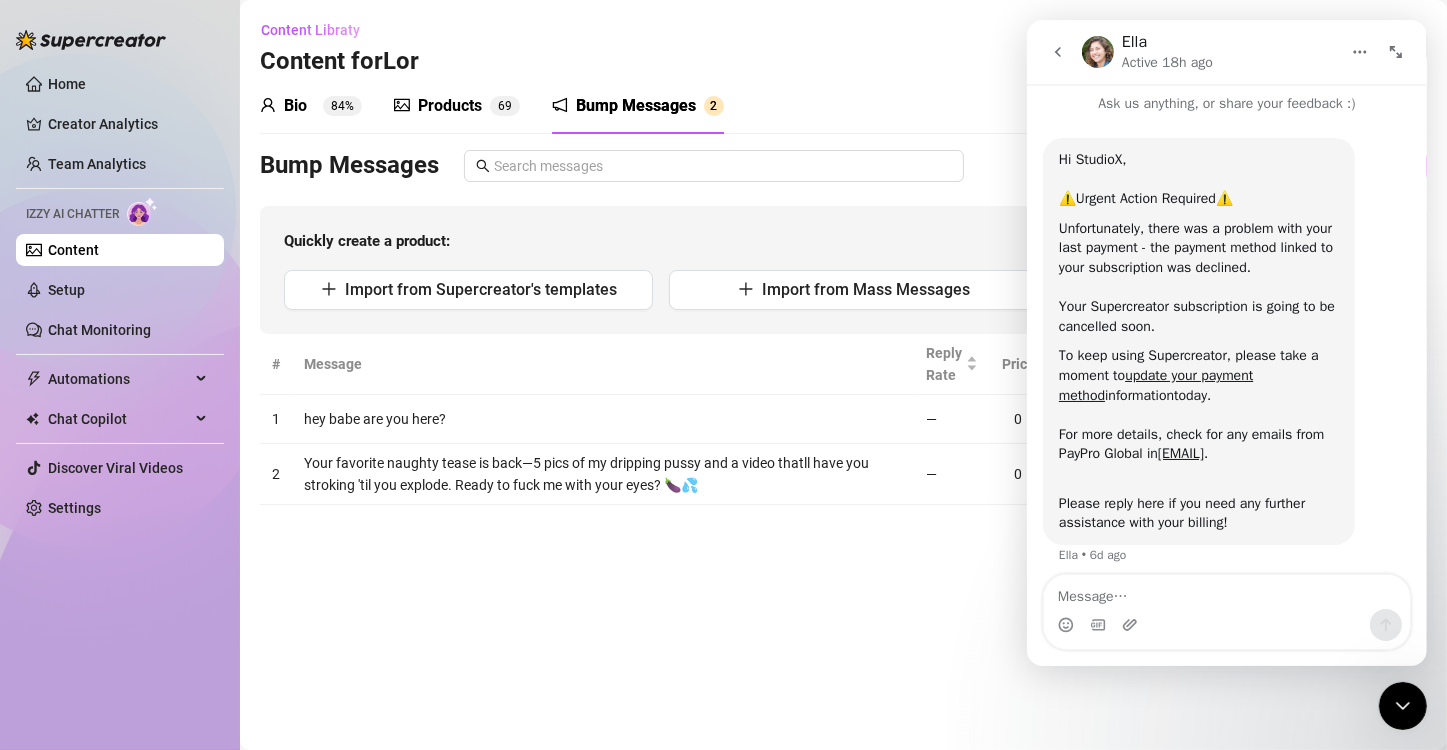 scroll, scrollTop: 18, scrollLeft: 0, axis: vertical 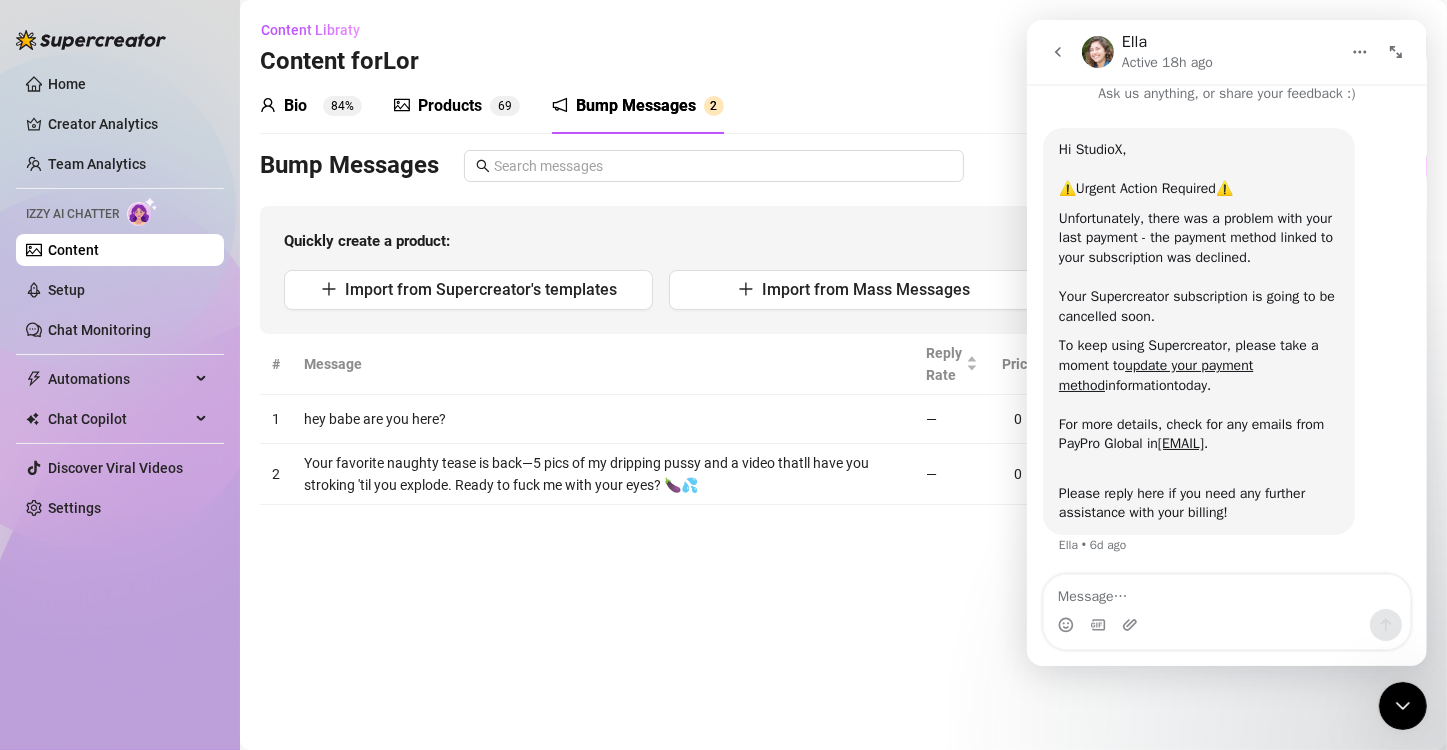 click 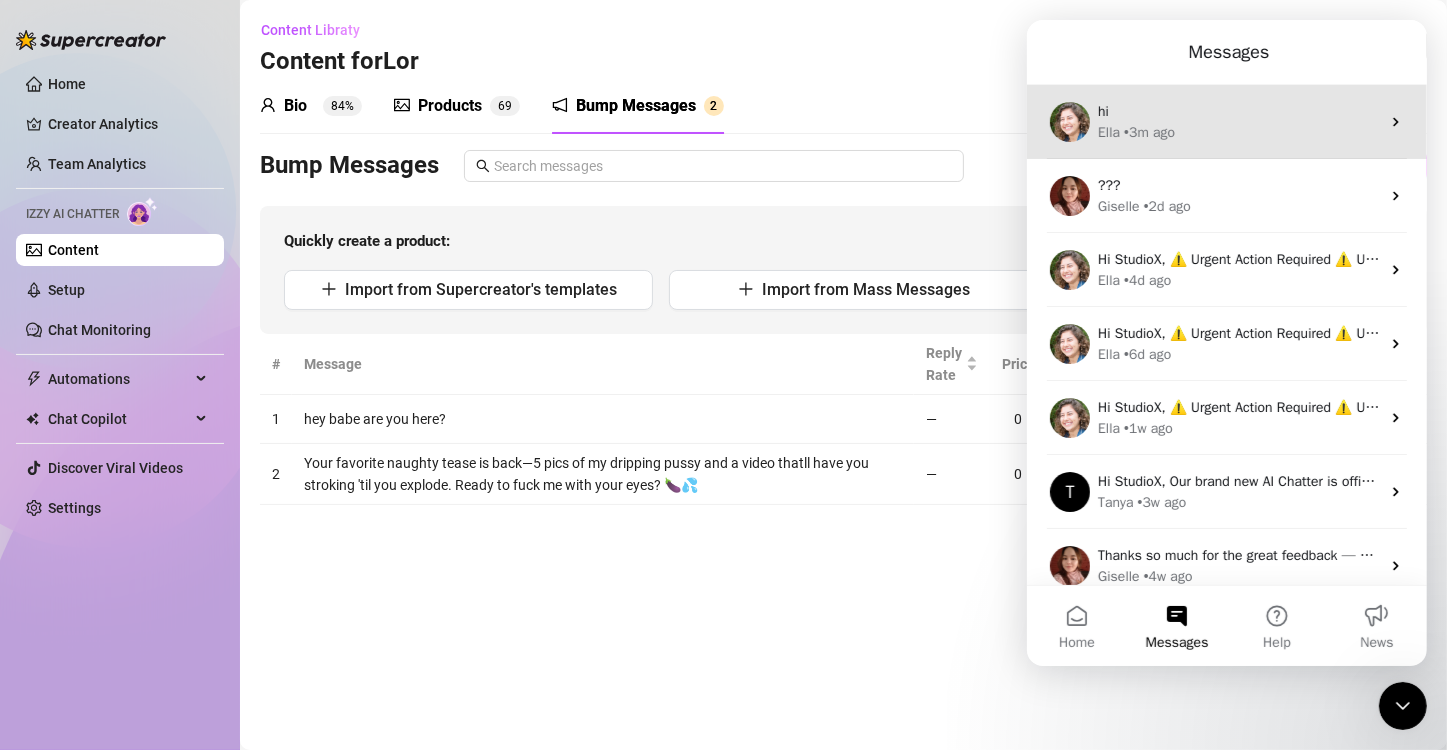 scroll, scrollTop: 0, scrollLeft: 0, axis: both 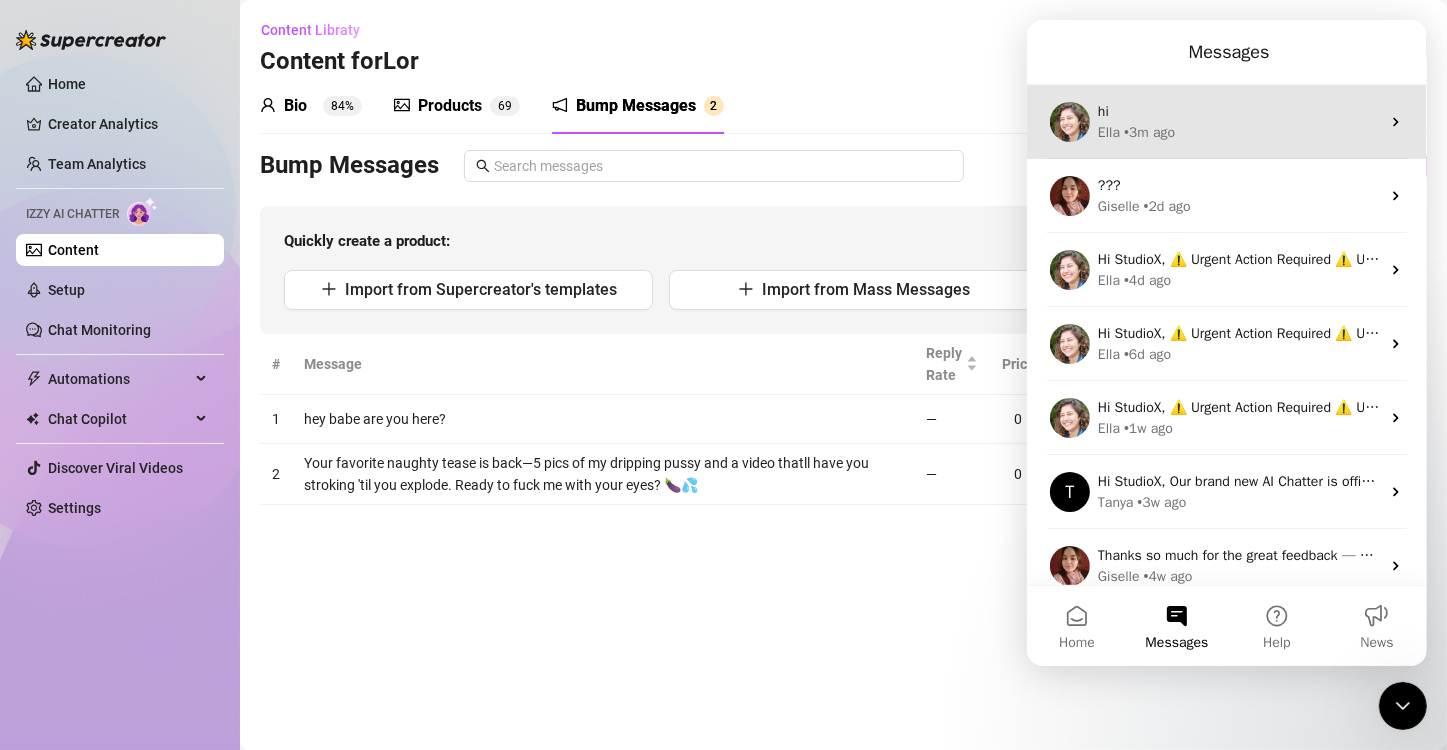 click on "hi" at bounding box center (1238, 111) 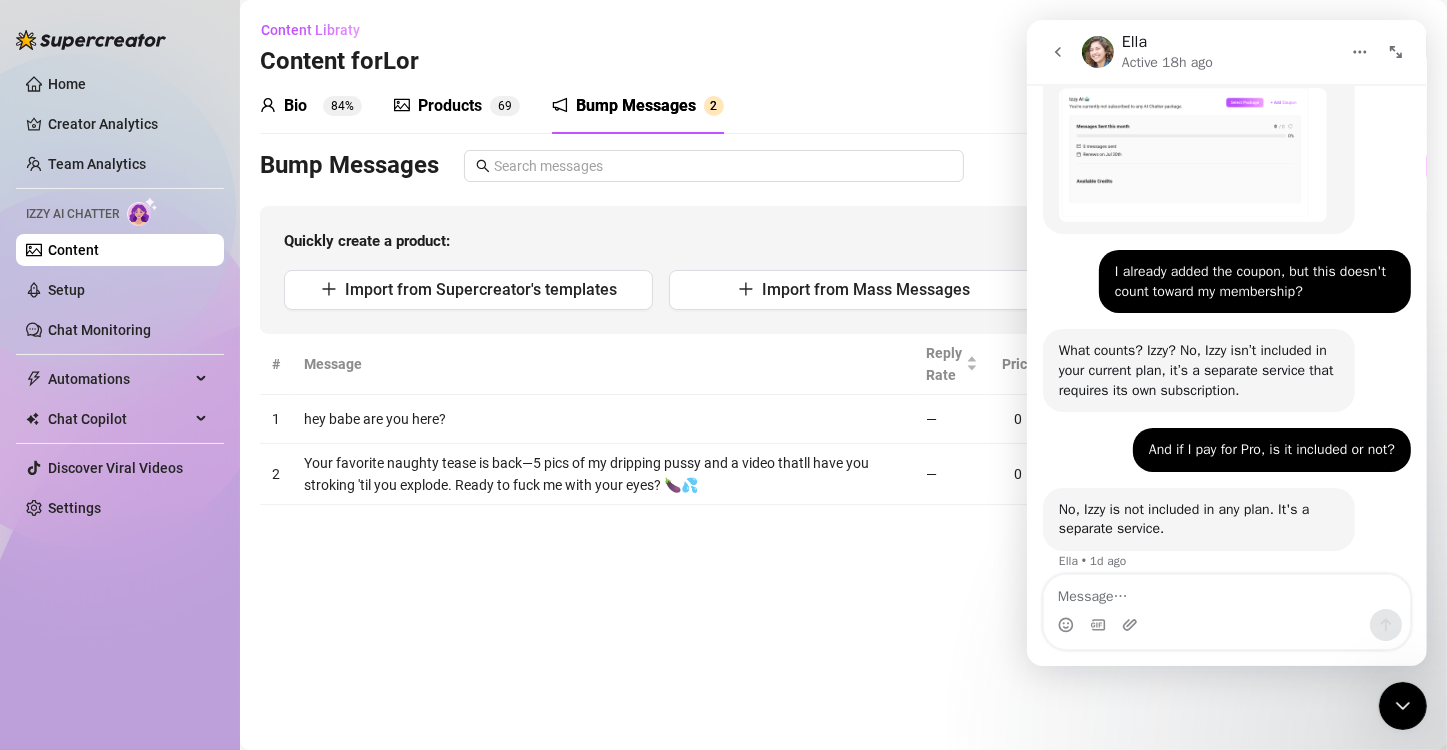 scroll, scrollTop: 1483, scrollLeft: 0, axis: vertical 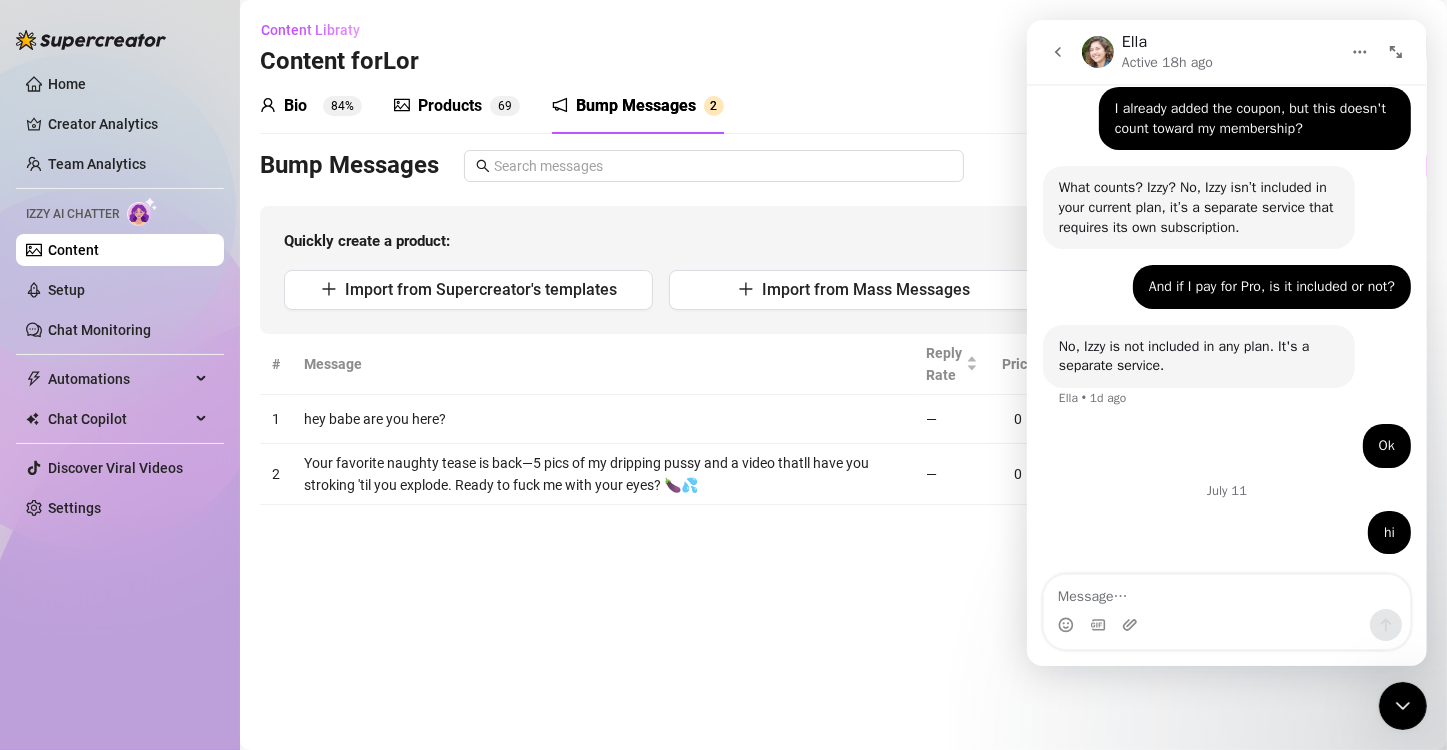 click at bounding box center [1226, 592] 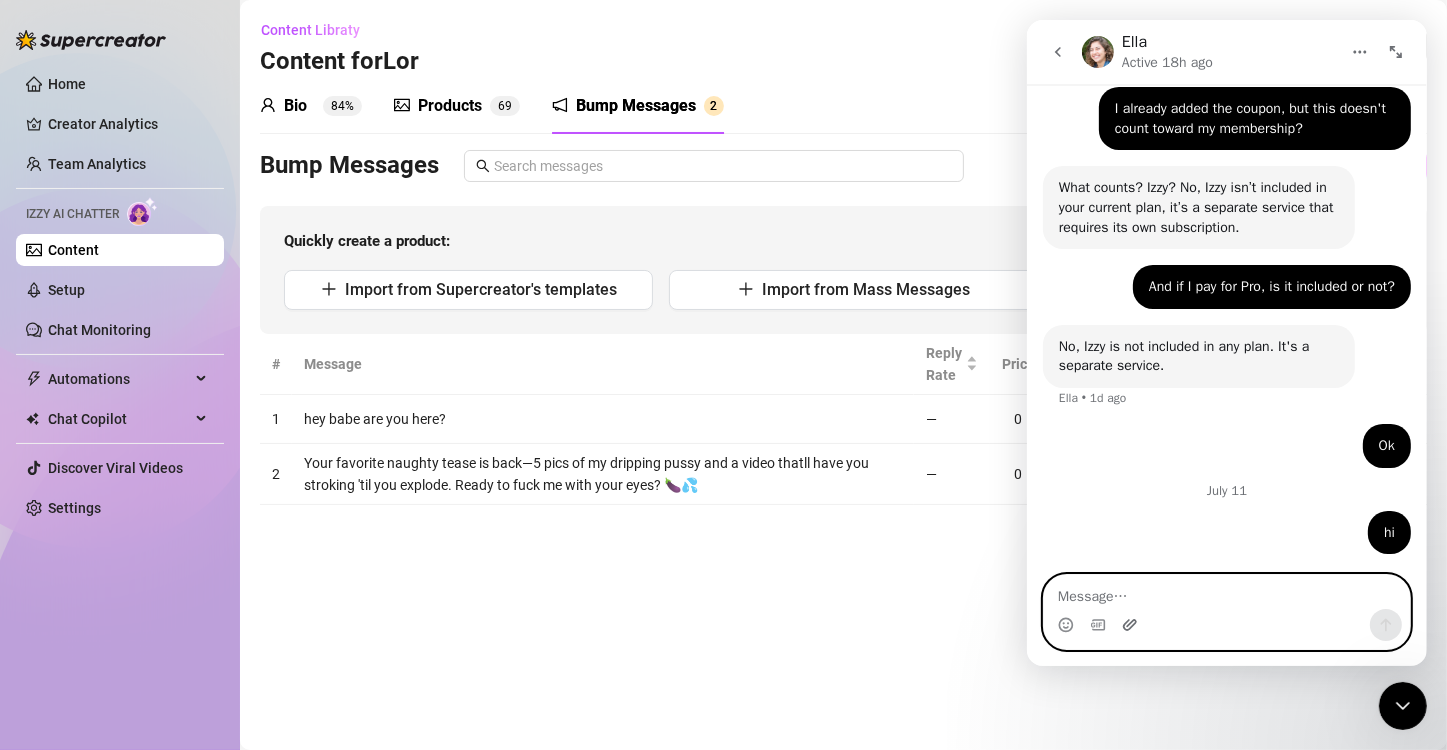 click 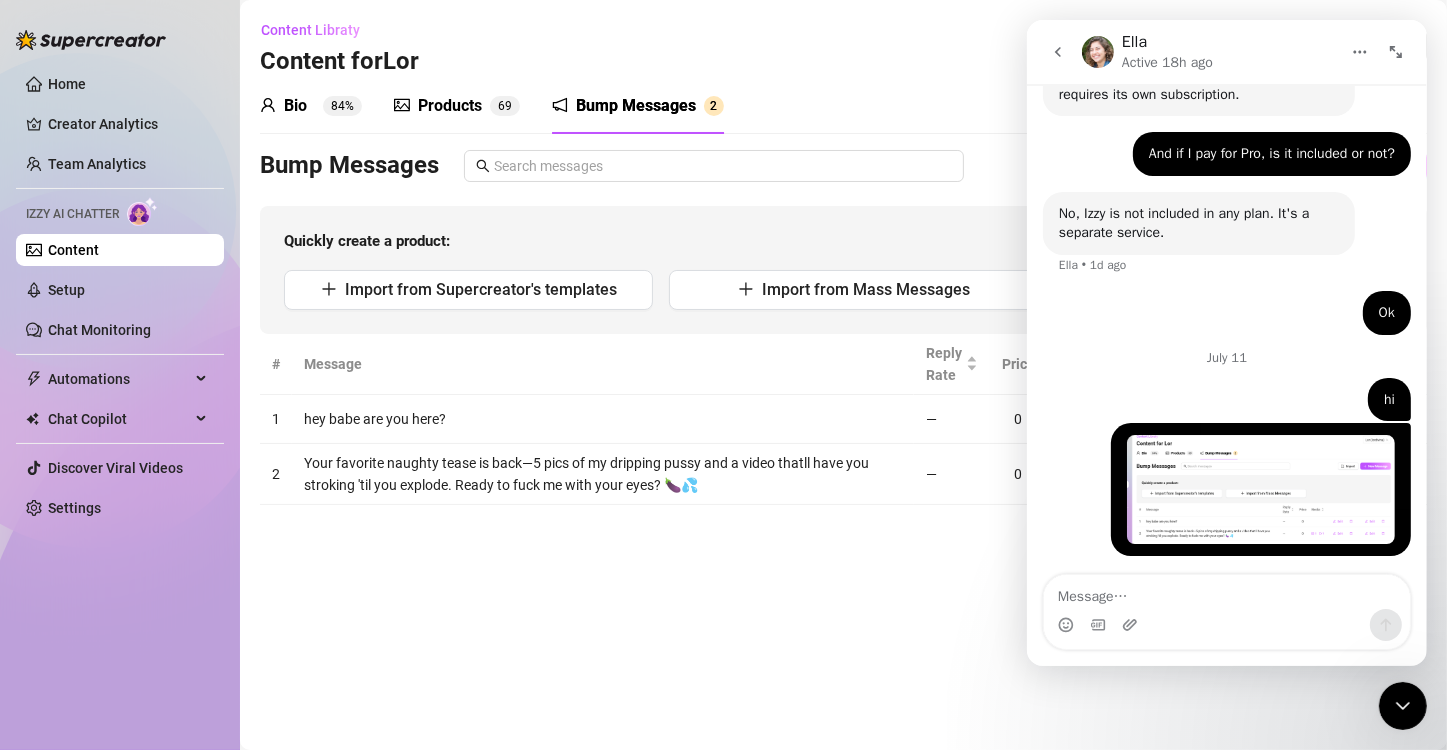 scroll, scrollTop: 1617, scrollLeft: 0, axis: vertical 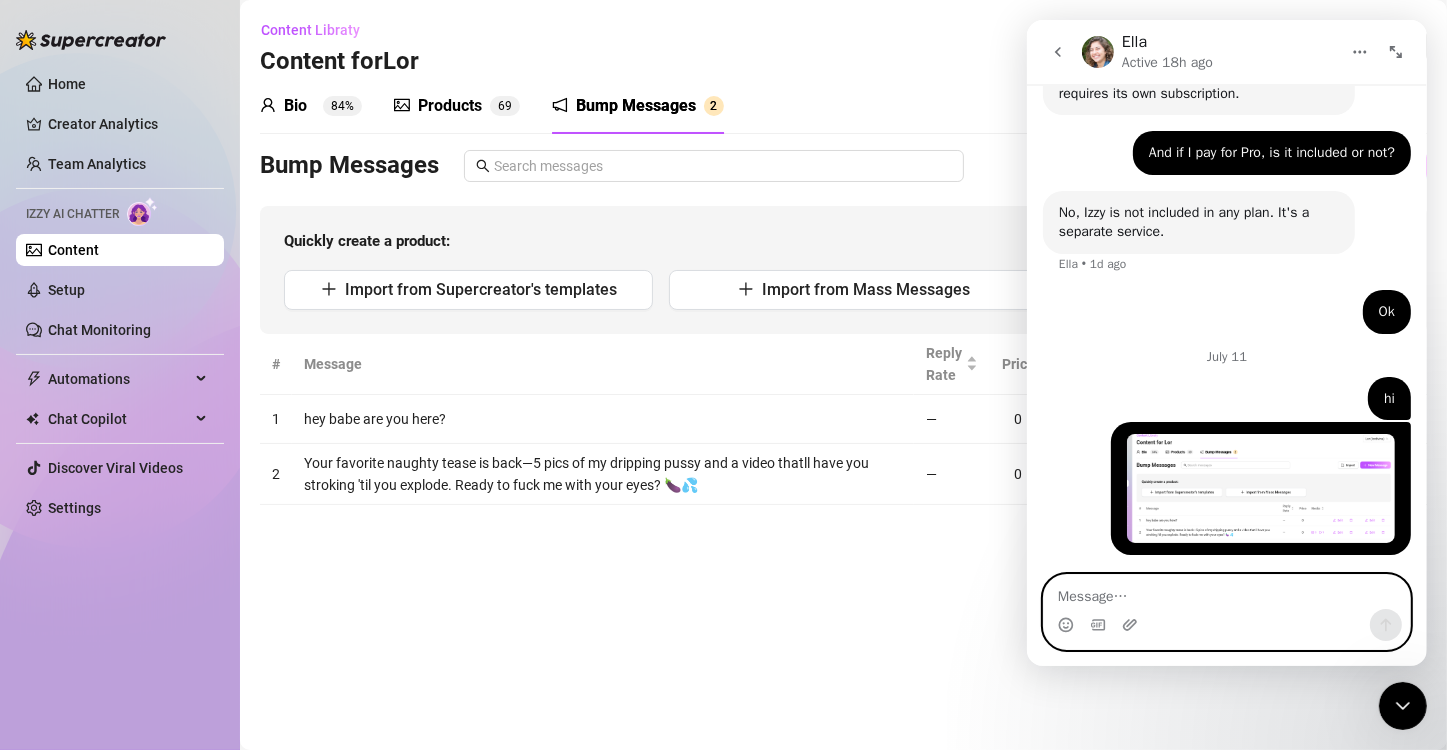 click at bounding box center (1226, 592) 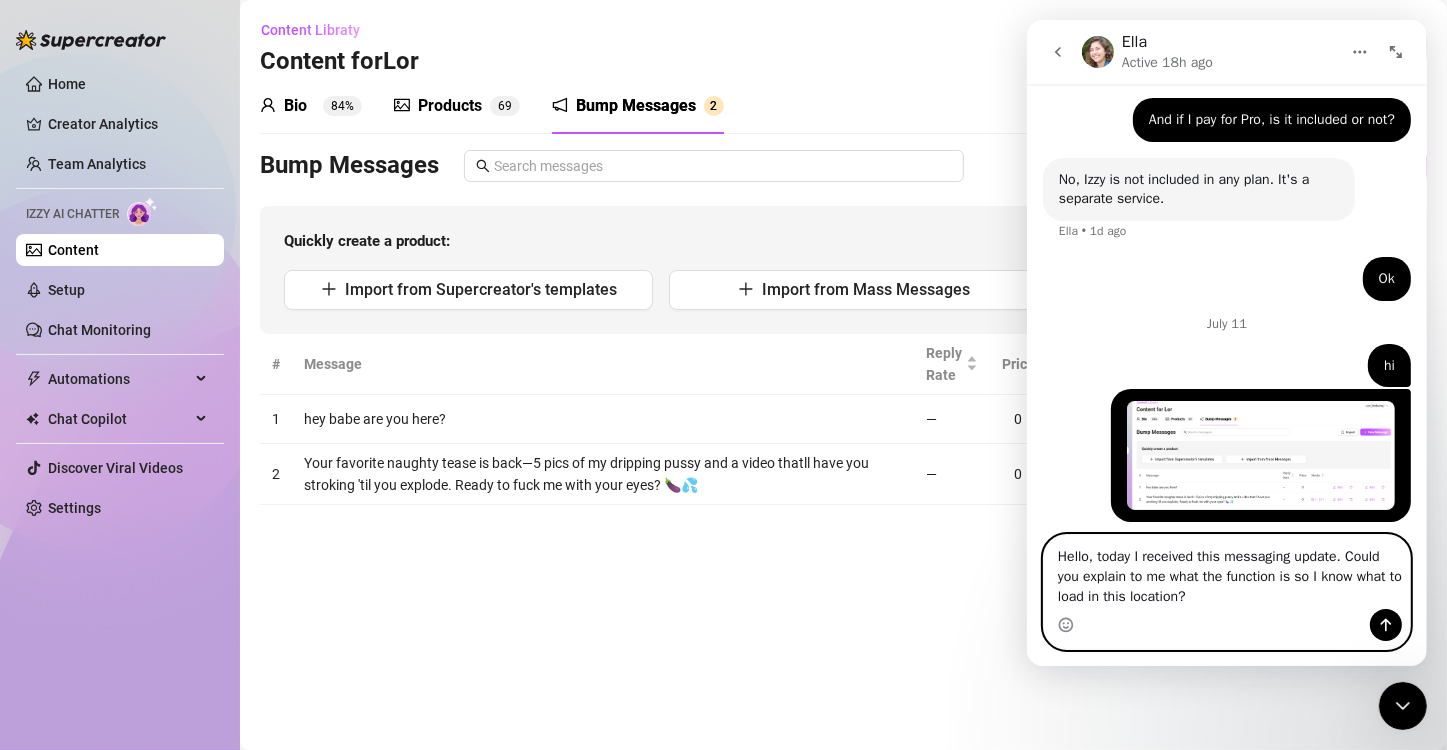 scroll, scrollTop: 1657, scrollLeft: 0, axis: vertical 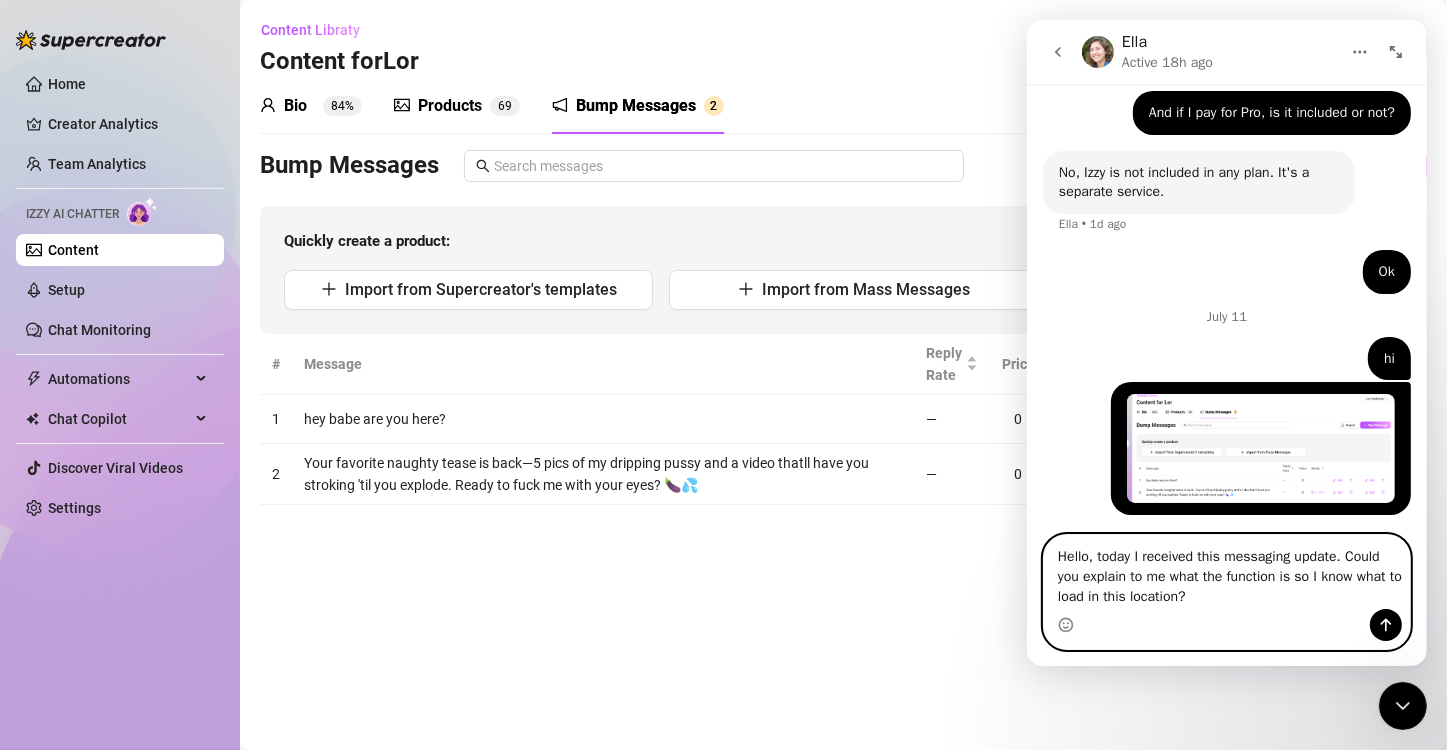 type on "Hello, today I received this messaging update. Could you explain to me what the function is so I know what to load in this location?" 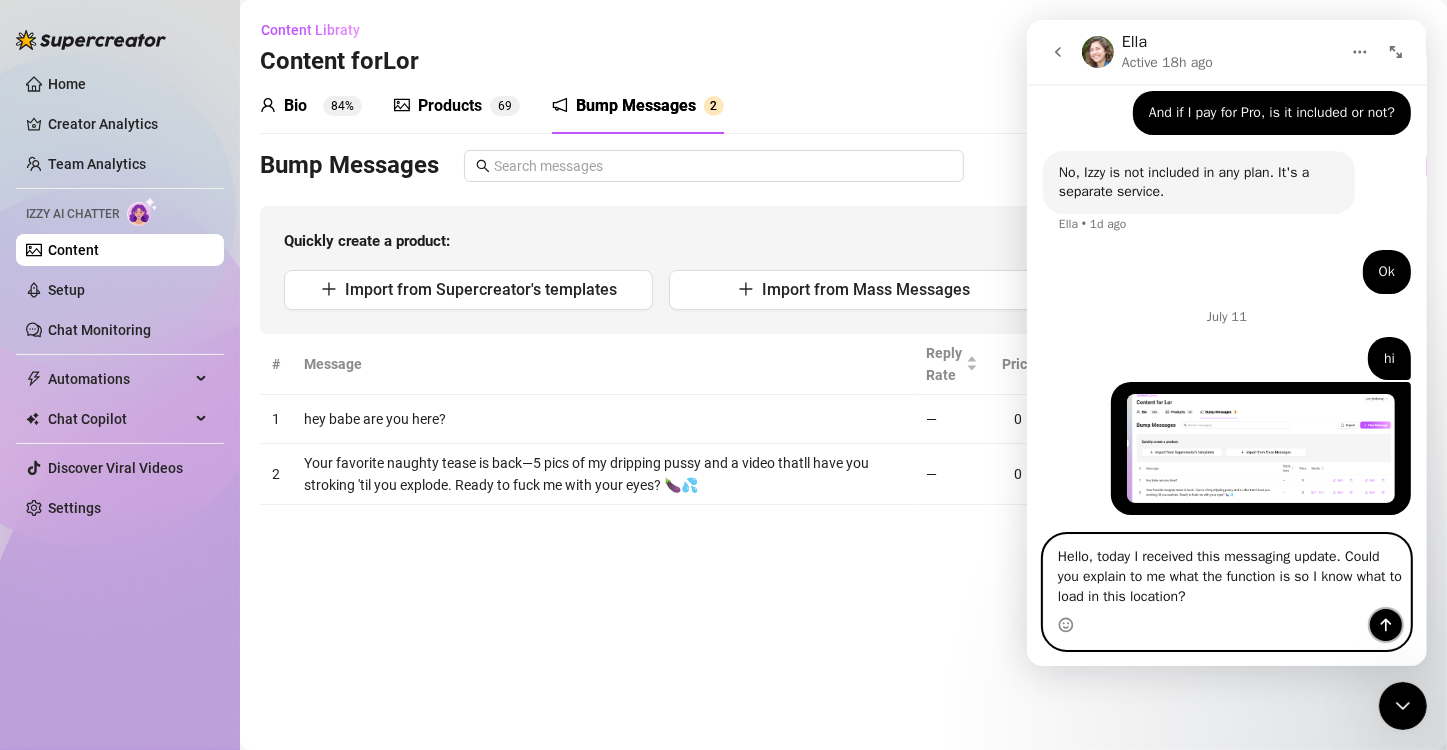 click at bounding box center [1385, 625] 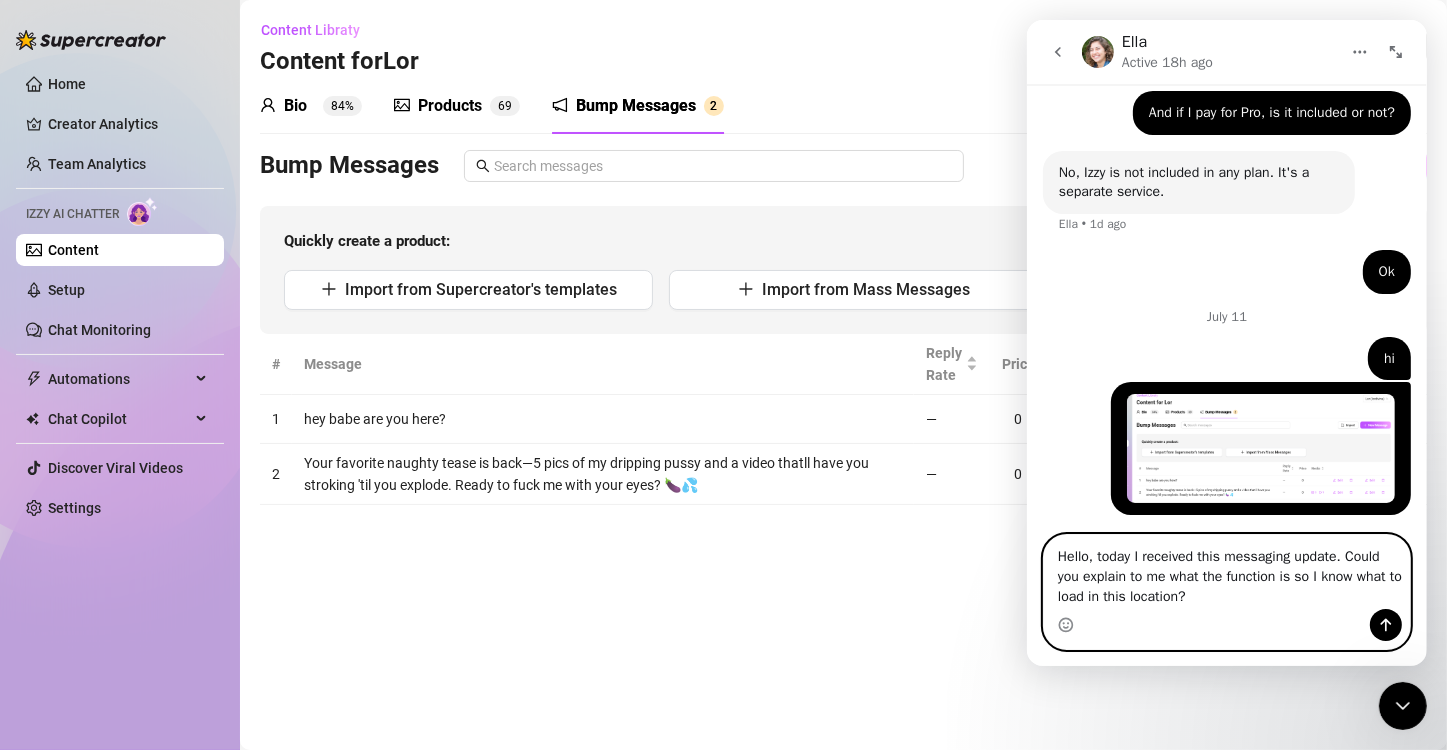type 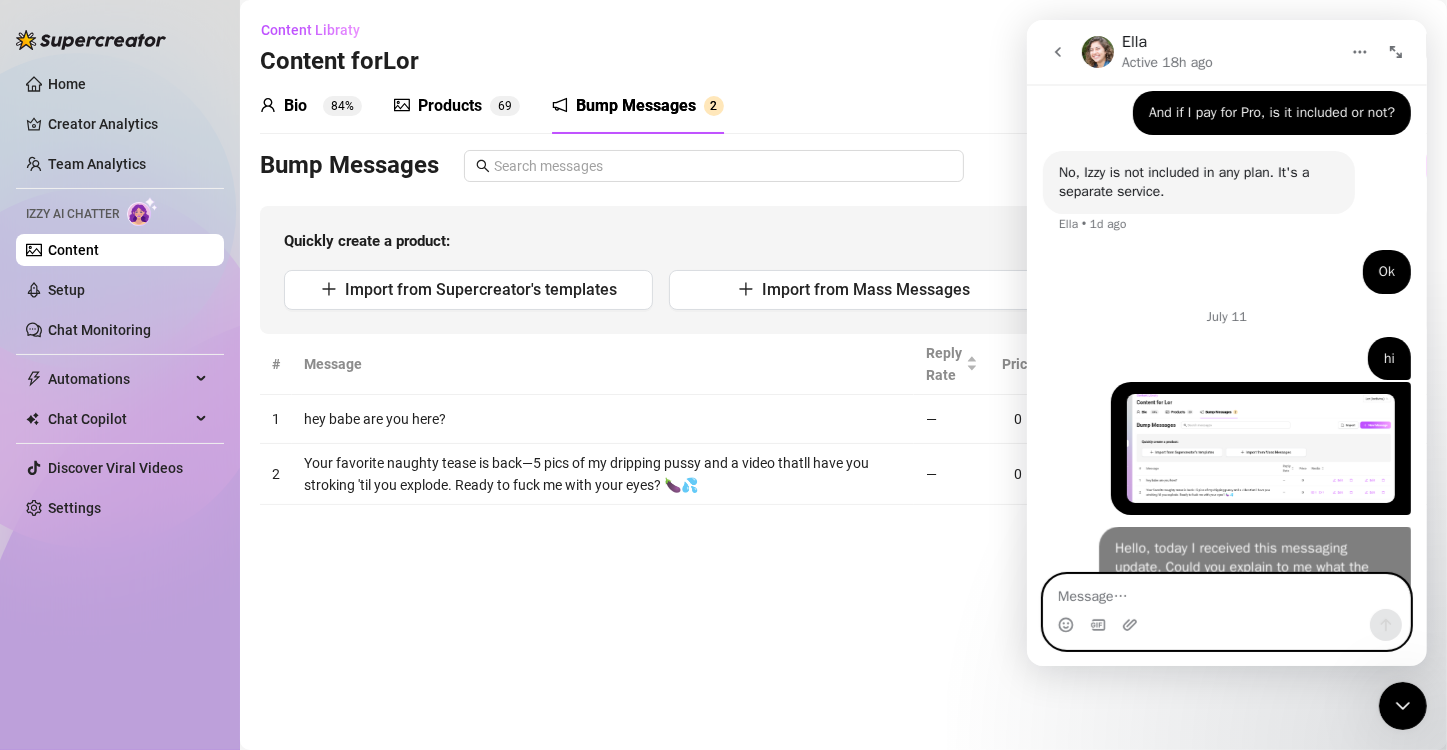 scroll, scrollTop: 1722, scrollLeft: 0, axis: vertical 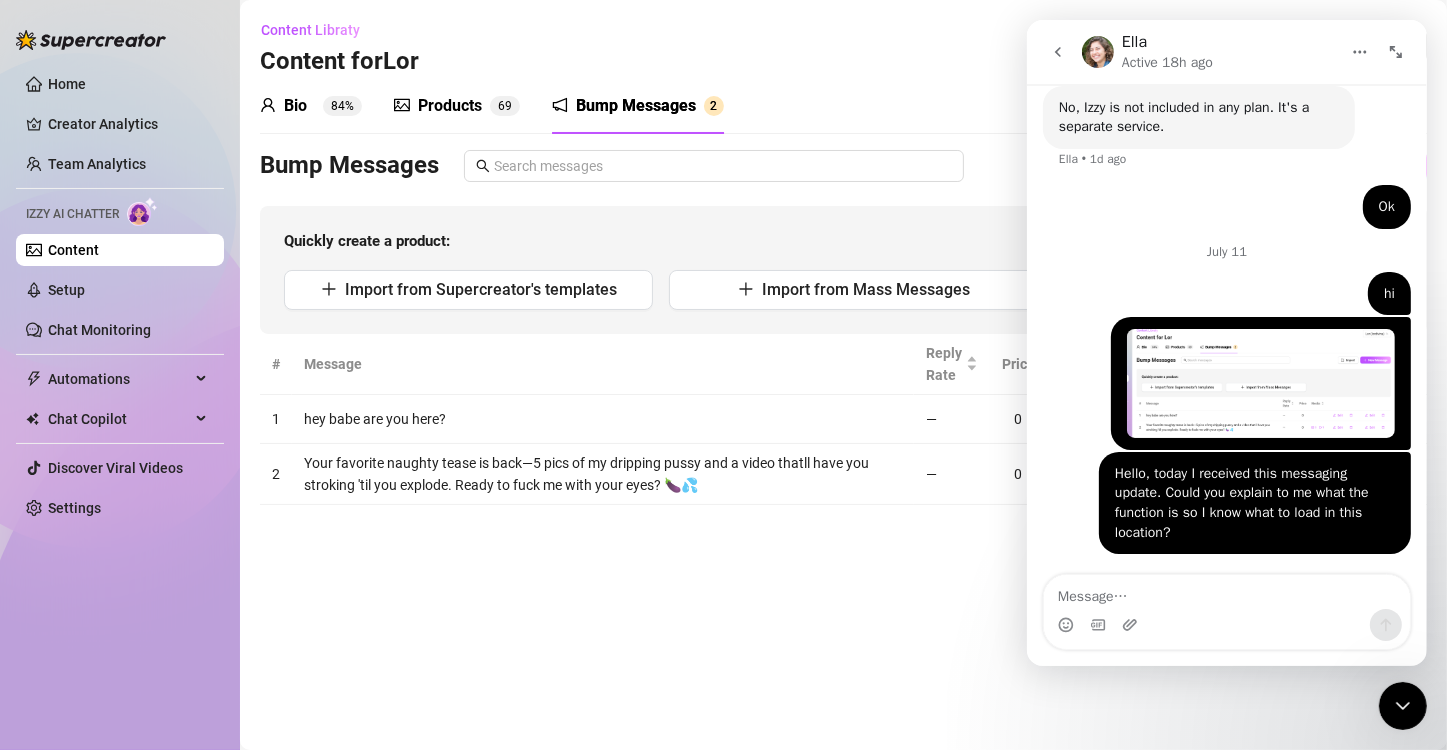 click 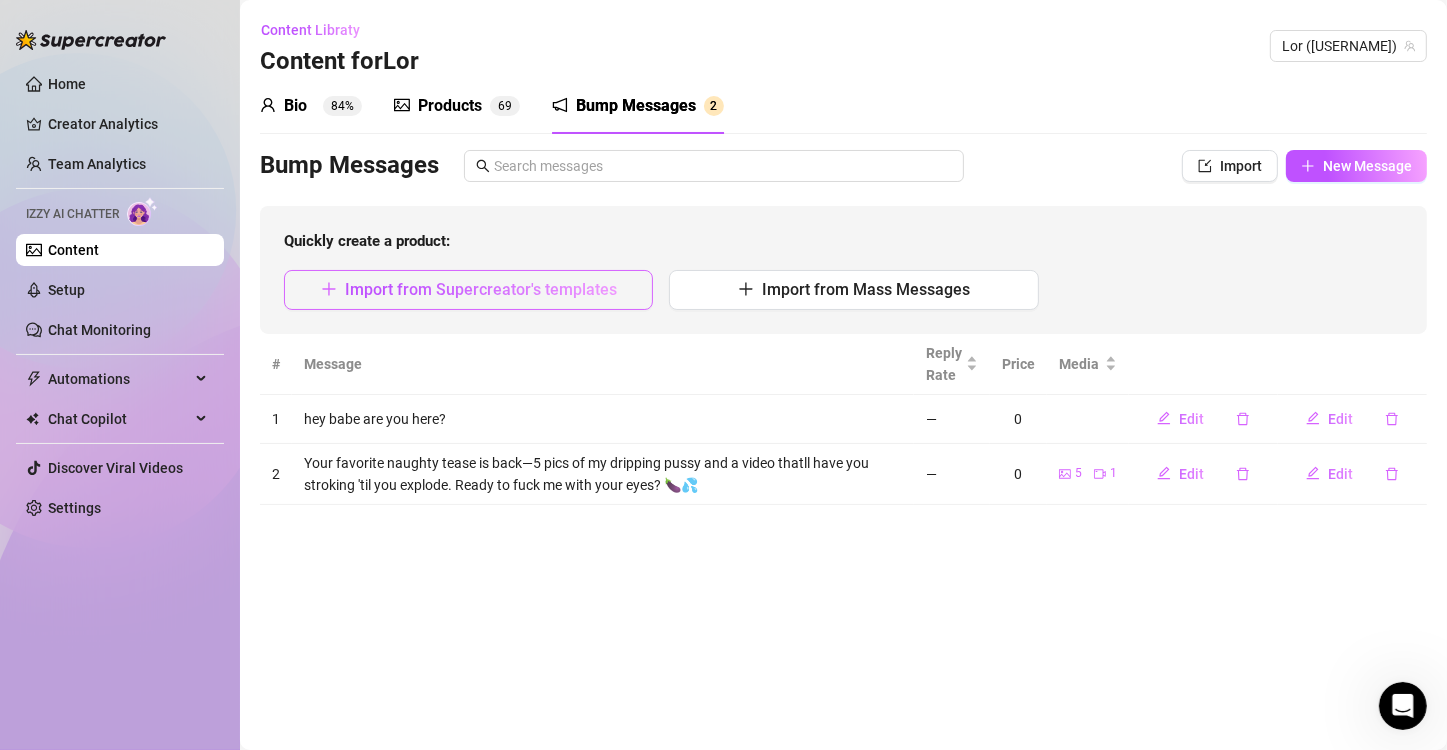 click on "Import from Supercreator's templates" at bounding box center (481, 289) 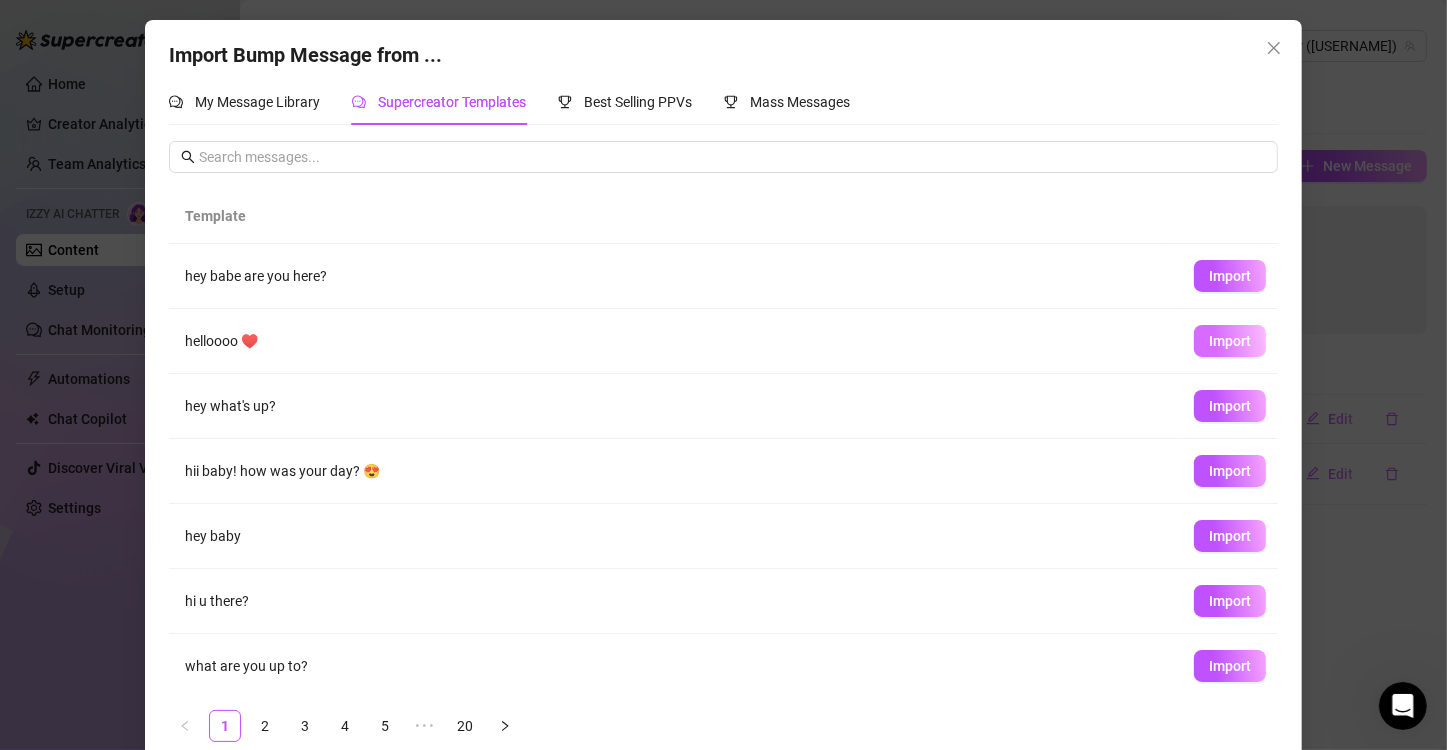 click on "Import" at bounding box center (1230, 341) 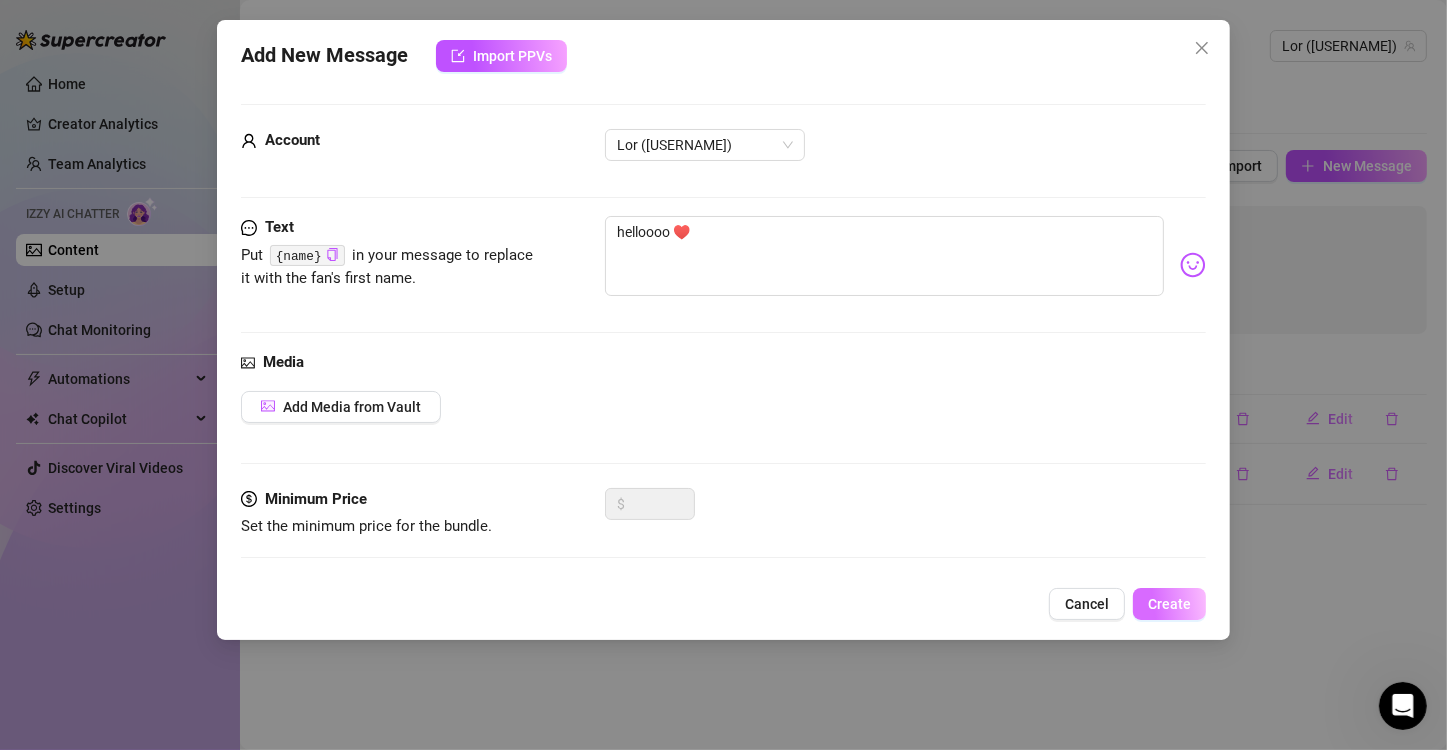 click on "Create" at bounding box center [1169, 604] 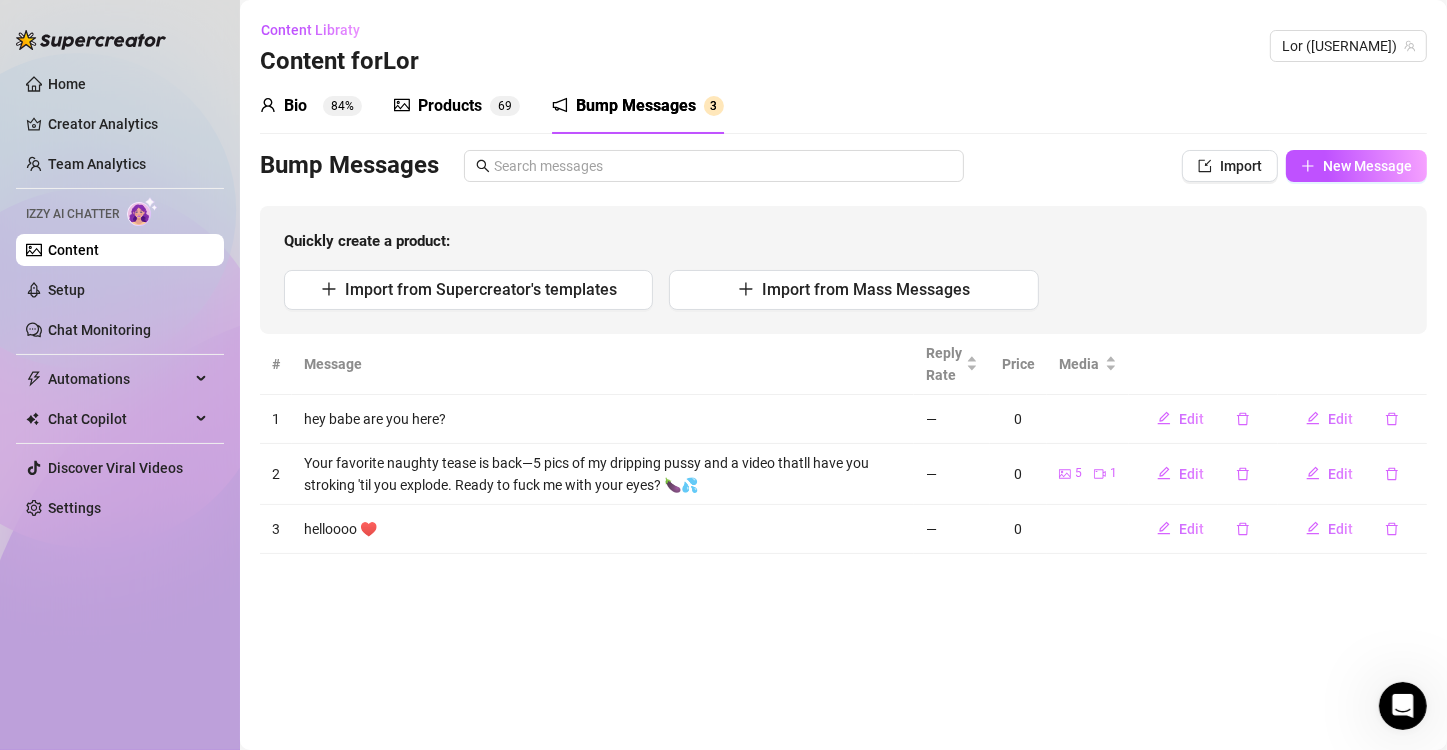 click on "Bio" at bounding box center [295, 106] 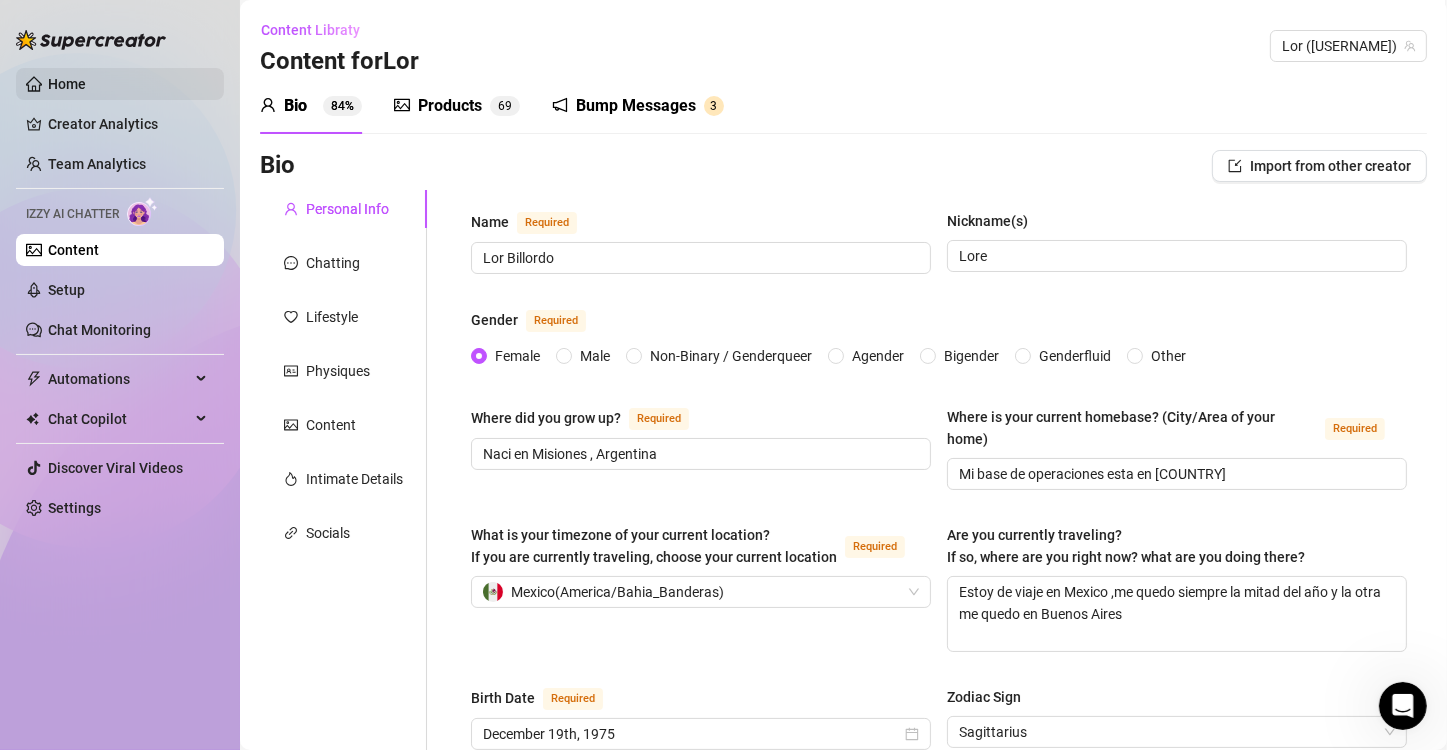 click on "Home" at bounding box center (67, 84) 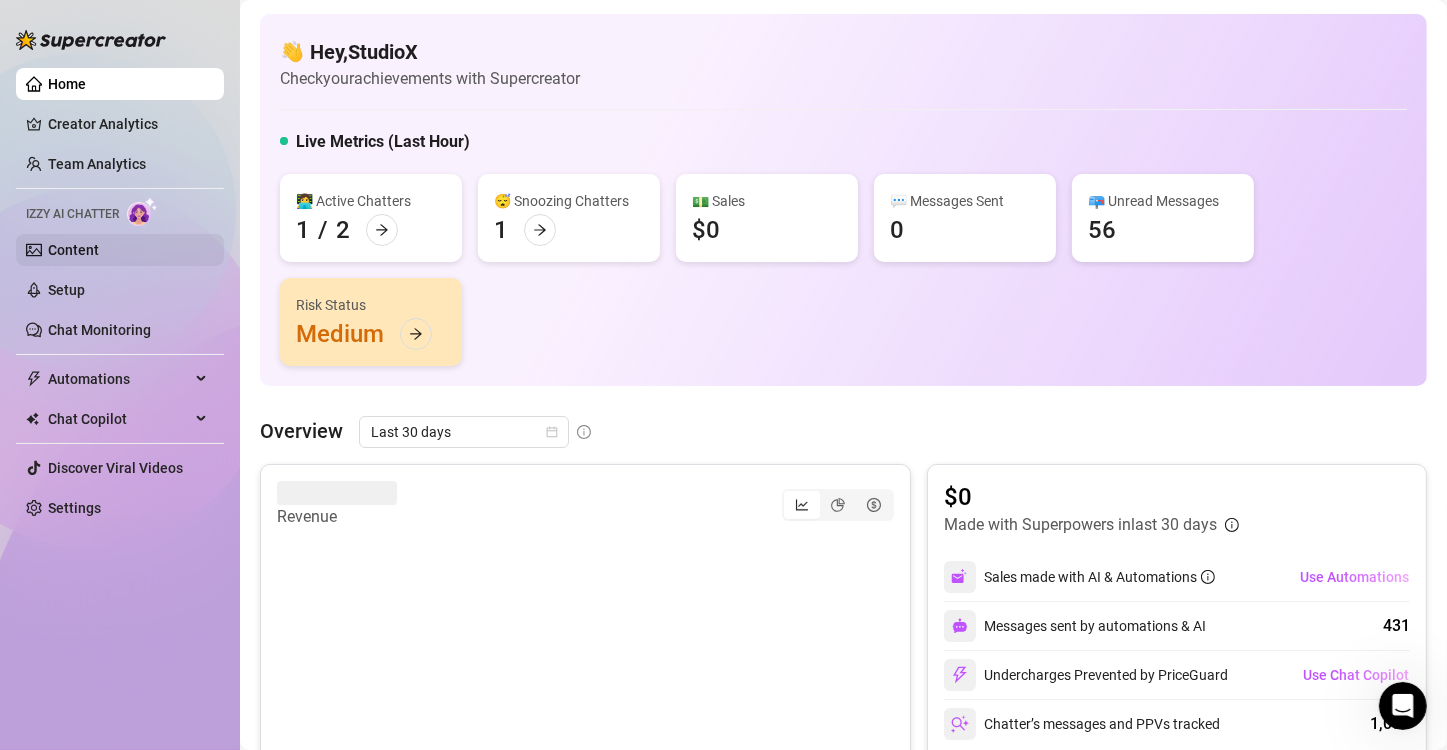 click on "Content" at bounding box center [73, 250] 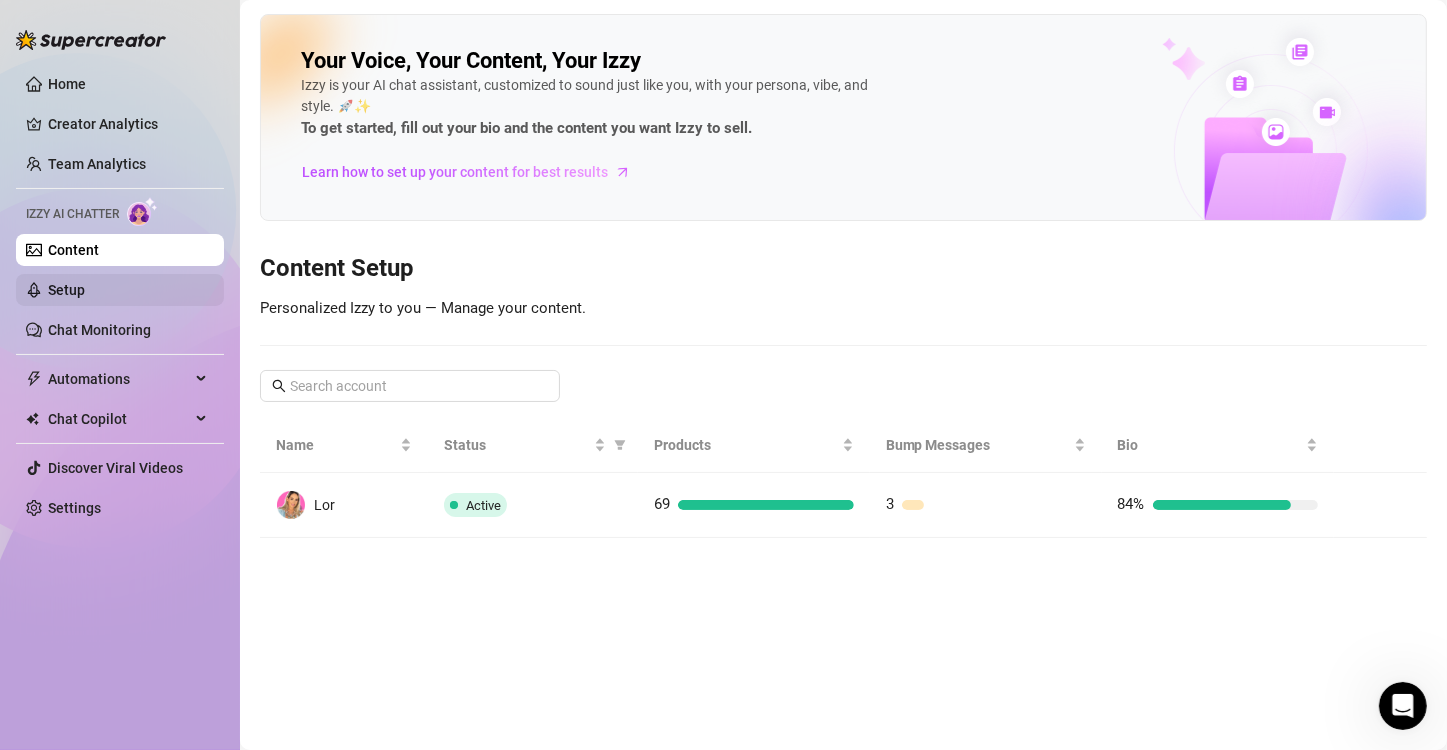 click on "Setup" at bounding box center (66, 290) 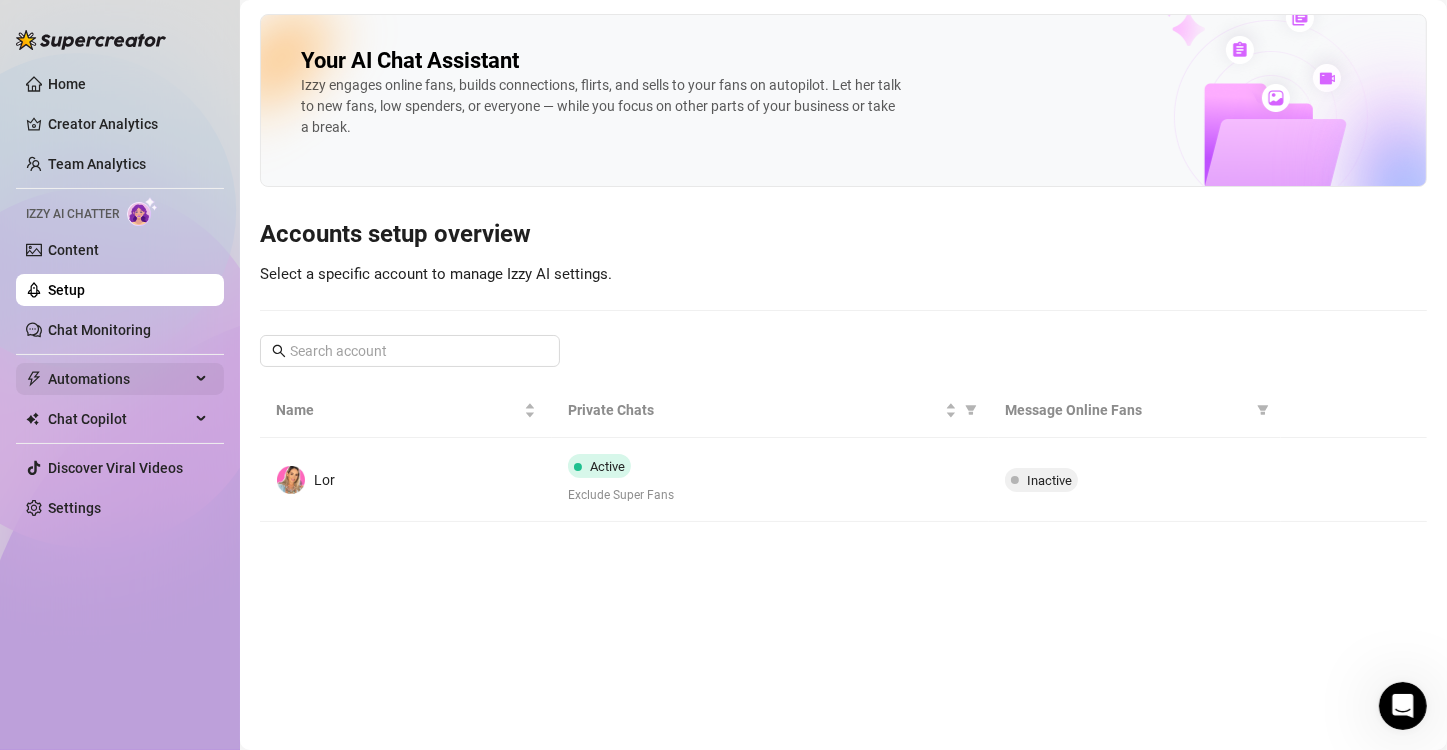 click on "Automations" at bounding box center [119, 379] 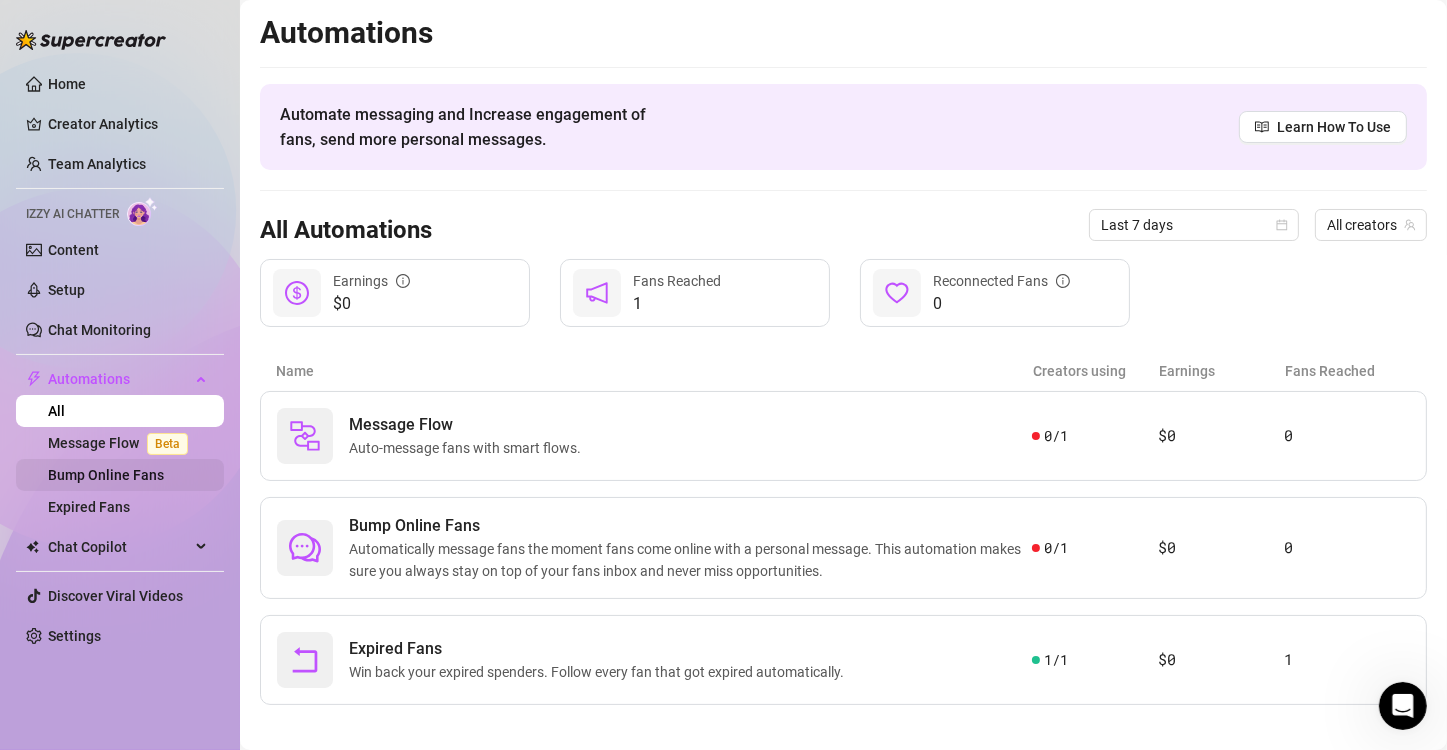 click on "Bump Online Fans" at bounding box center (106, 475) 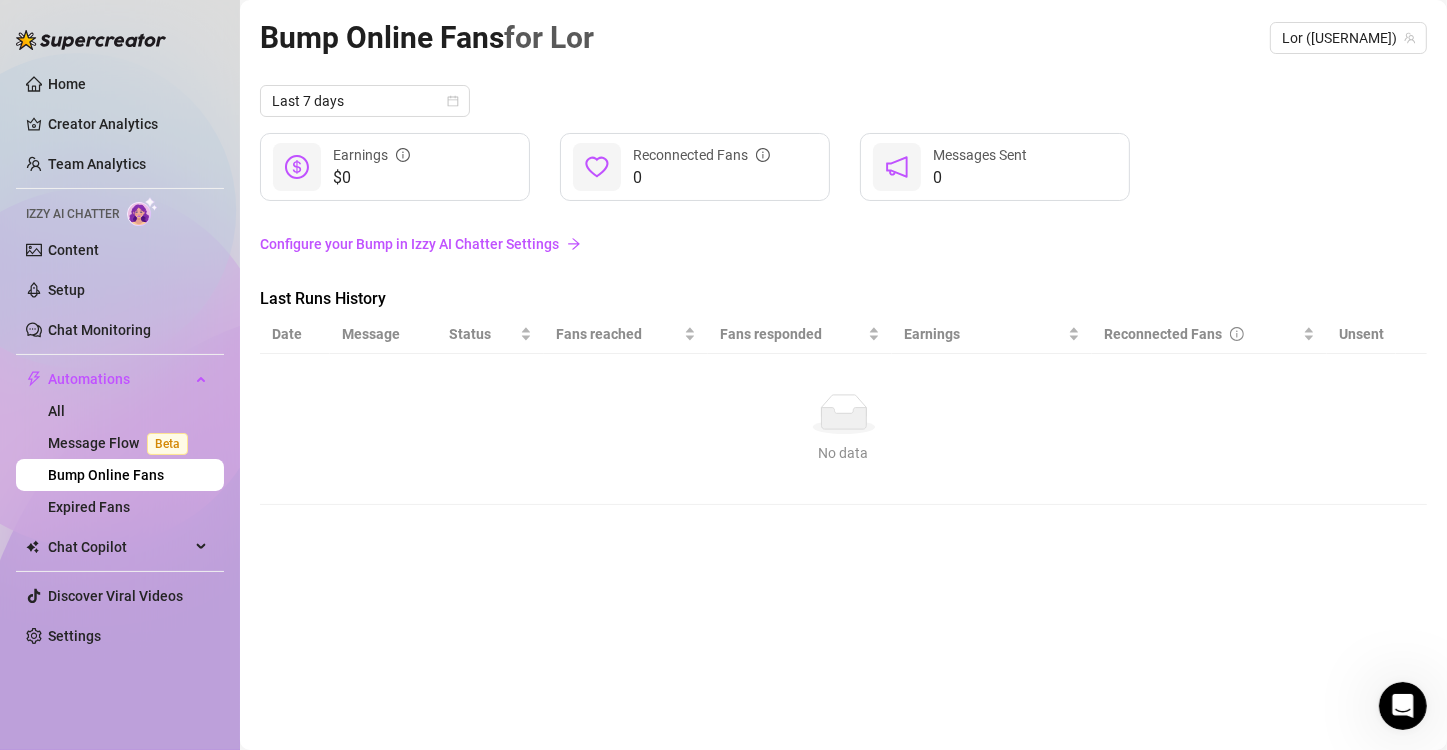 click on "Configure your Bump in Izzy AI Chatter Settings" at bounding box center (843, 244) 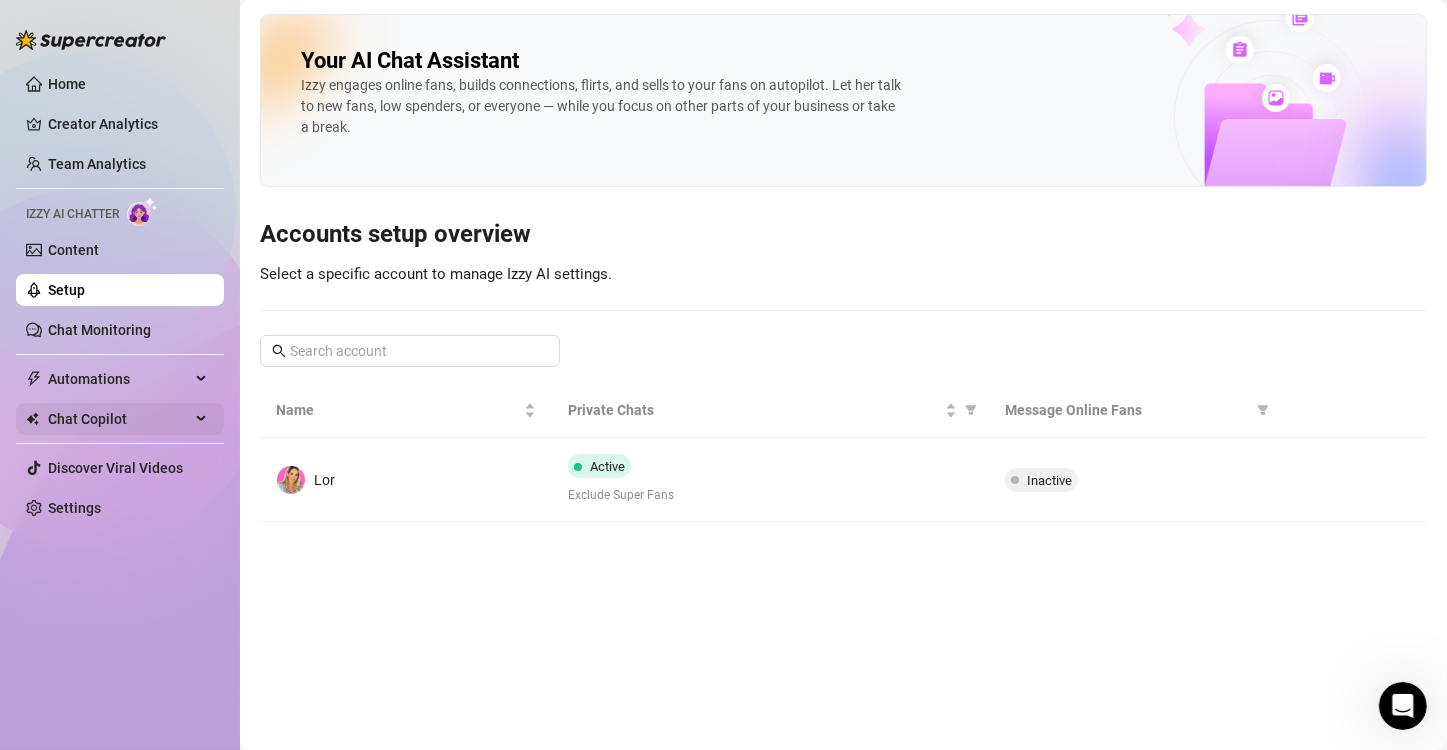 click on "Chat Copilot" at bounding box center [119, 419] 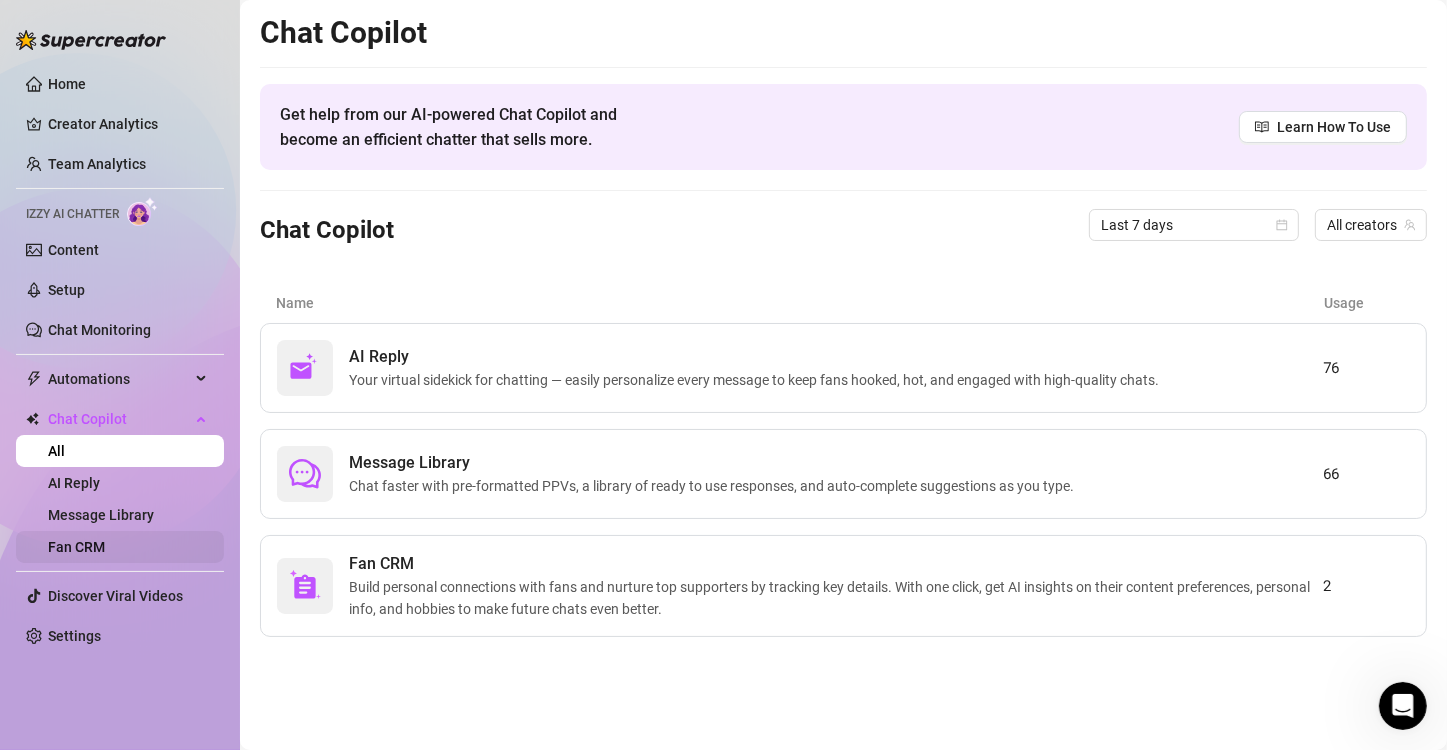 click on "Fan CRM" at bounding box center [76, 547] 